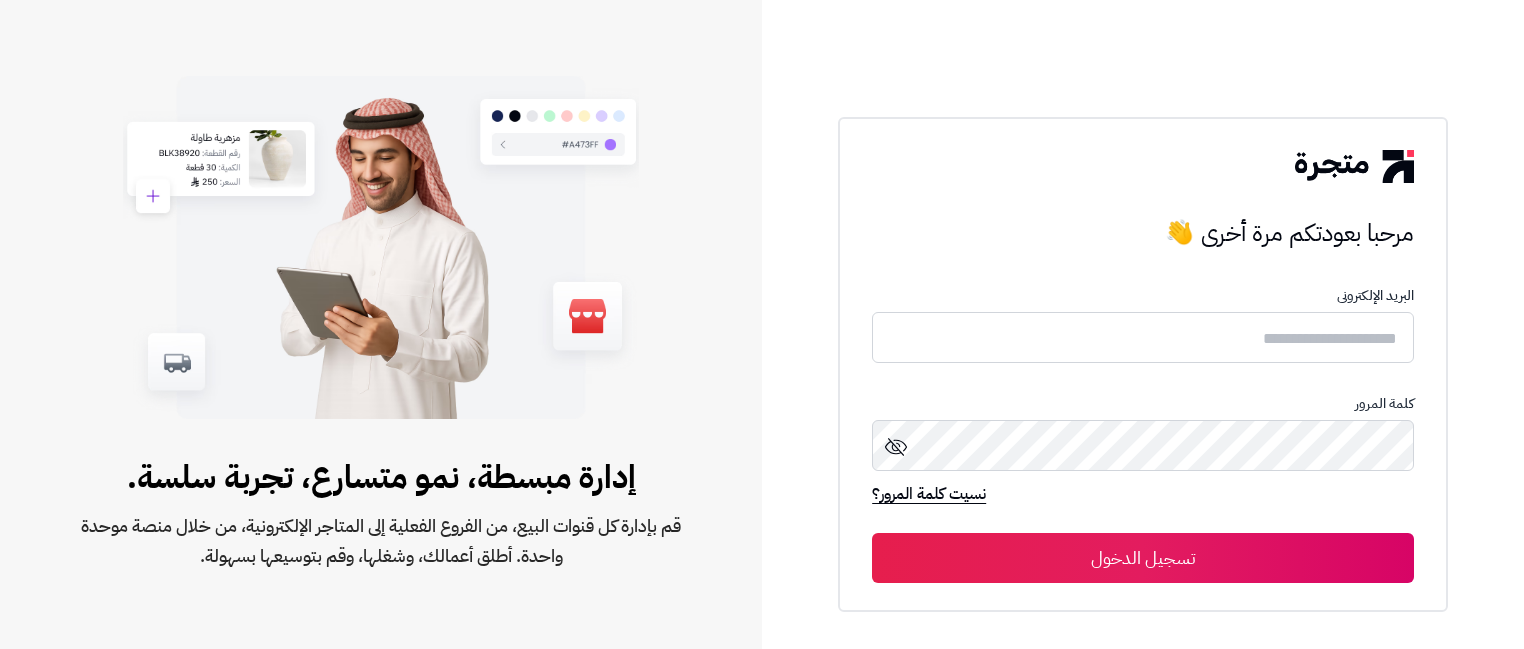 scroll, scrollTop: 0, scrollLeft: 0, axis: both 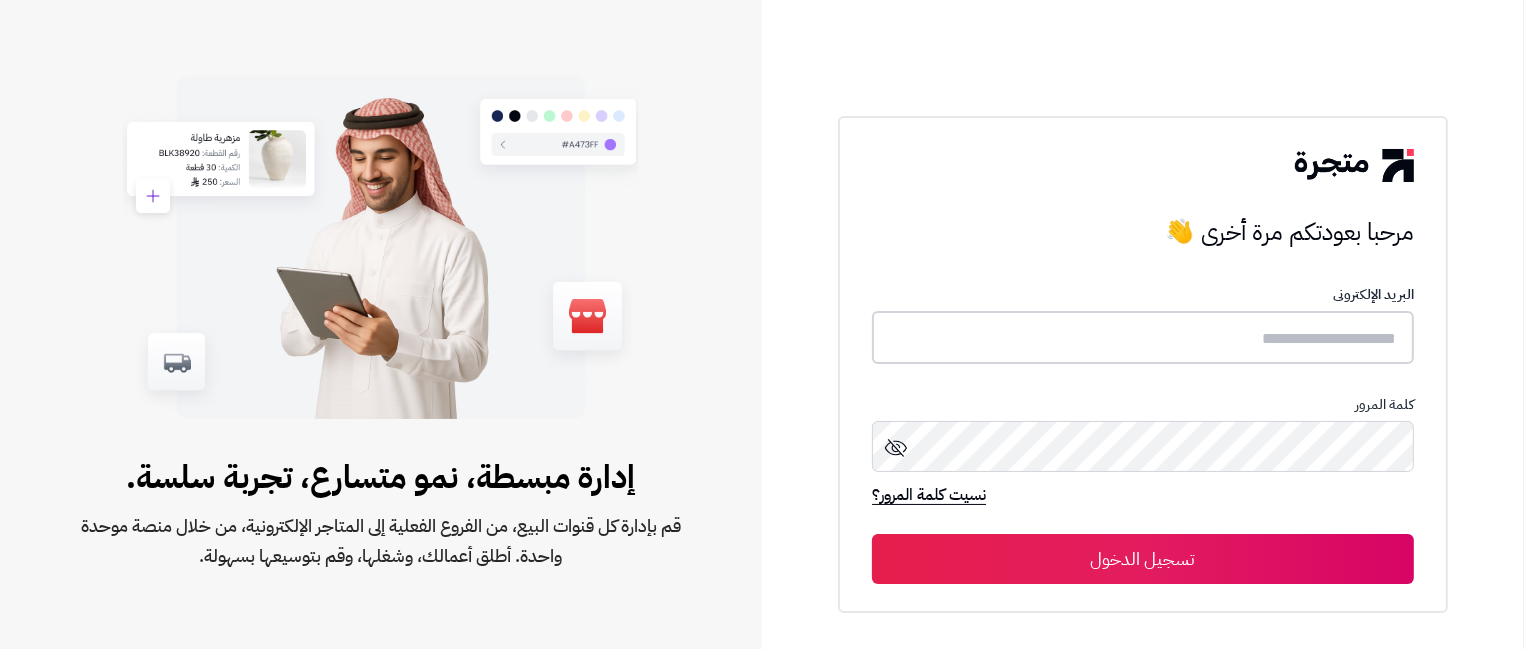 type on "****" 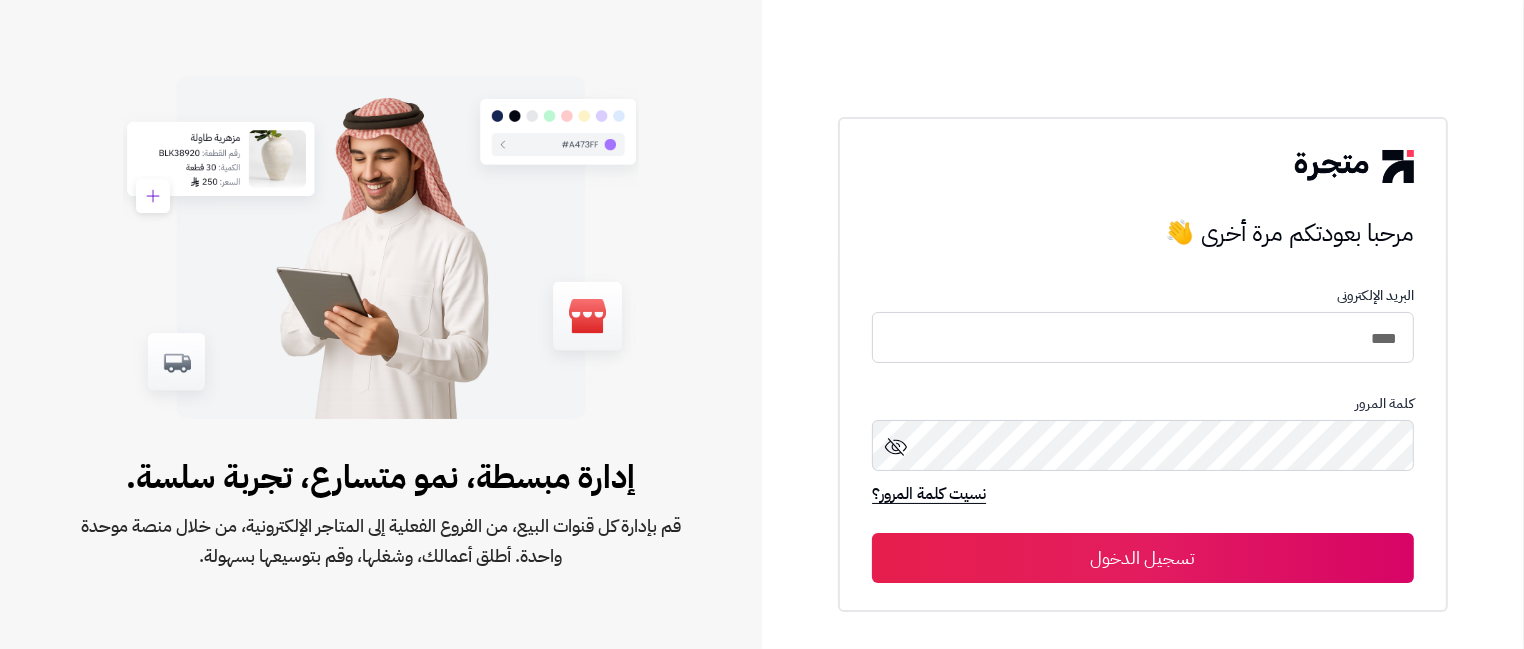 click on "تسجيل الدخول" at bounding box center [1143, 558] 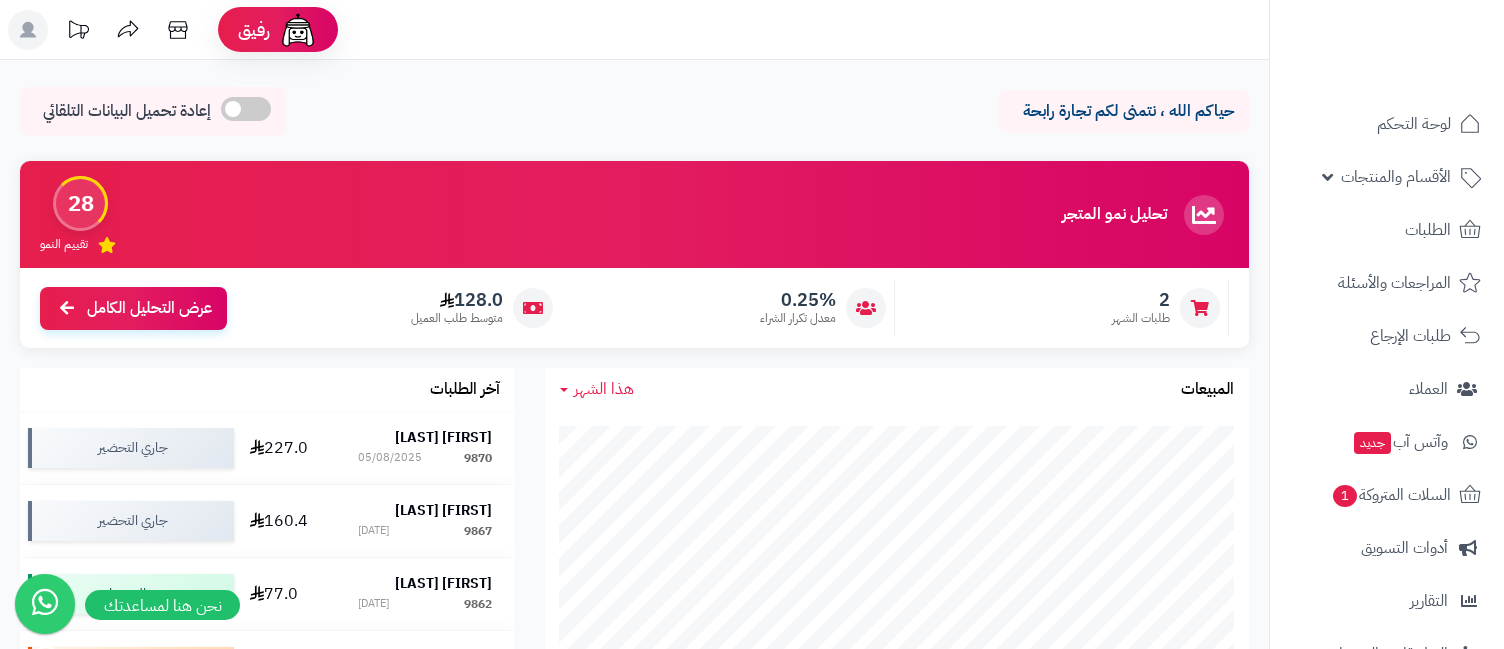 scroll, scrollTop: 0, scrollLeft: 0, axis: both 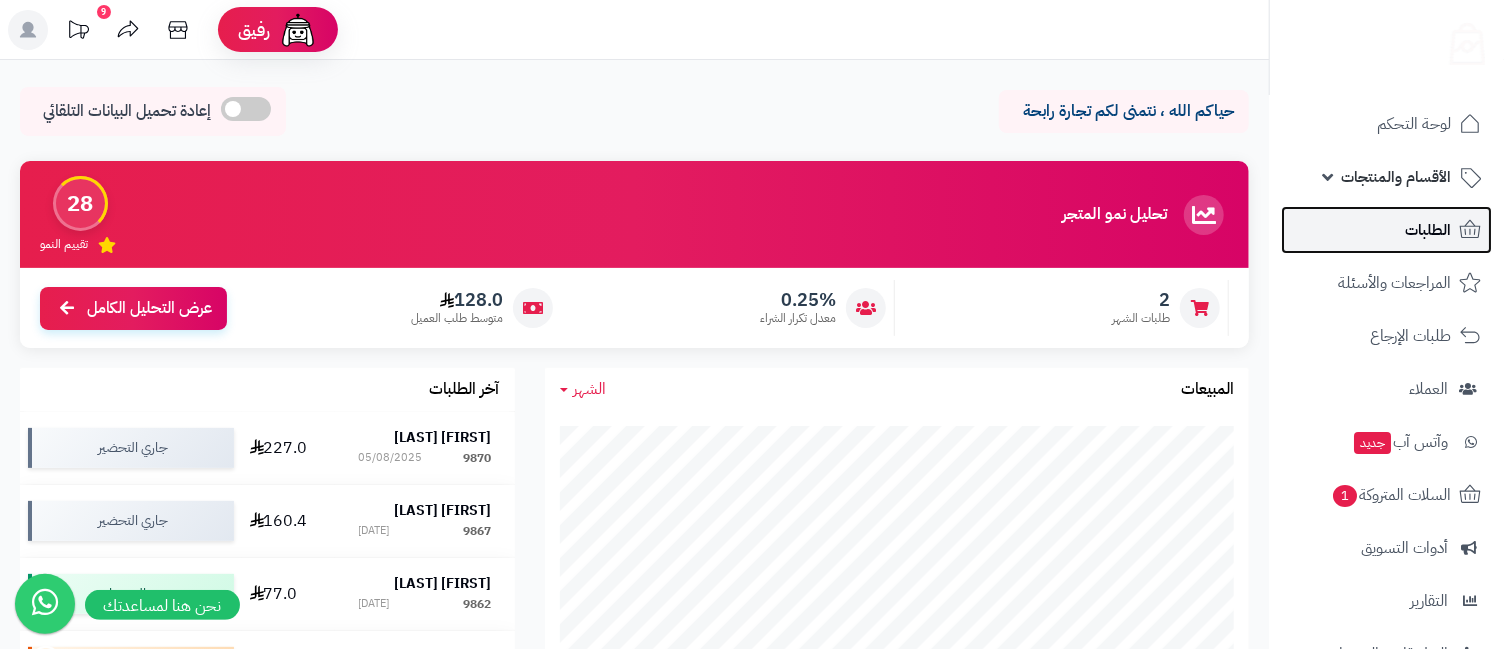 click on "الطلبات" at bounding box center (1428, 230) 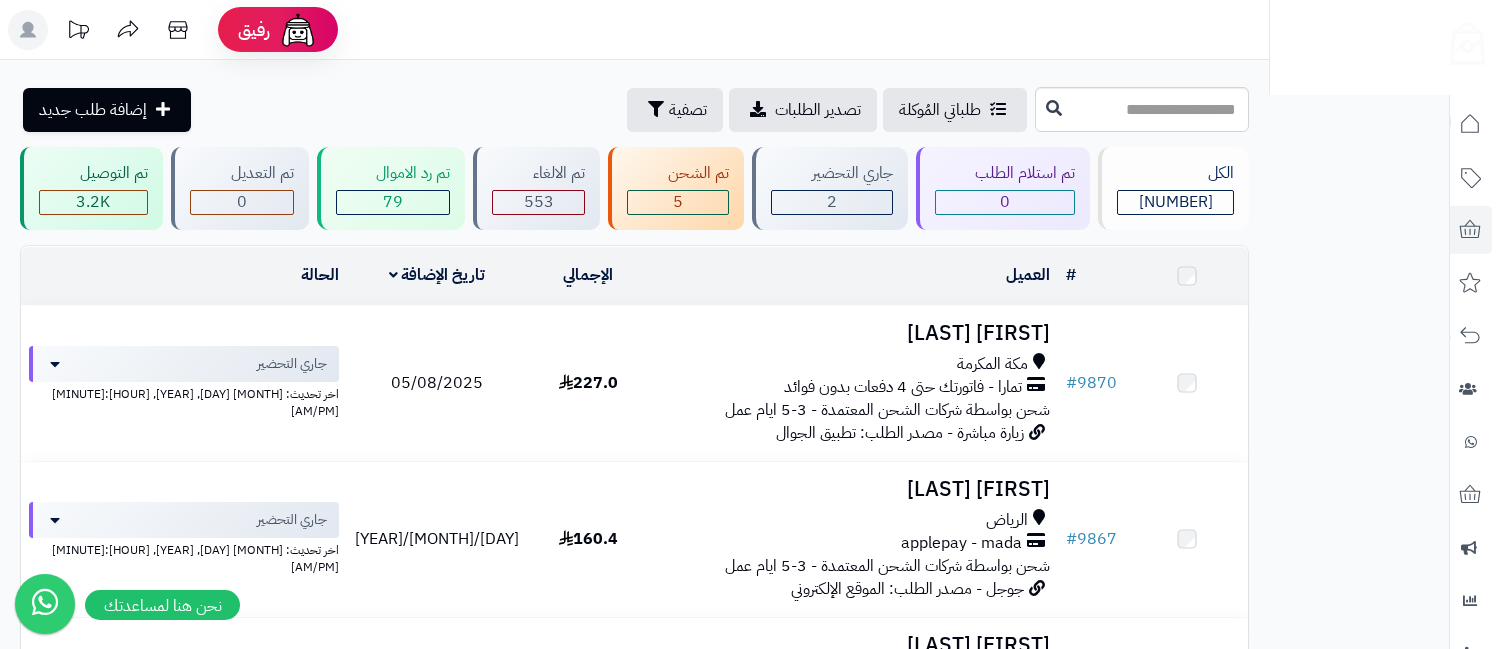 scroll, scrollTop: 0, scrollLeft: 0, axis: both 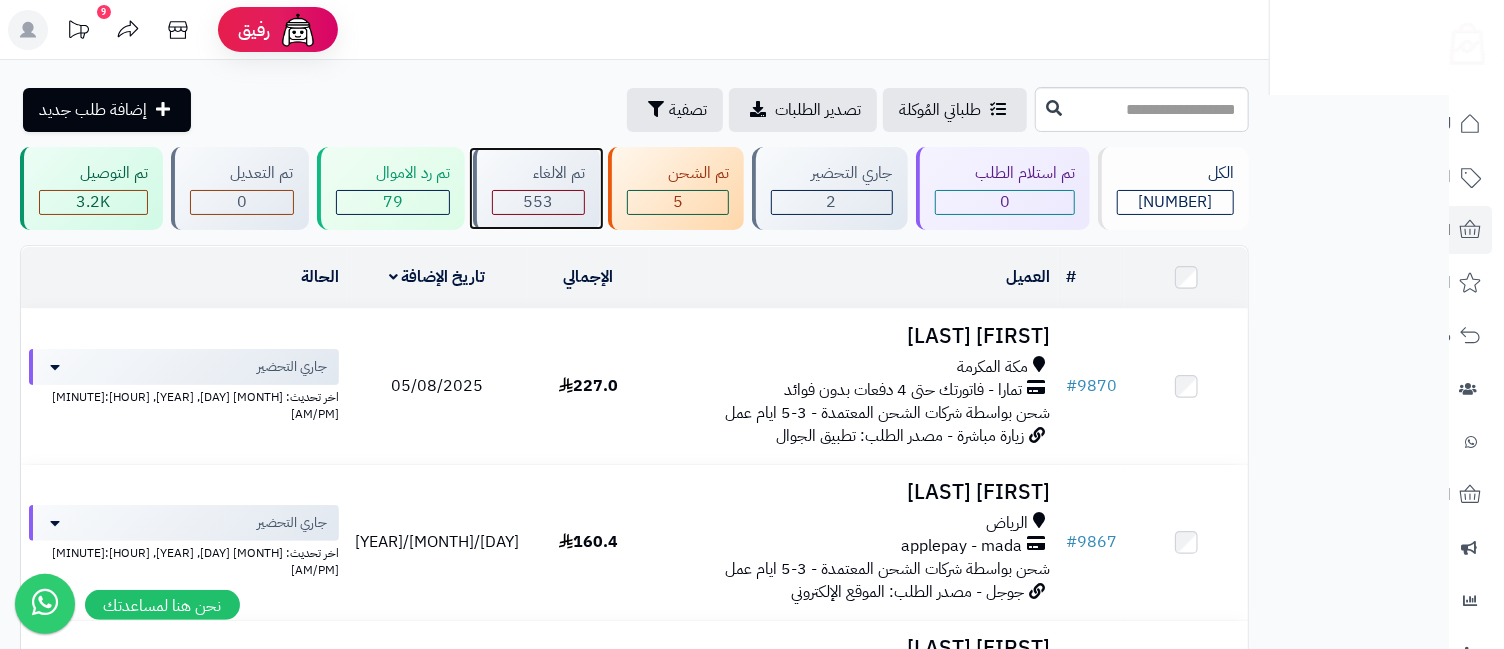 click on "553" at bounding box center [538, 202] 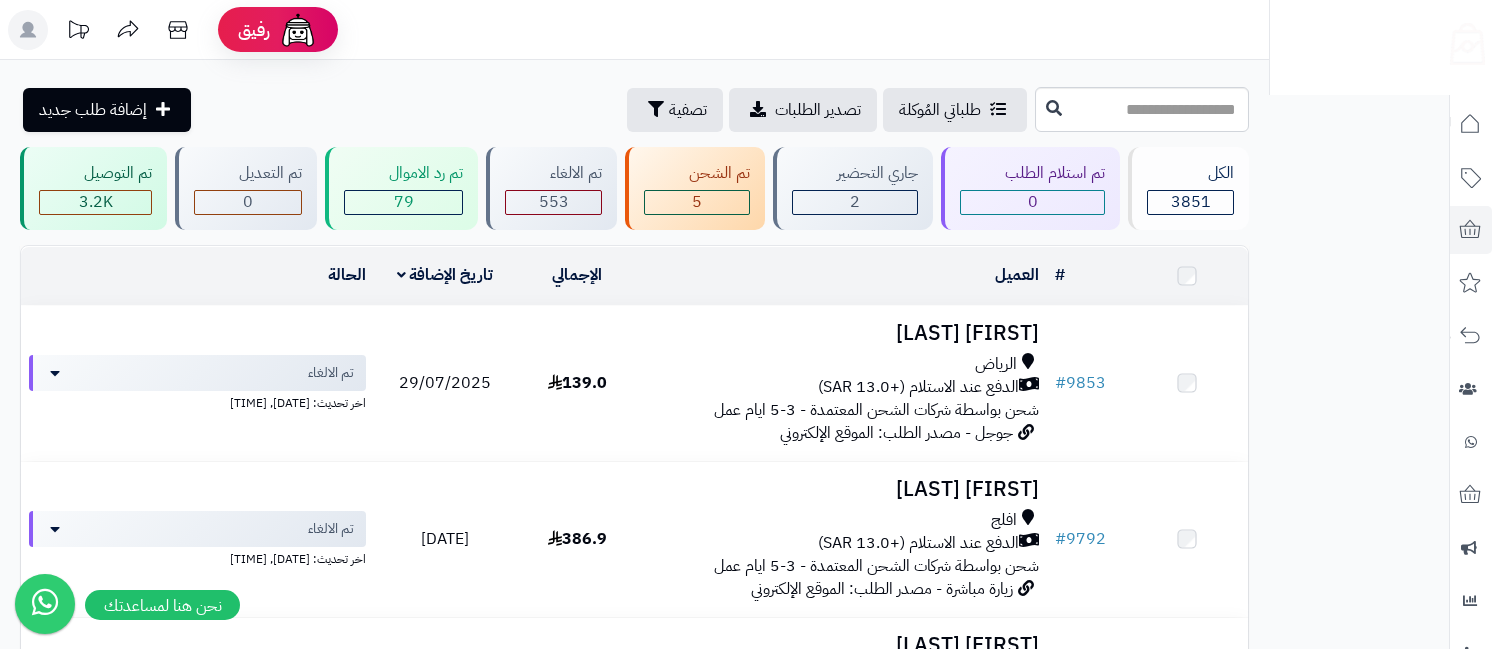 scroll, scrollTop: 0, scrollLeft: 0, axis: both 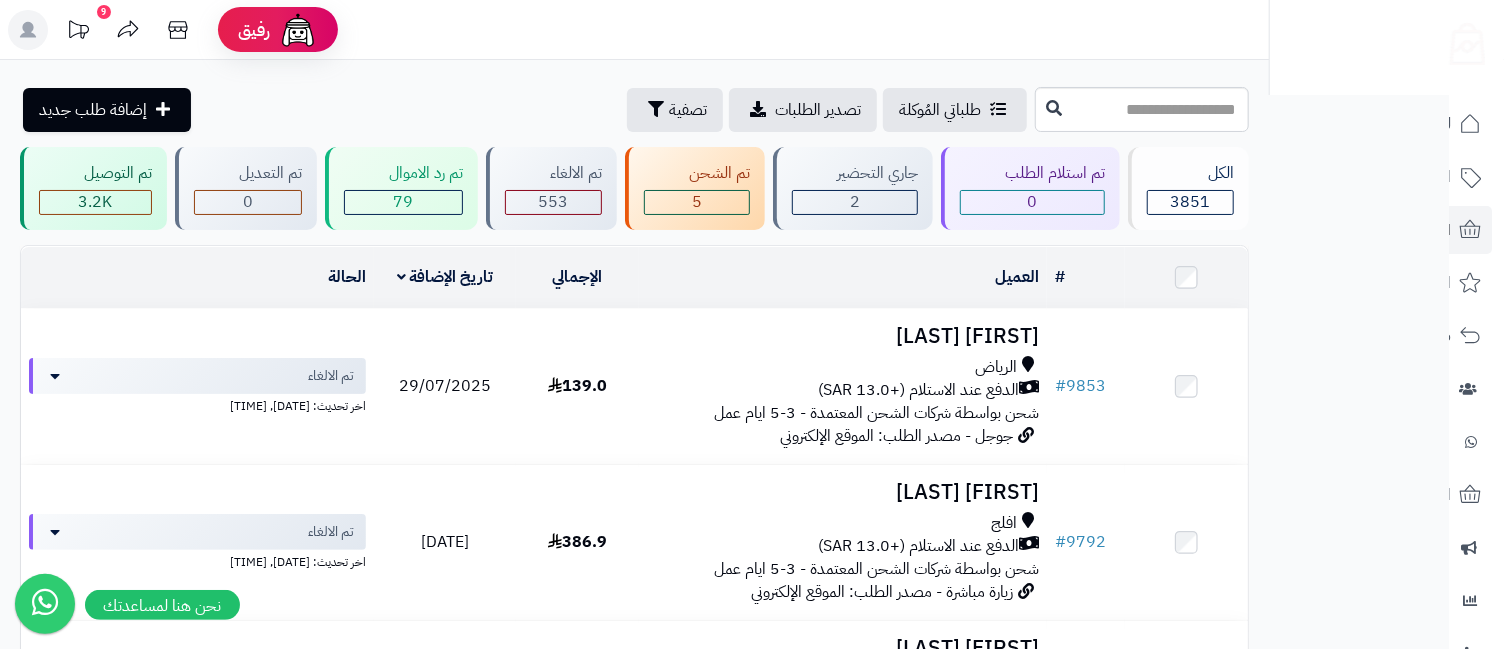 click on "Aham Asmar
الرياض
الدفع عند الاستلام (+13.0 SAR)
شحن بواسطة شركات الشحن المعتمدة - 3-5 ايام عمل
جوجل       -
مصدر الطلب:
الموقع الإلكتروني" at bounding box center (843, 386) 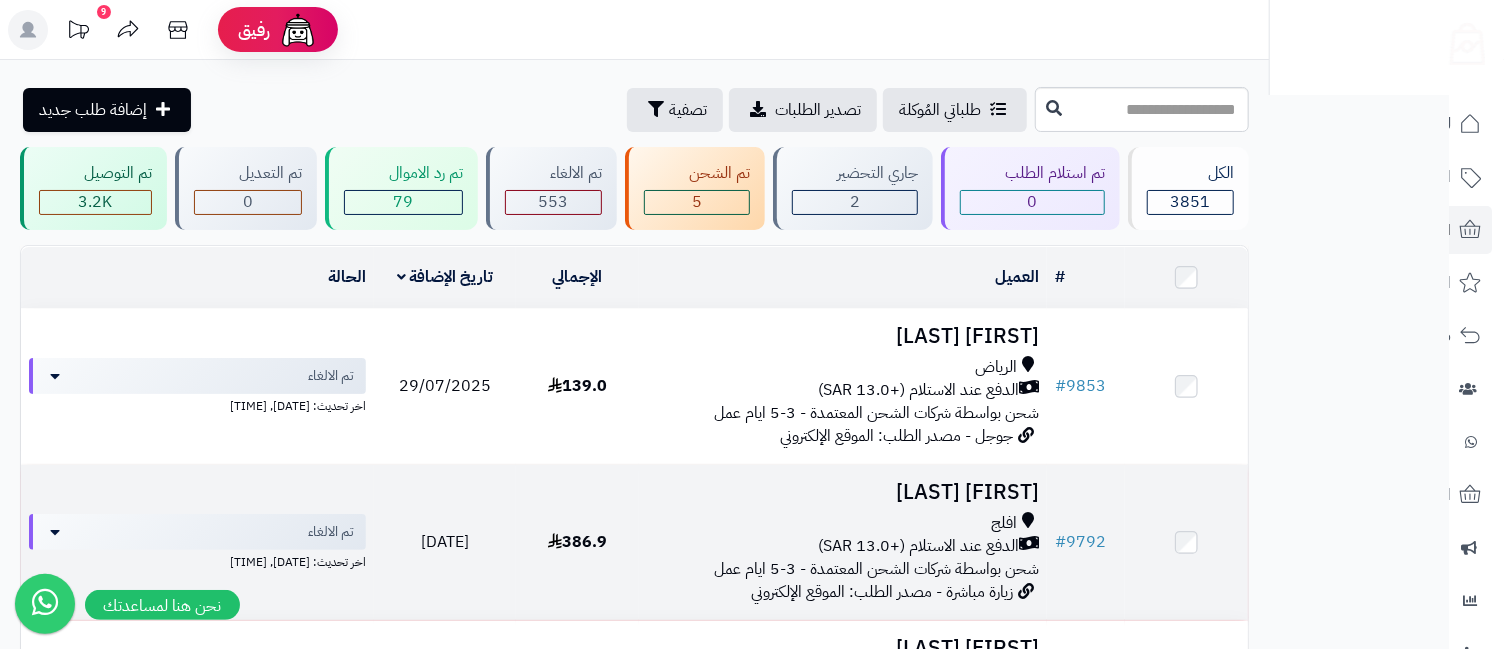click on "[FIRST] [LAST]" at bounding box center (843, 492) 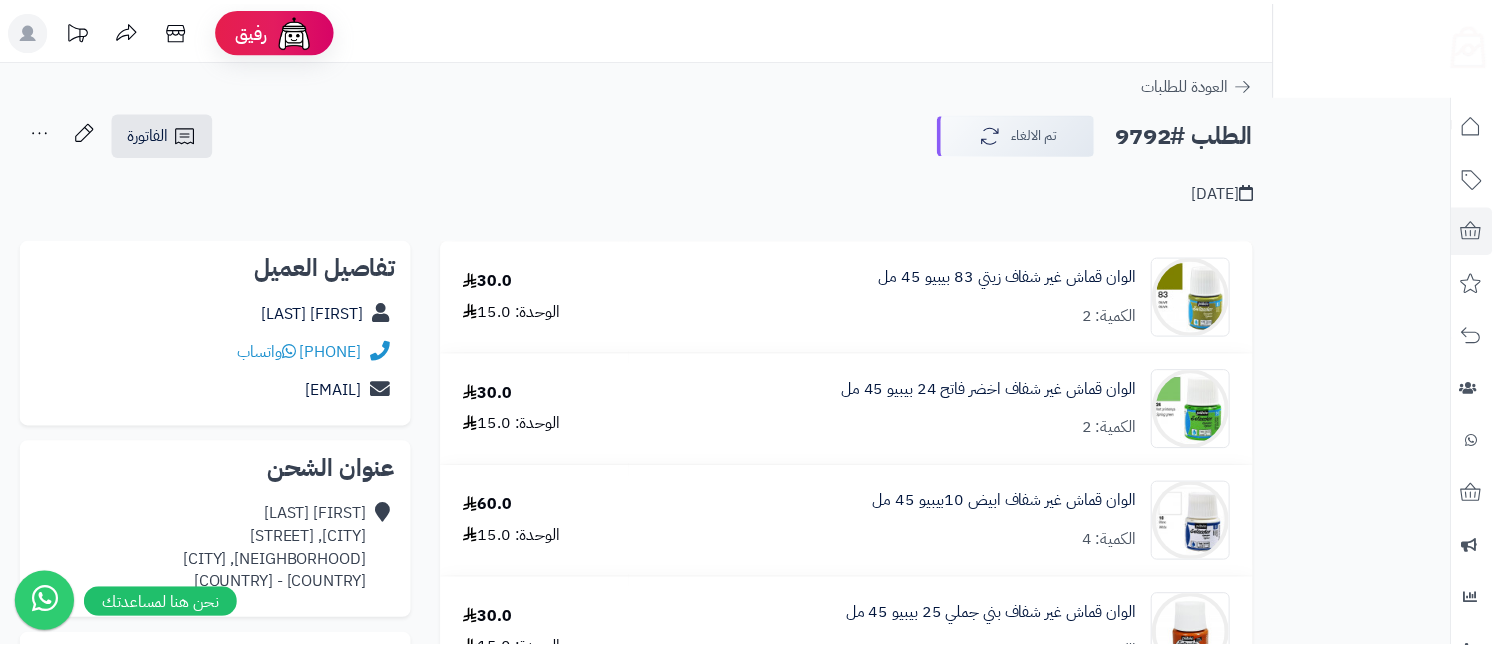 scroll, scrollTop: 0, scrollLeft: 0, axis: both 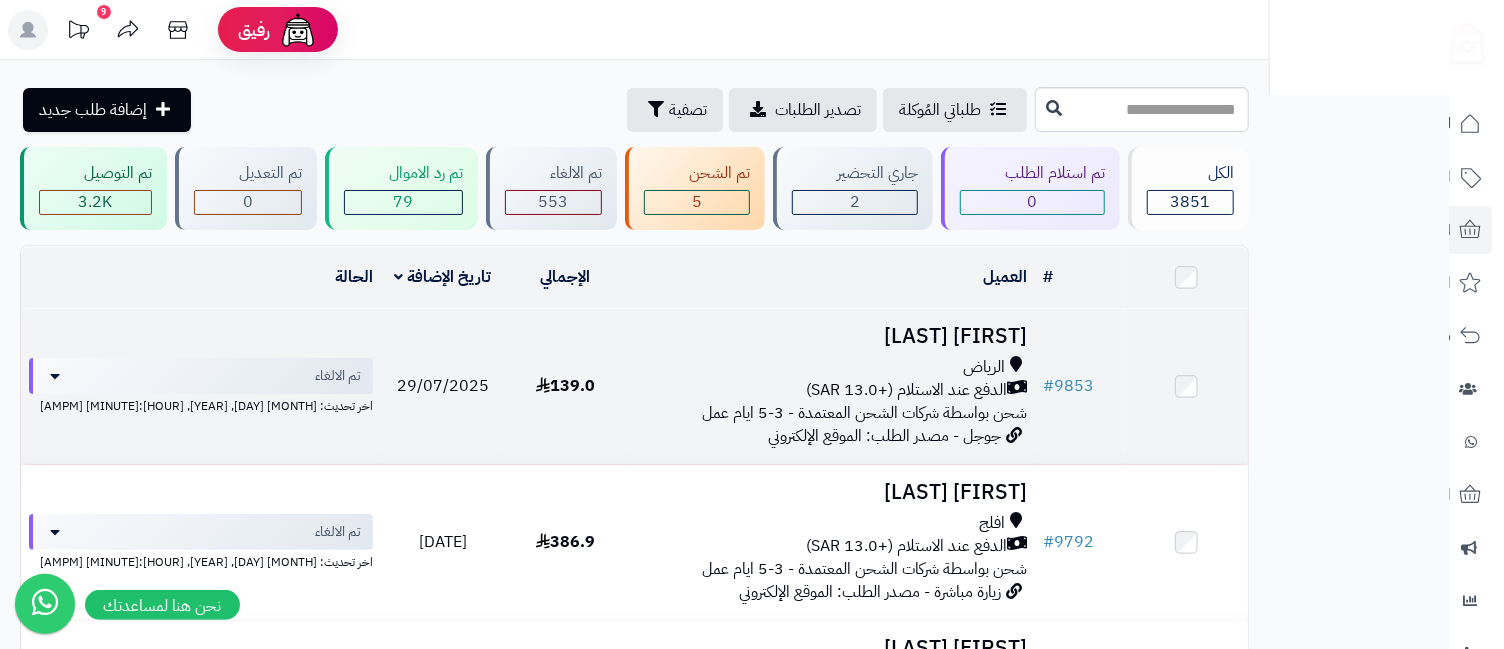 click on "[FIRST] [LAST]" at bounding box center [831, 336] 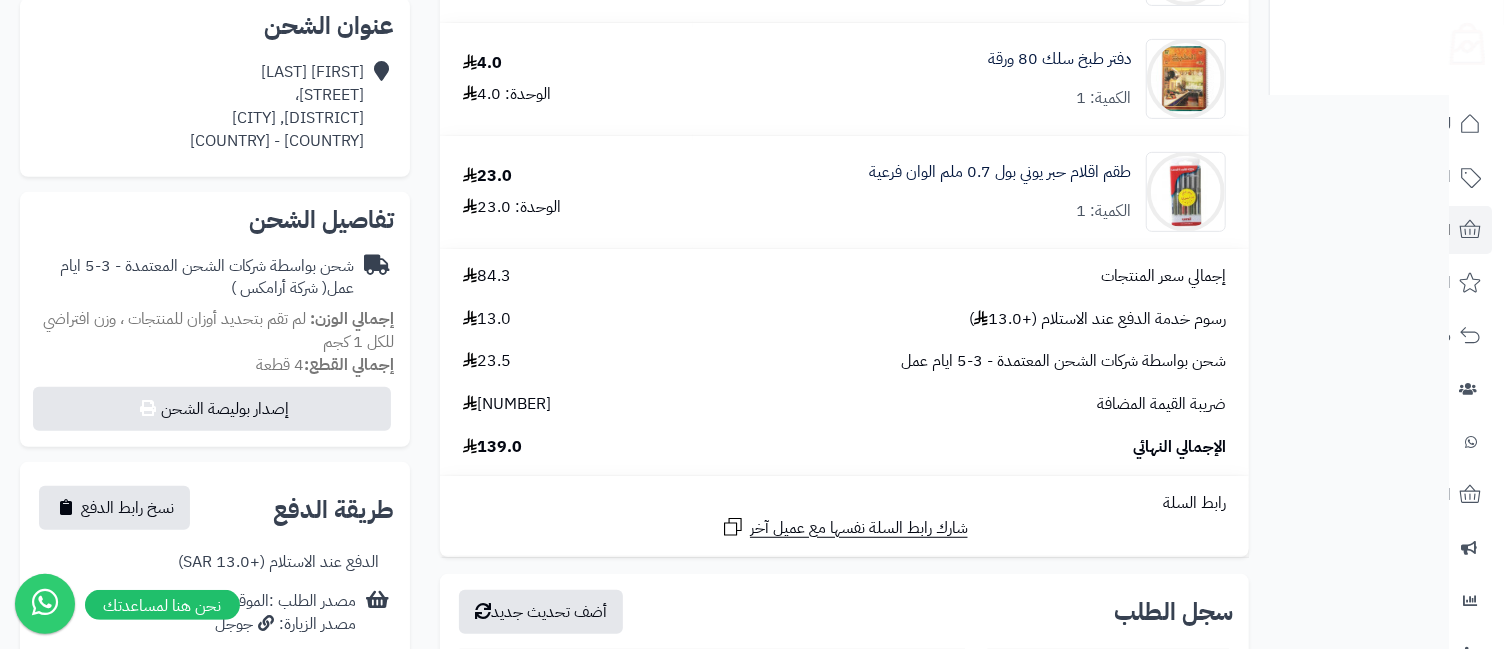 scroll, scrollTop: 0, scrollLeft: 0, axis: both 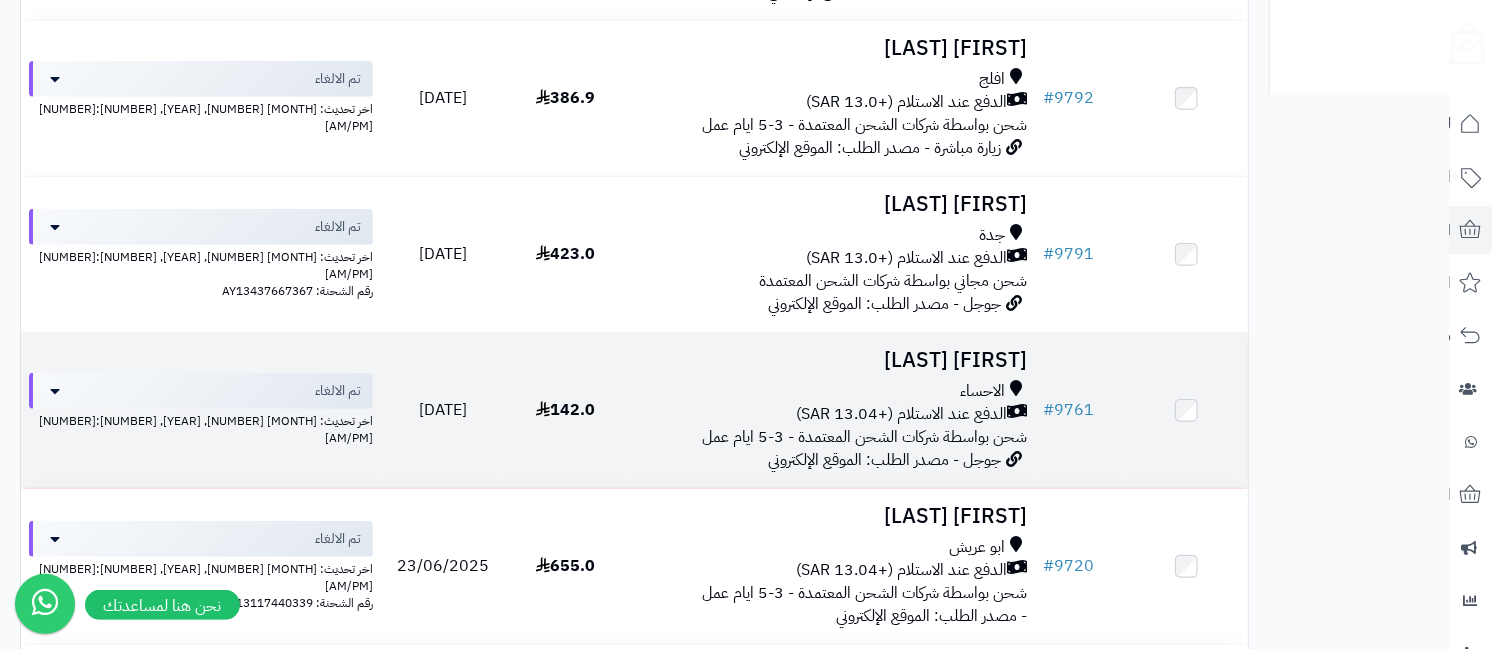 click on "الاحساء" at bounding box center [982, 391] 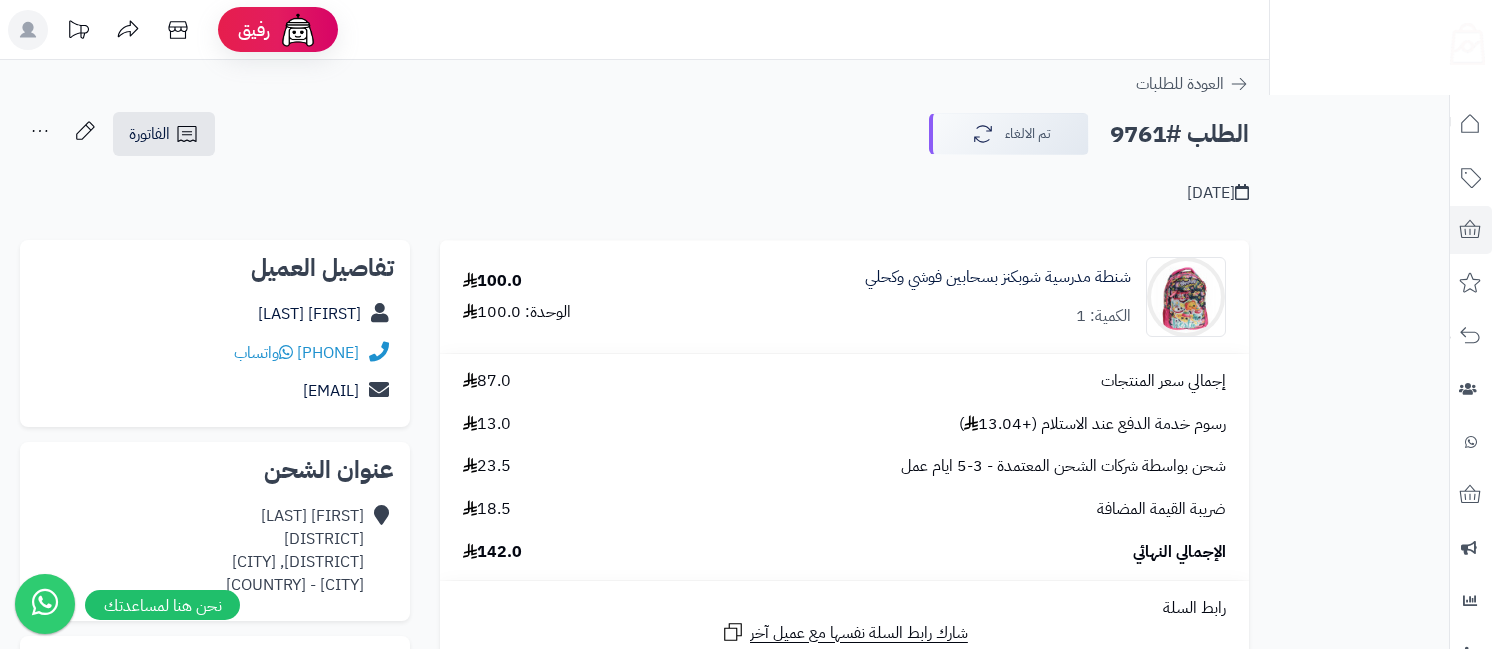 scroll, scrollTop: 0, scrollLeft: 0, axis: both 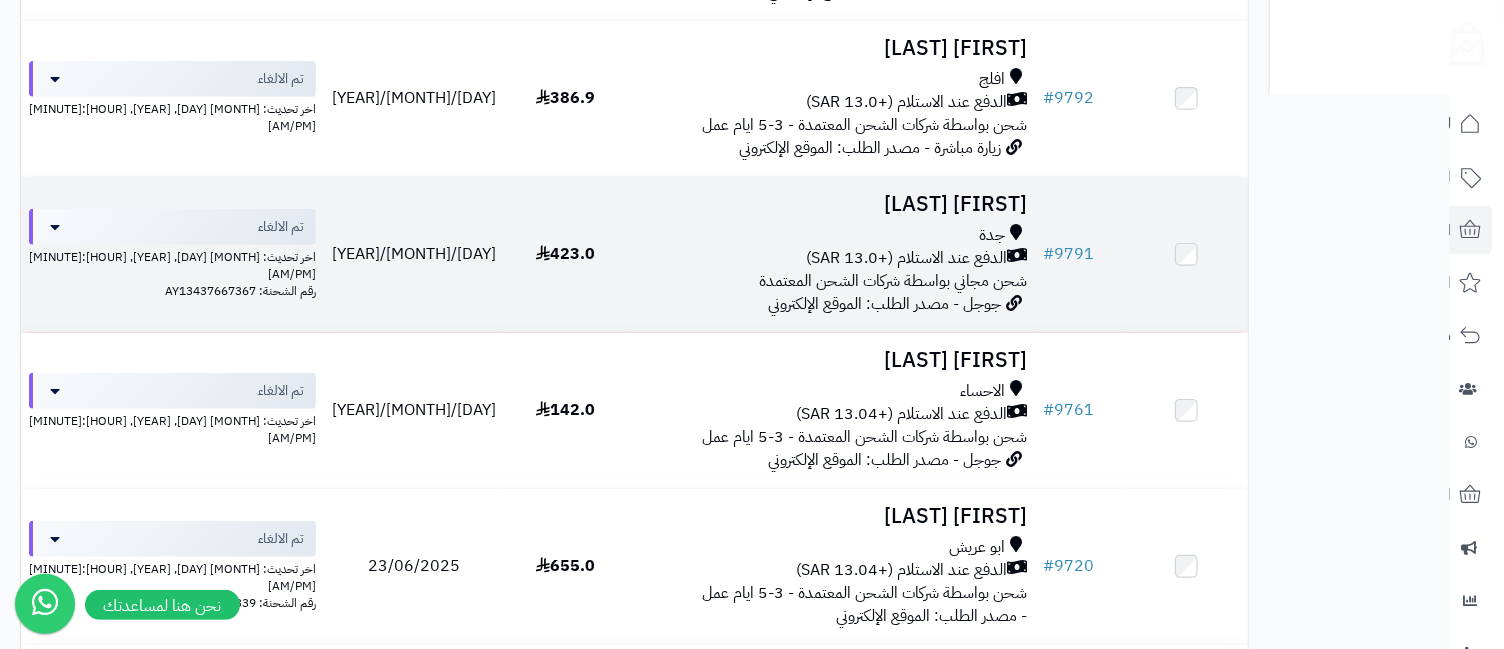 click on "[FIRST] [LAST]" at bounding box center [831, 204] 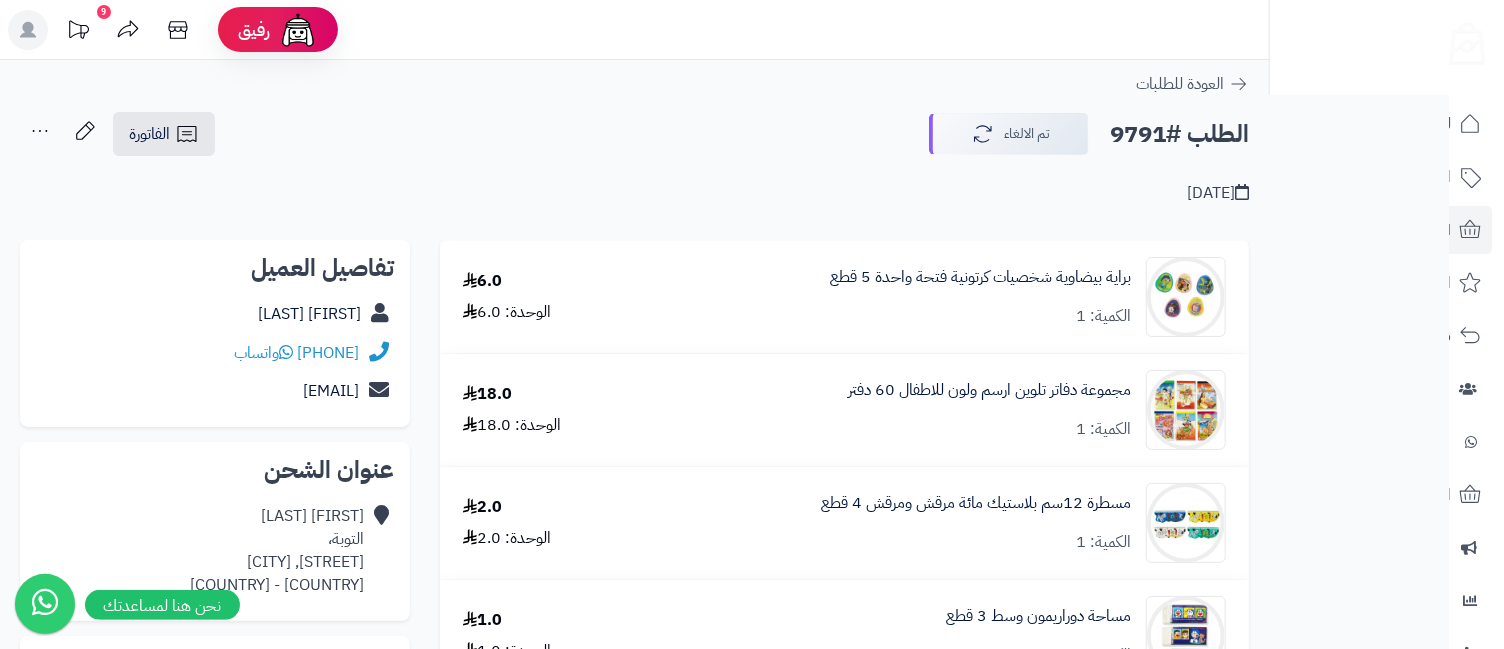 scroll, scrollTop: 888, scrollLeft: 0, axis: vertical 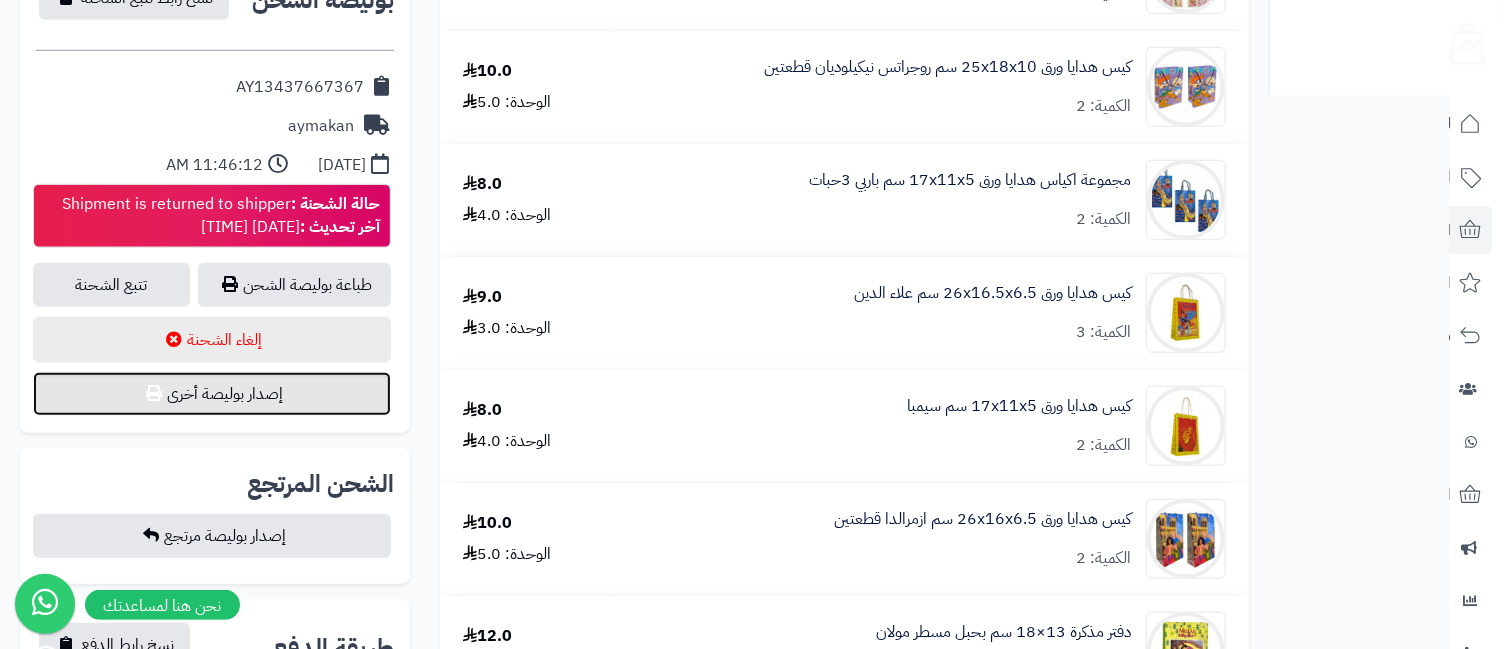 click on "إصدار بوليصة أخرى" at bounding box center [212, 394] 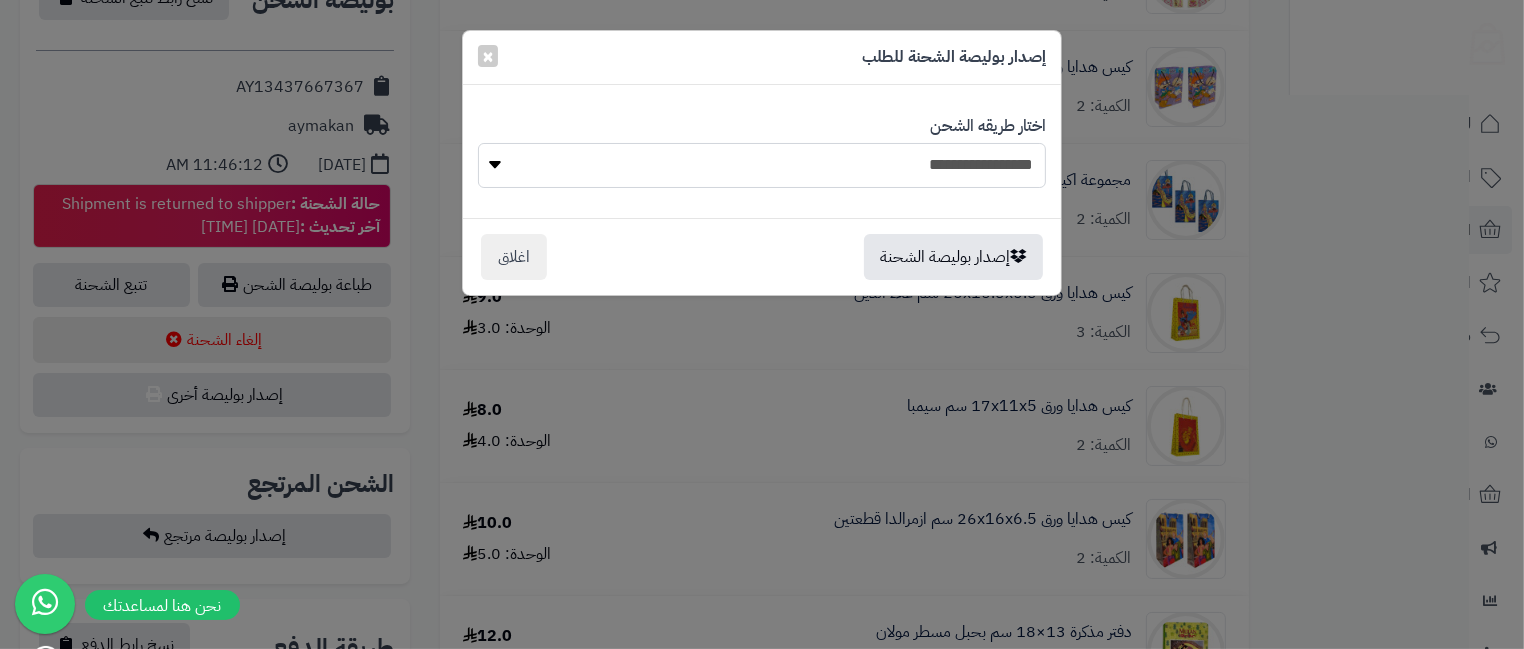 click on "**********" at bounding box center (762, 165) 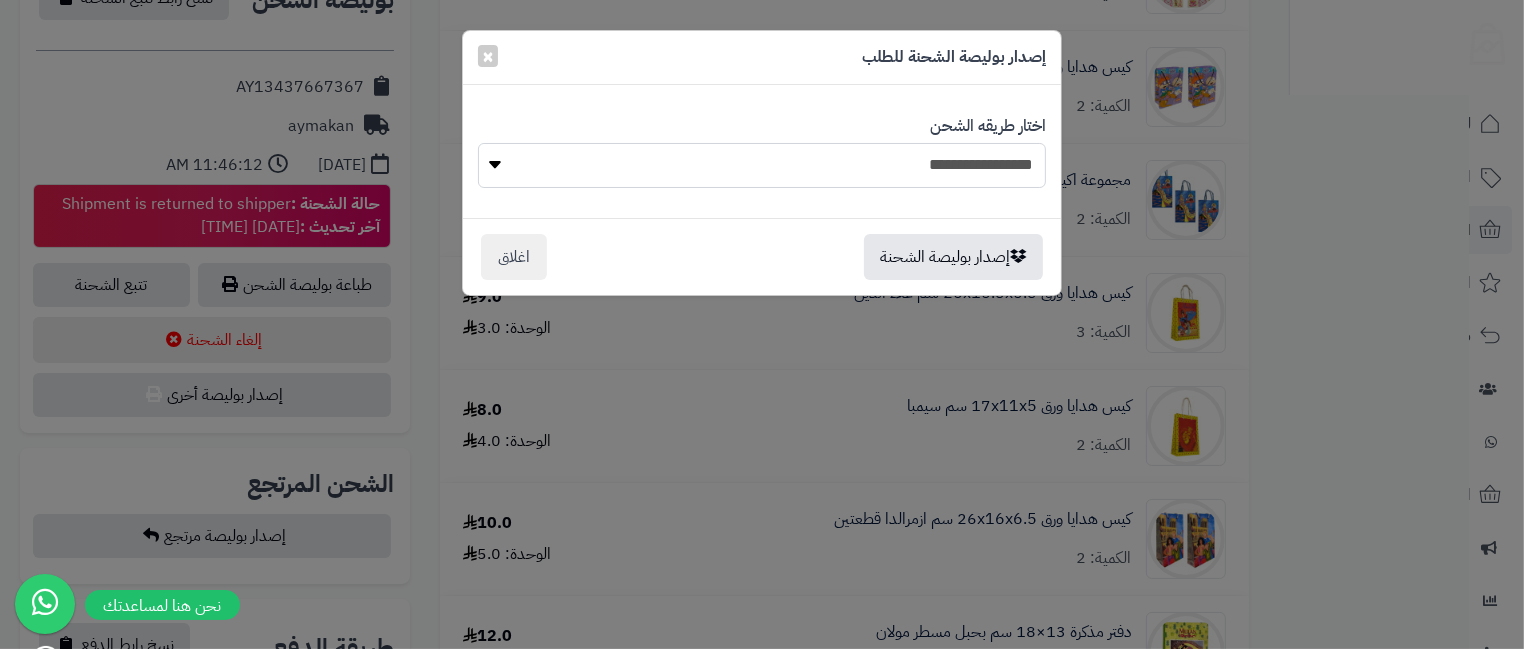 select on "*******" 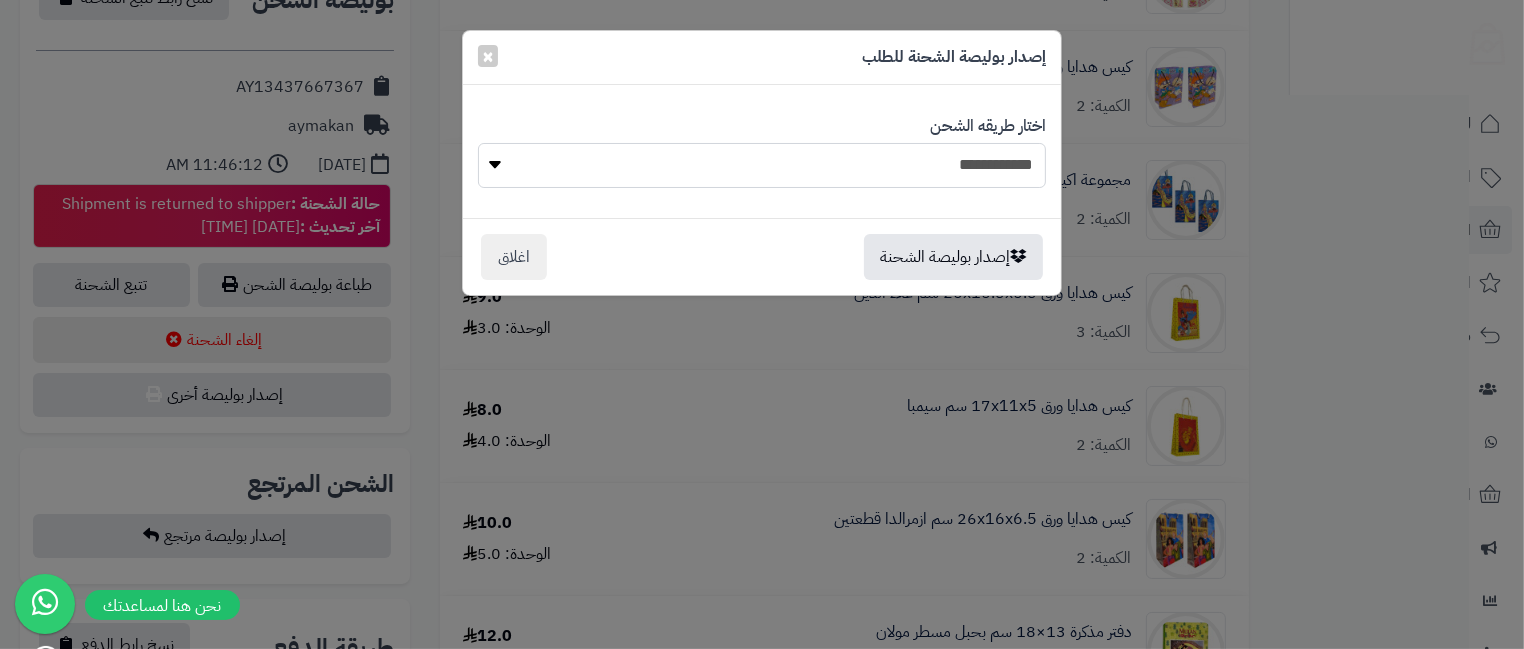 click on "**********" at bounding box center [762, 165] 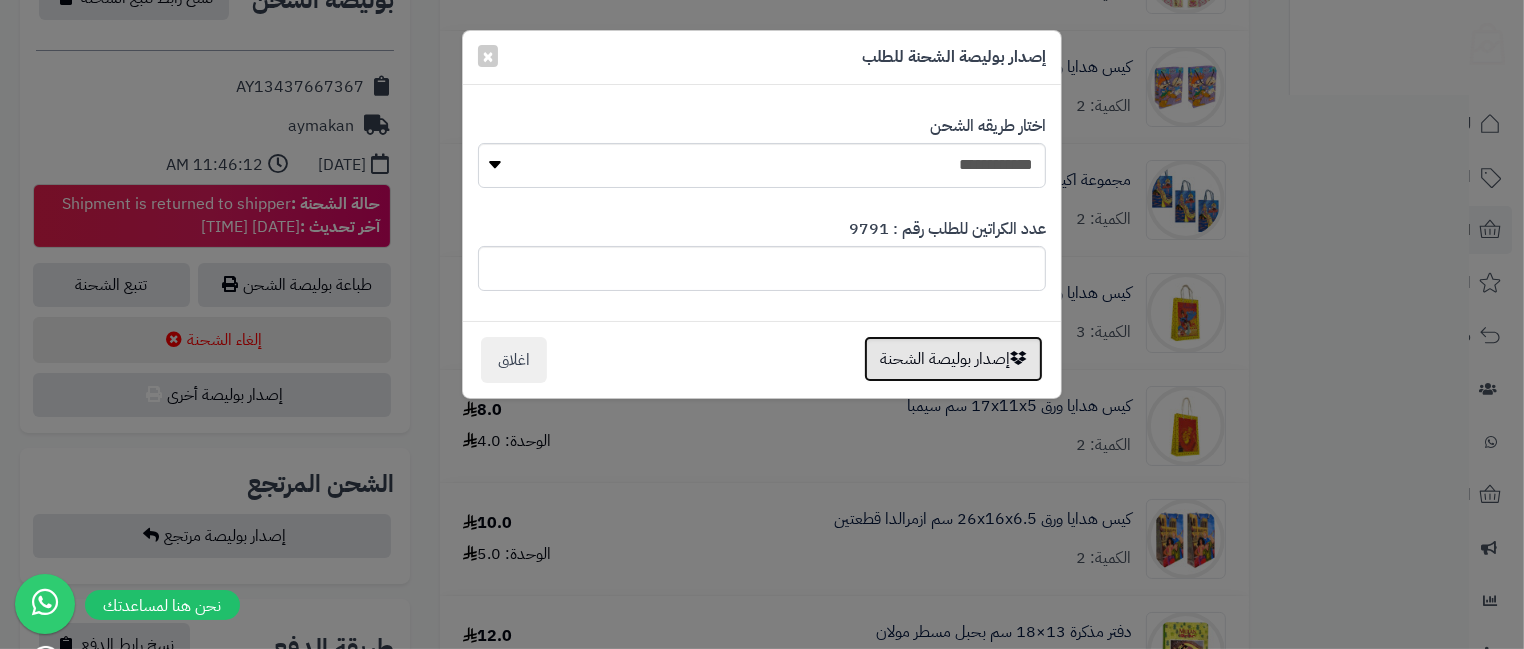 click on "إصدار بوليصة الشحنة" at bounding box center [953, 359] 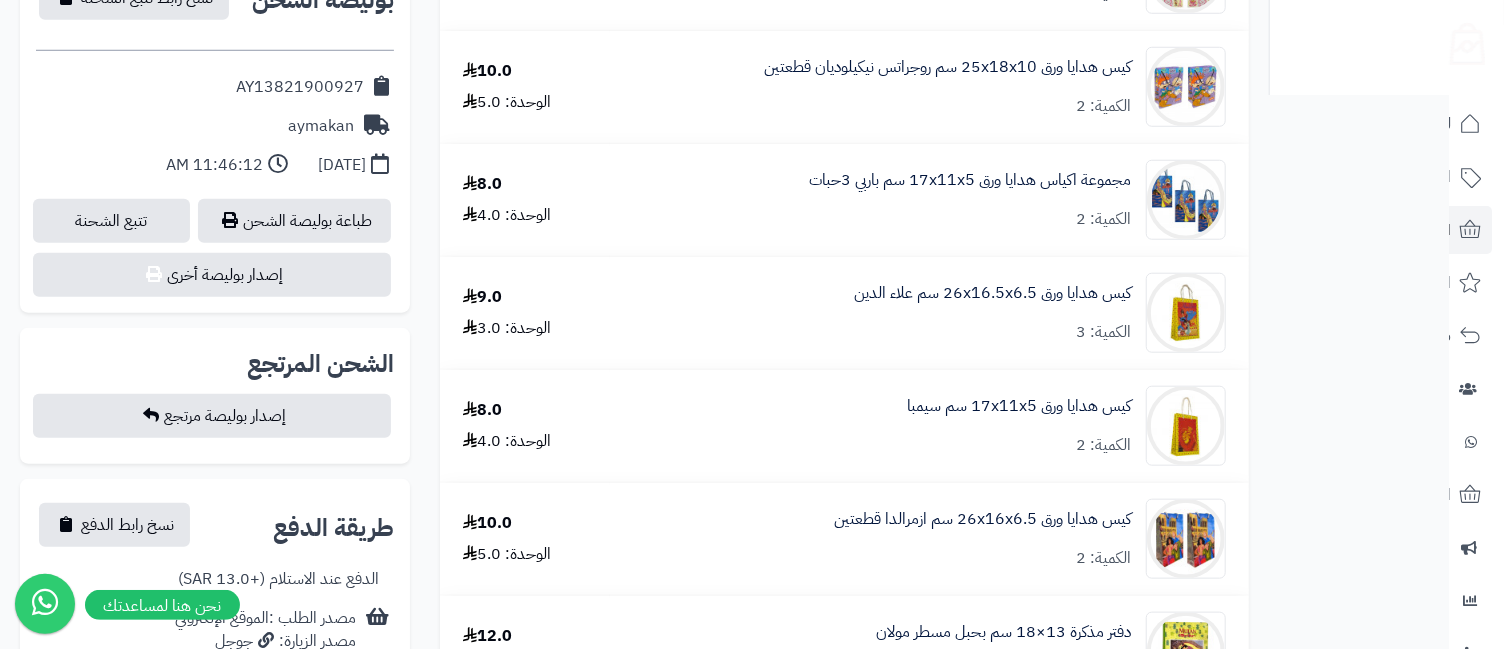 scroll, scrollTop: 888, scrollLeft: 0, axis: vertical 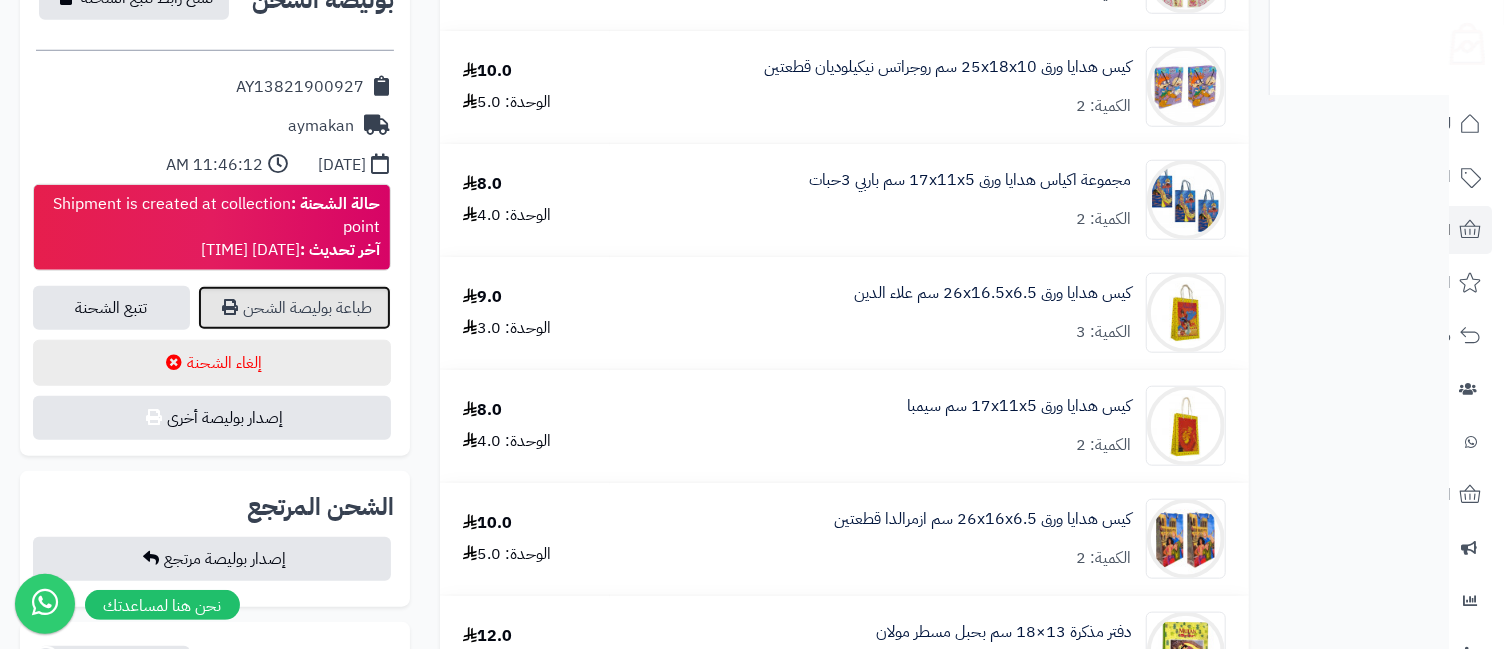 click on "طباعة بوليصة الشحن" at bounding box center [294, 308] 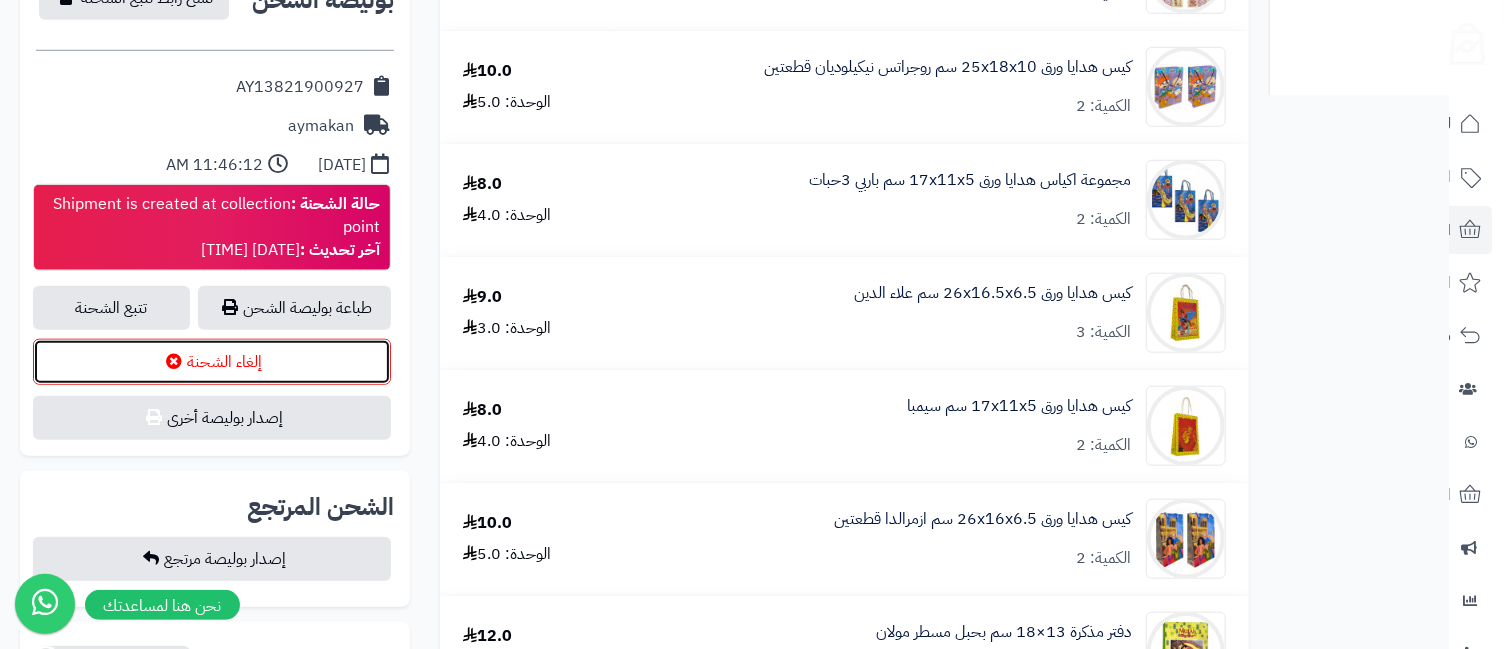 click on "إلغاء الشحنة" at bounding box center (212, 362) 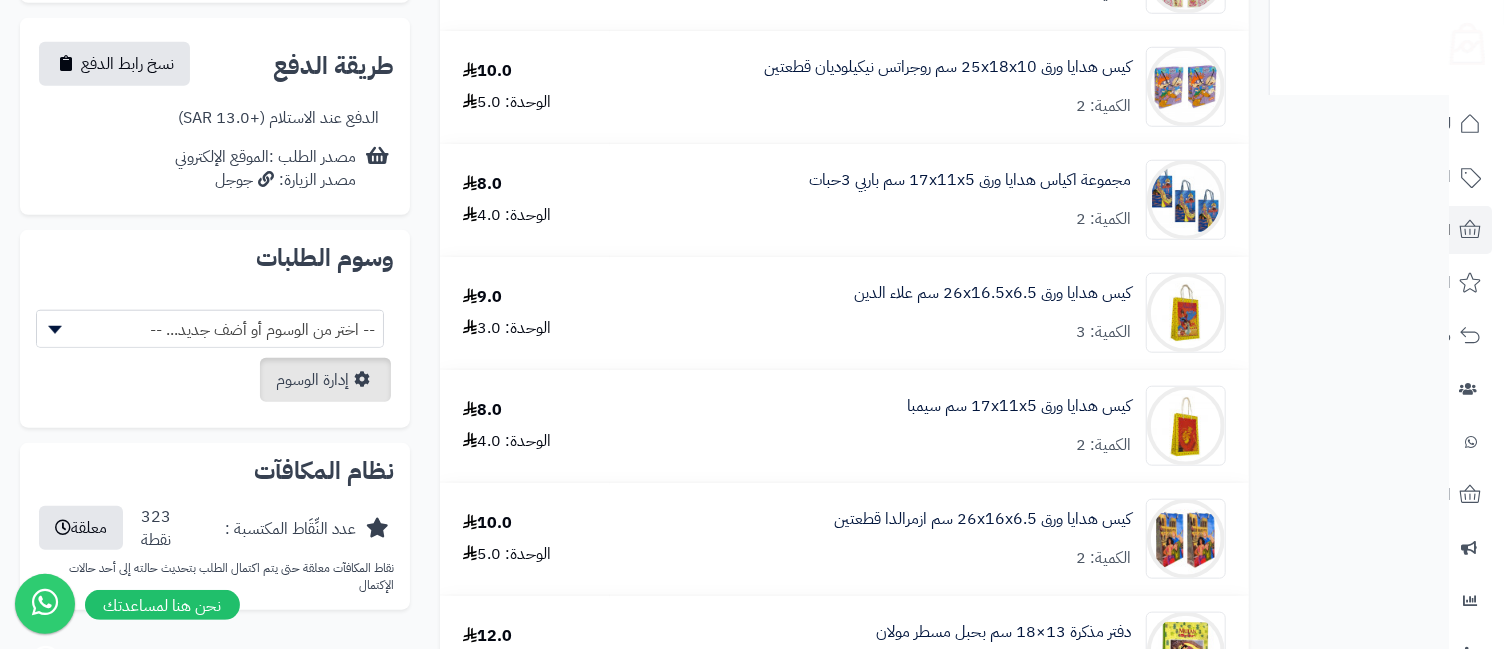scroll, scrollTop: 444, scrollLeft: 0, axis: vertical 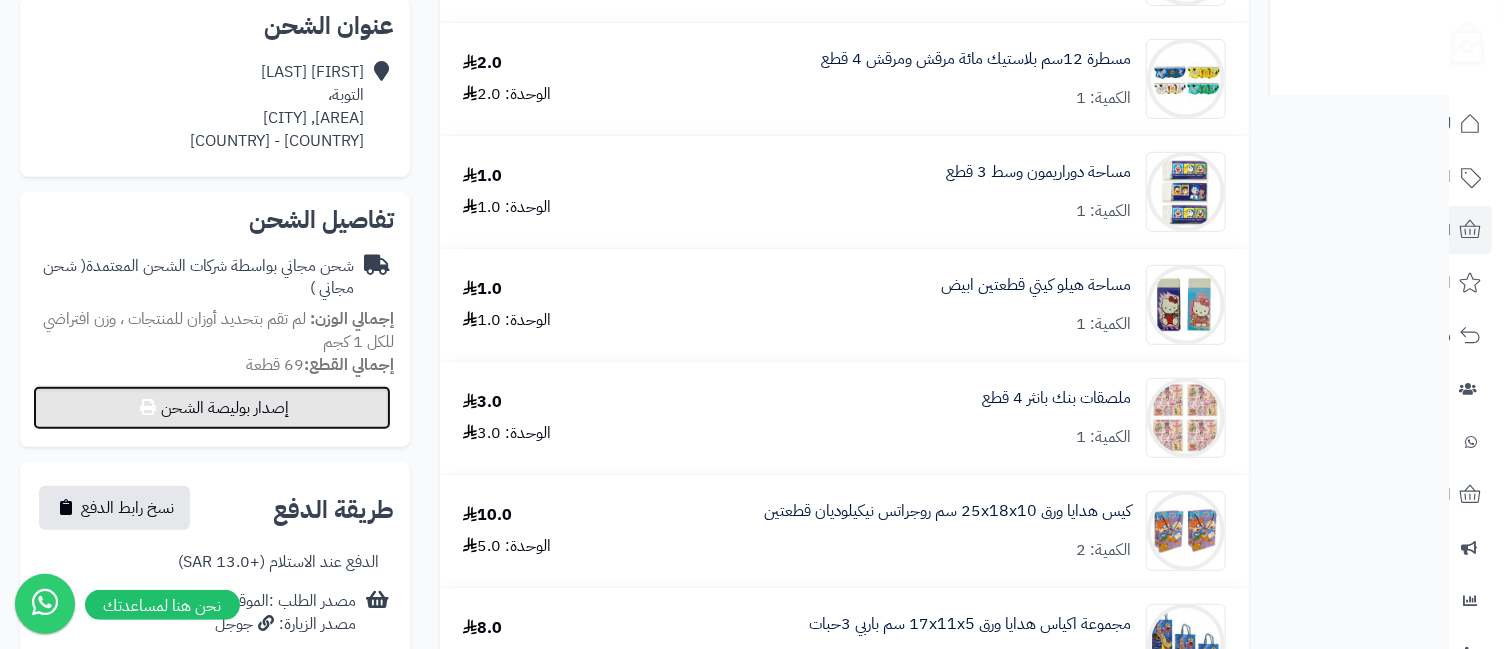 click on "إصدار بوليصة الشحن" at bounding box center [212, 408] 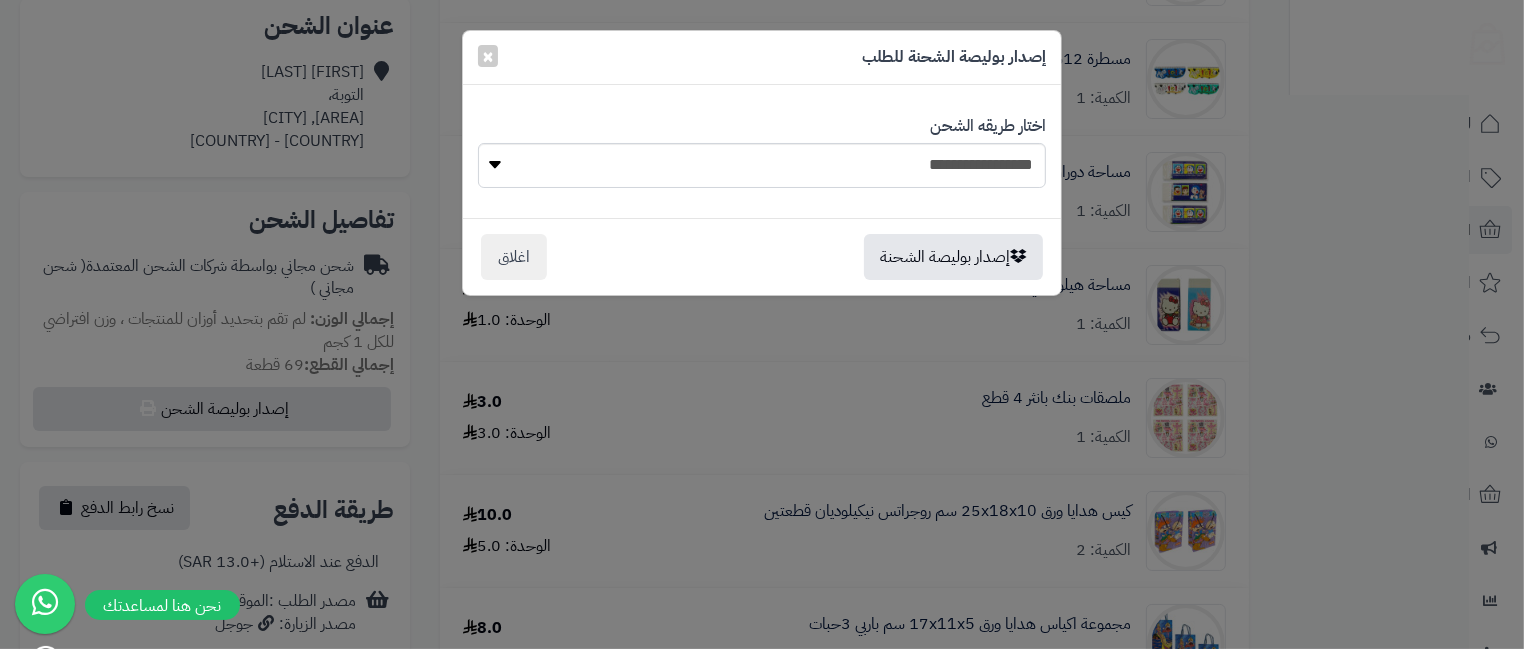 click on "**********" at bounding box center (762, 151) 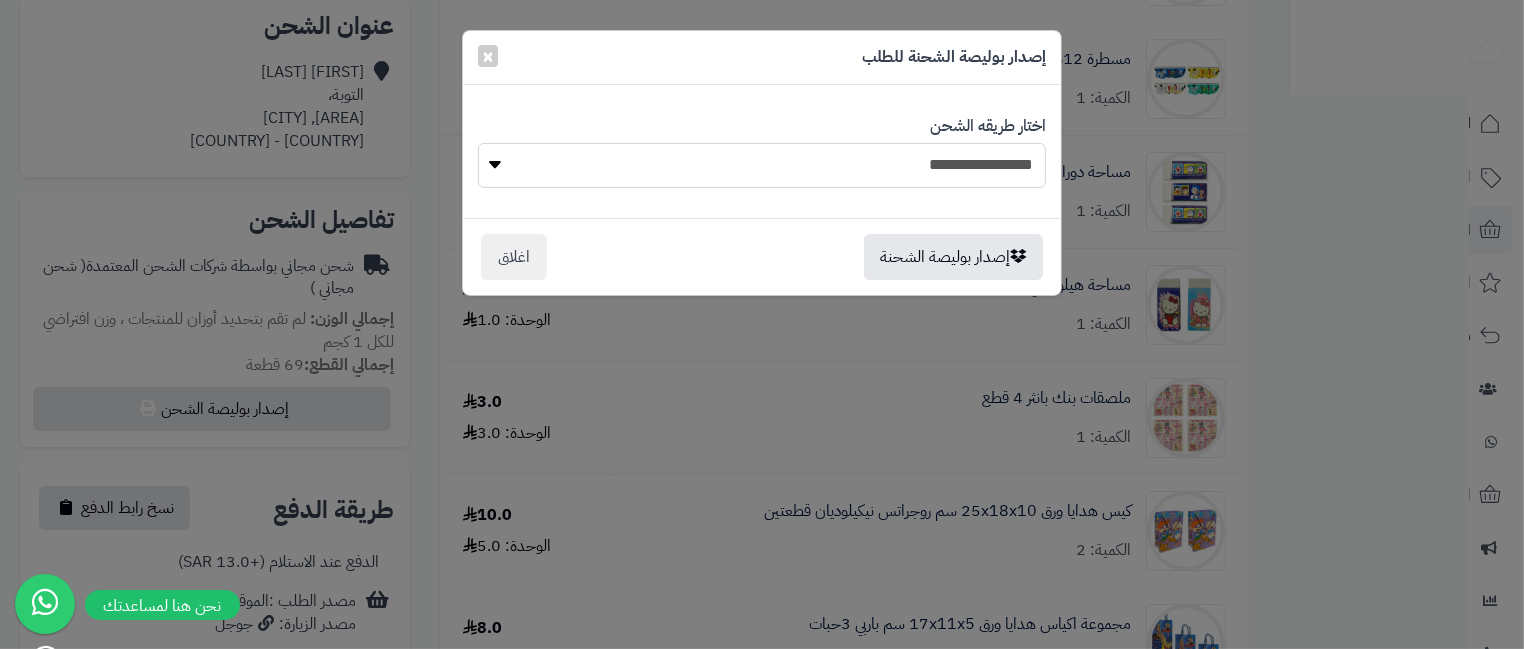 click on "**********" at bounding box center [762, 165] 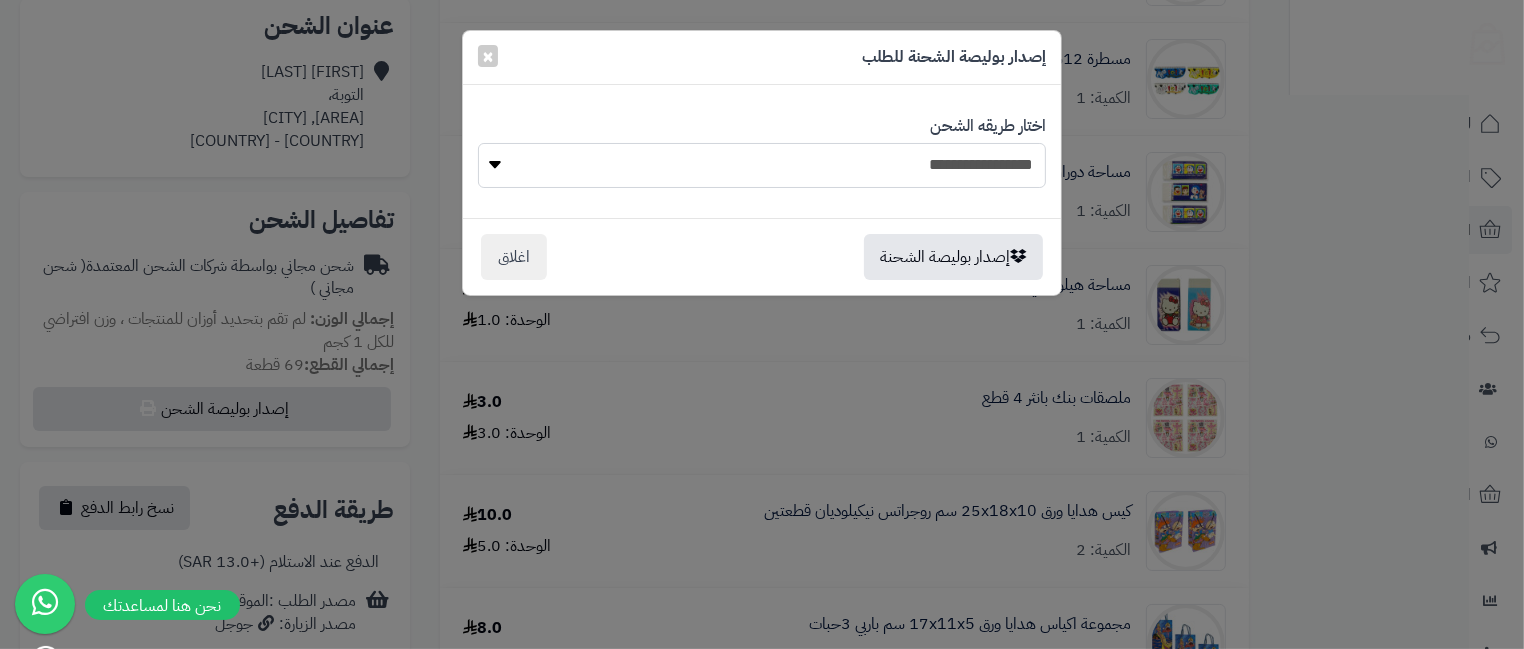 select on "*******" 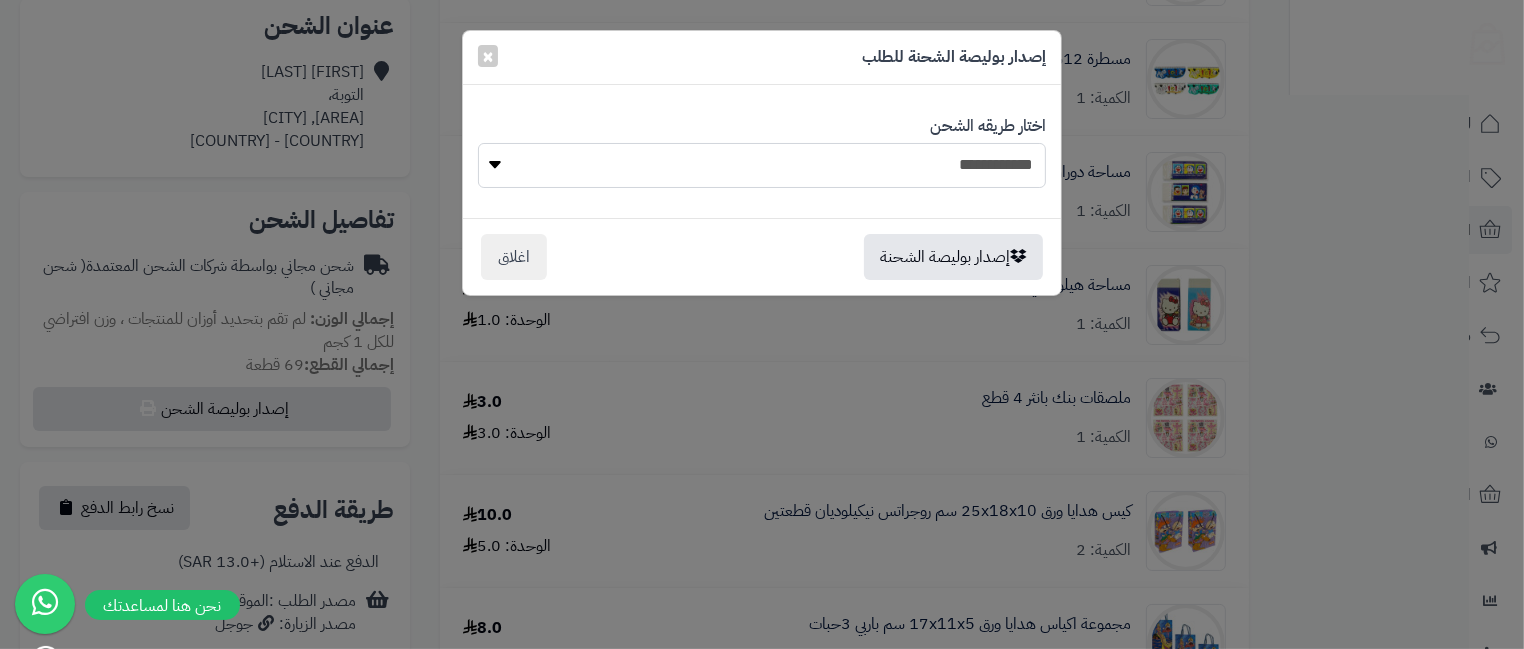 click on "**********" at bounding box center [762, 165] 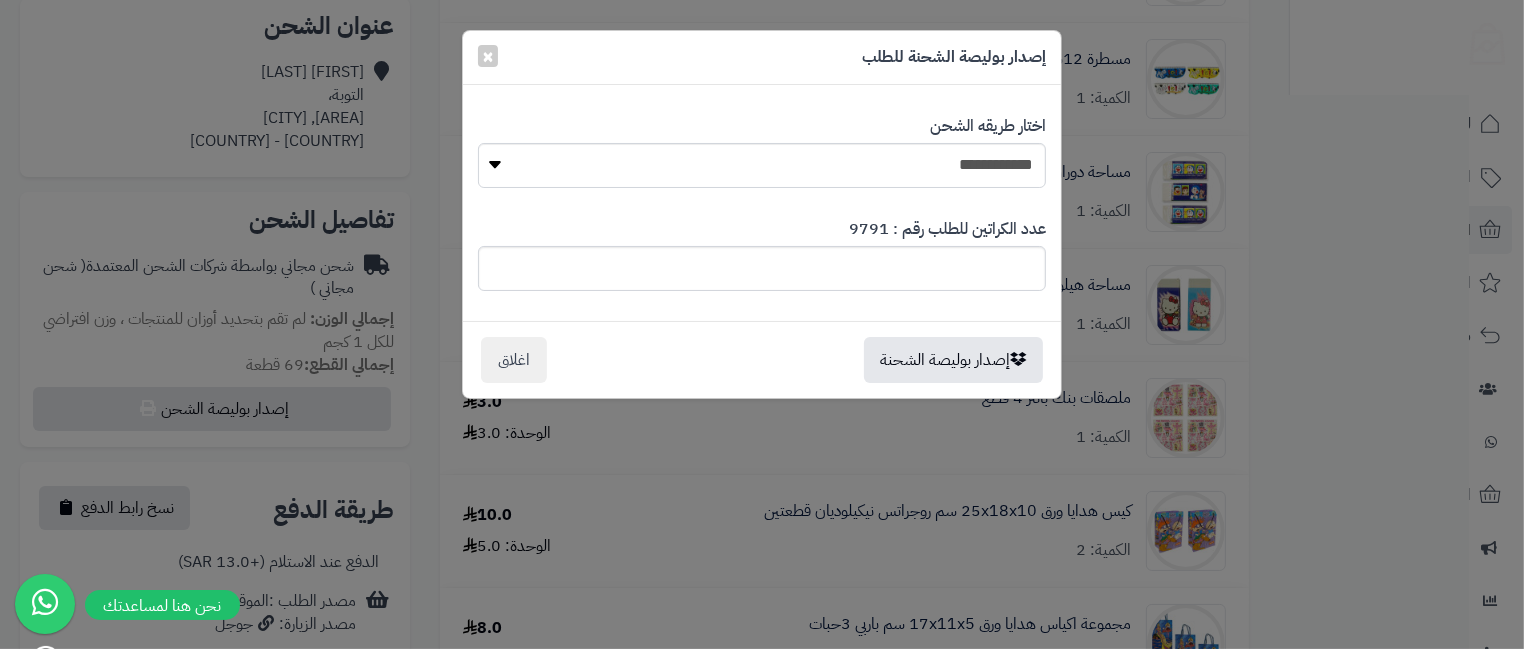 click on "*" at bounding box center [762, 268] 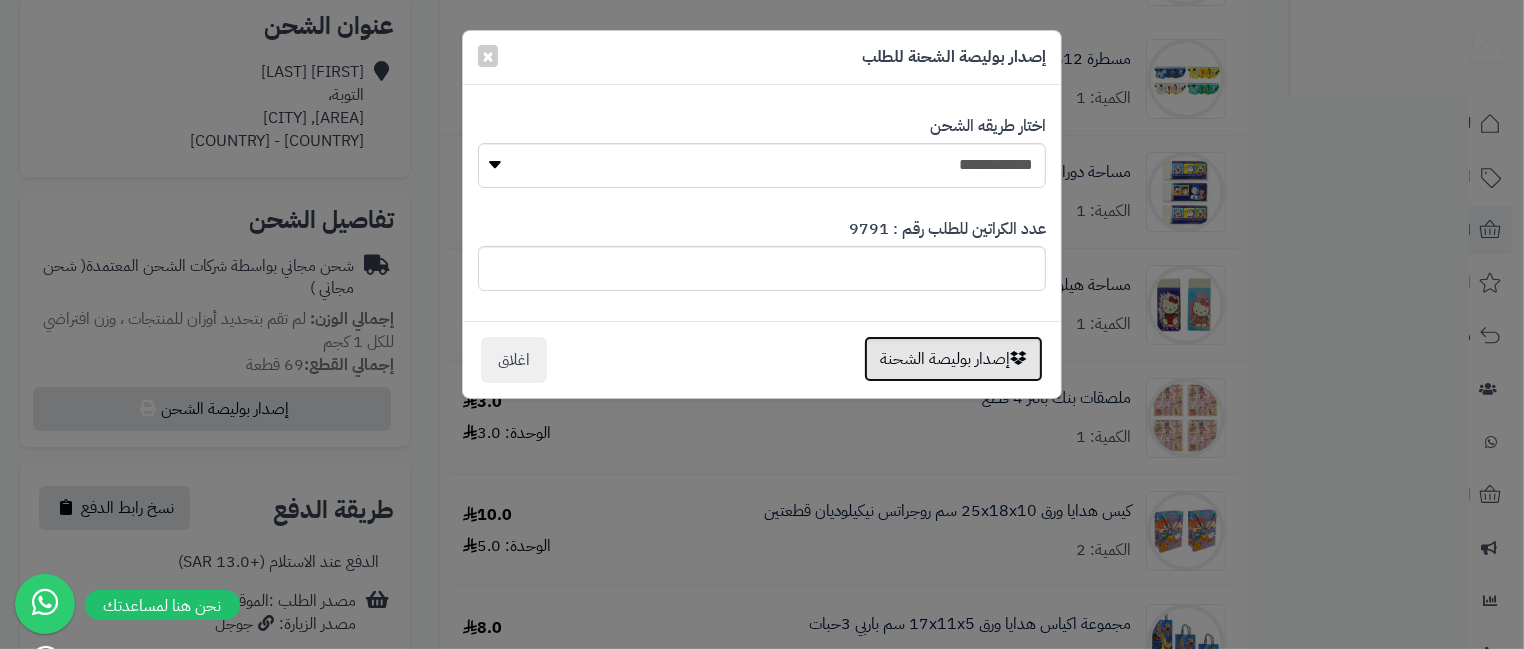 click on "إصدار بوليصة الشحنة" at bounding box center (953, 359) 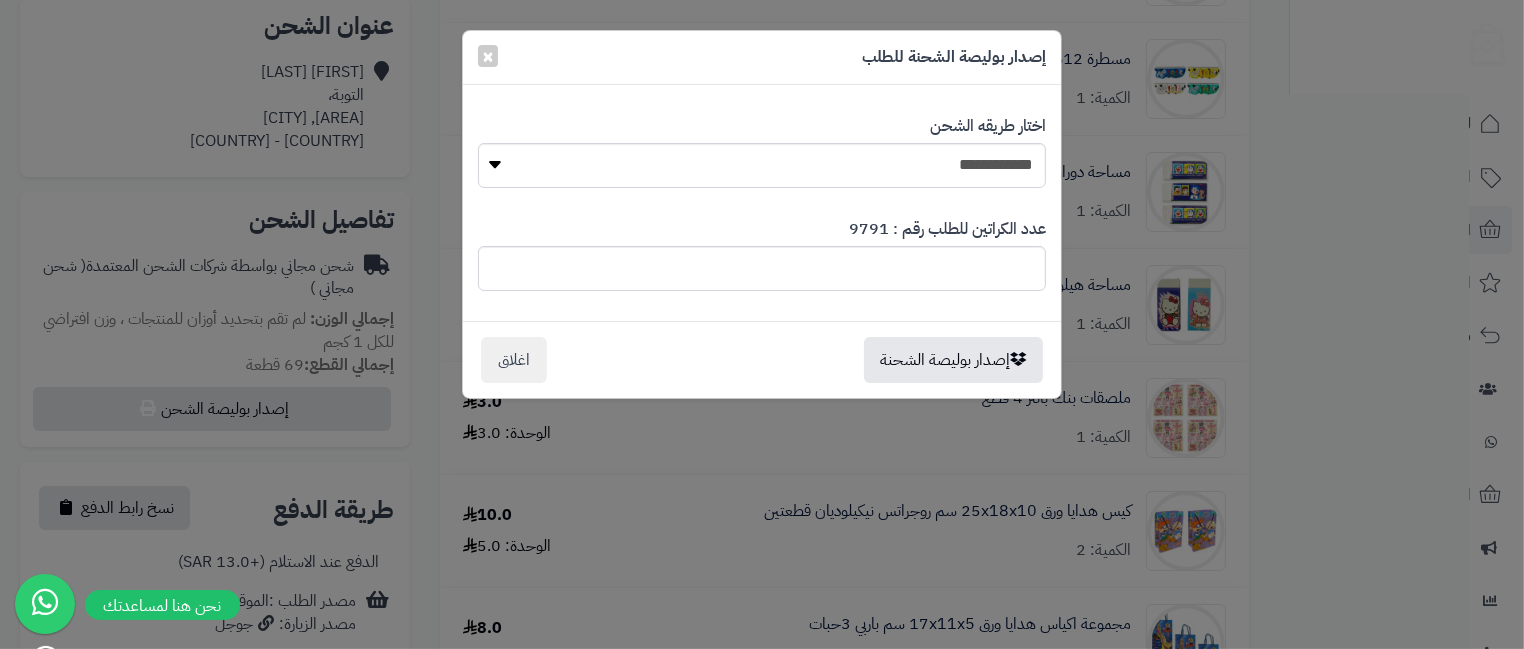 click on "جاري تصدير الطلبات لشركة الشحن .. برجاء الإنتظار" at bounding box center (0, 0) 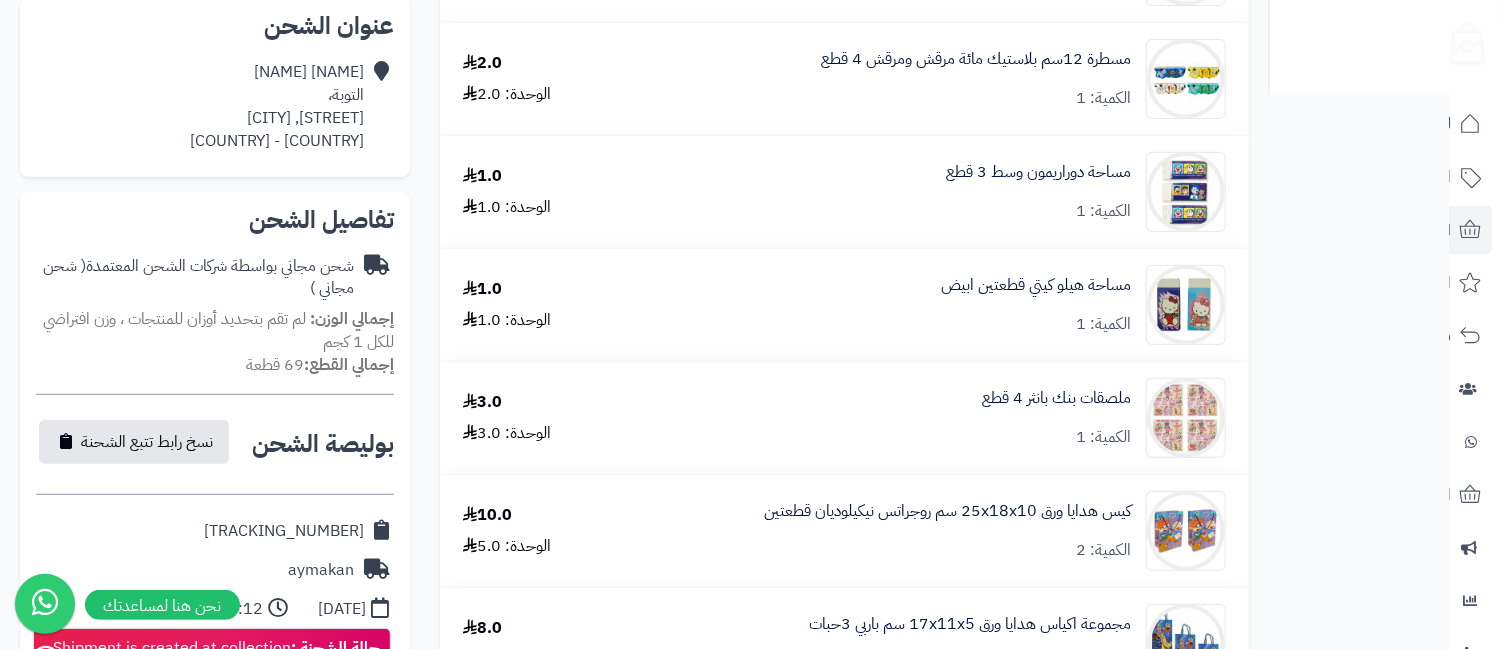 scroll, scrollTop: 888, scrollLeft: 0, axis: vertical 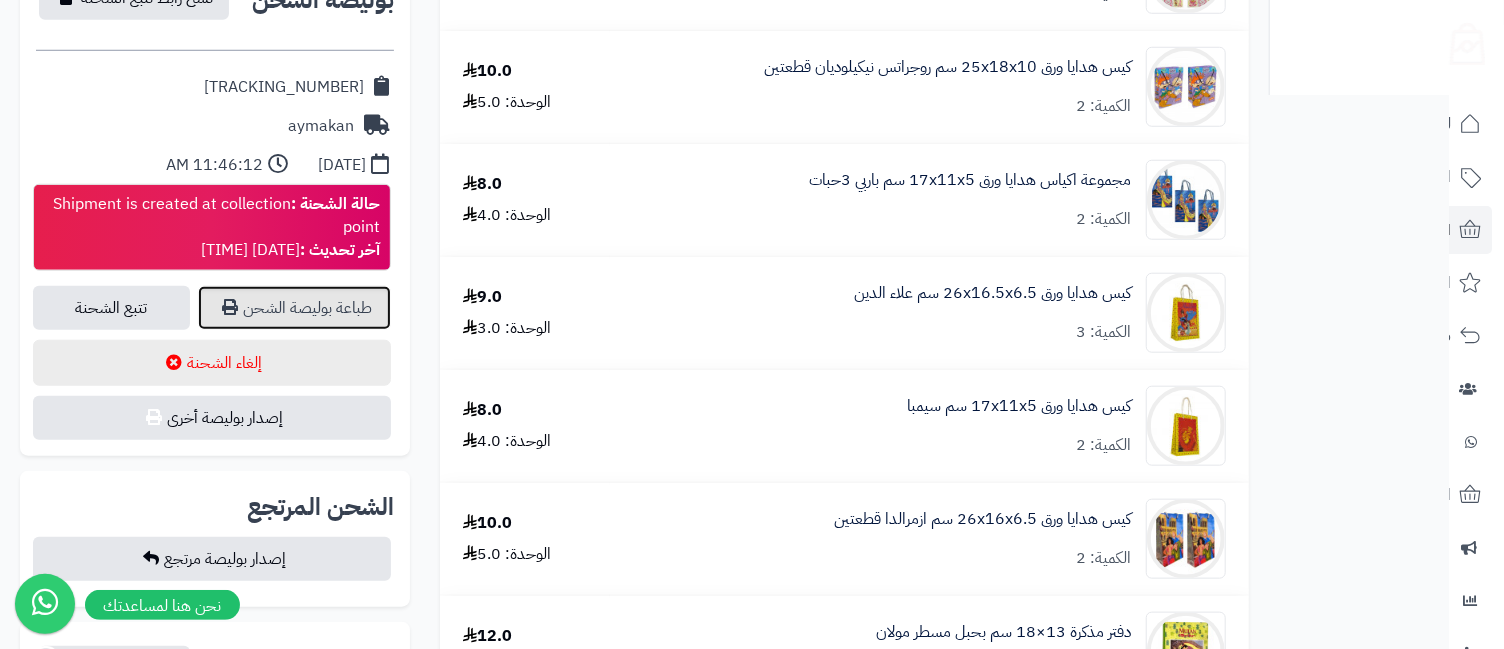 click on "طباعة بوليصة الشحن" at bounding box center (294, 308) 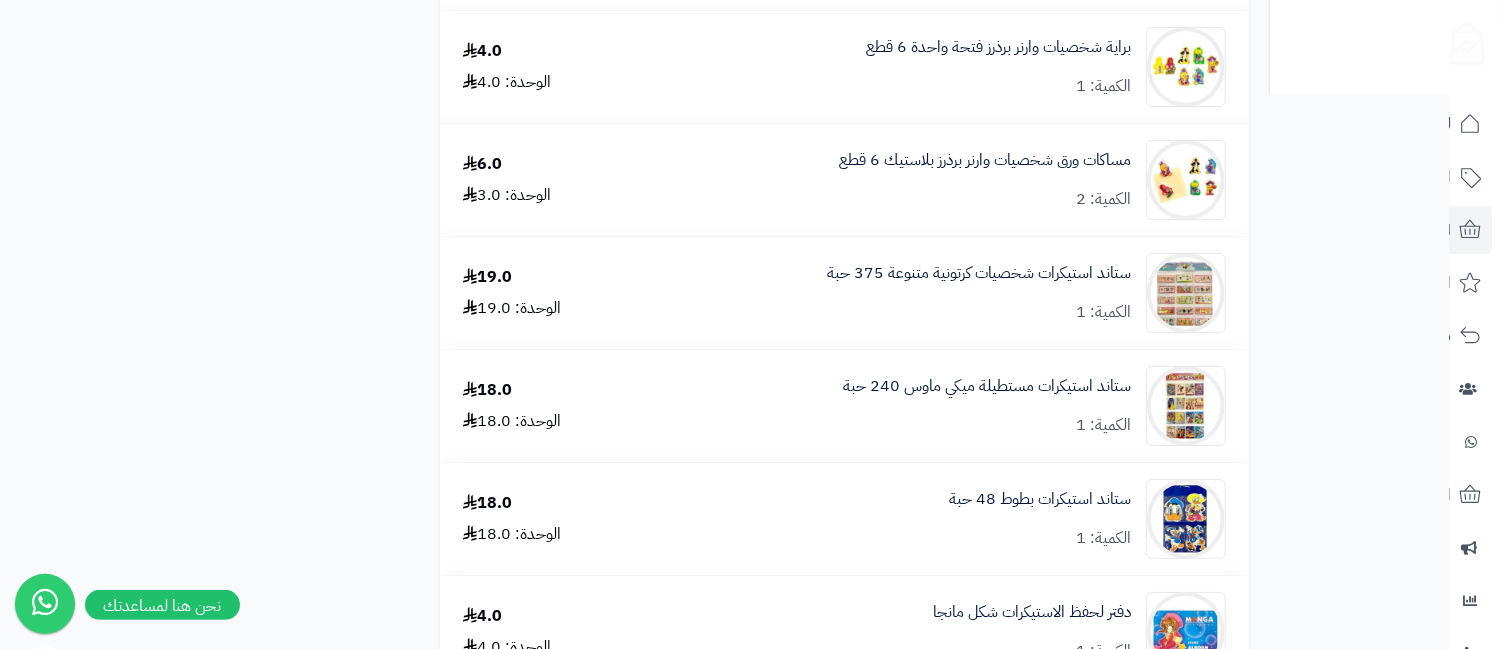 scroll, scrollTop: 4000, scrollLeft: 0, axis: vertical 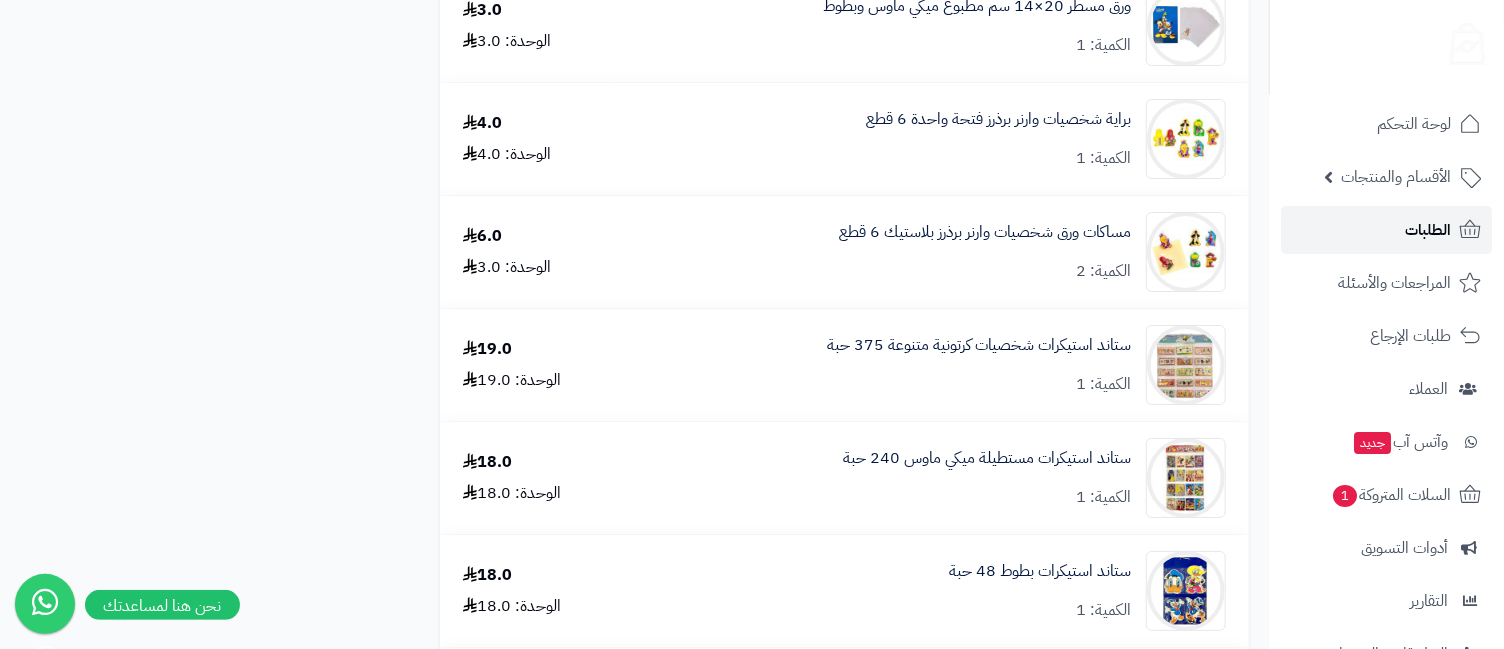 click on "الطلبات" at bounding box center (1428, 230) 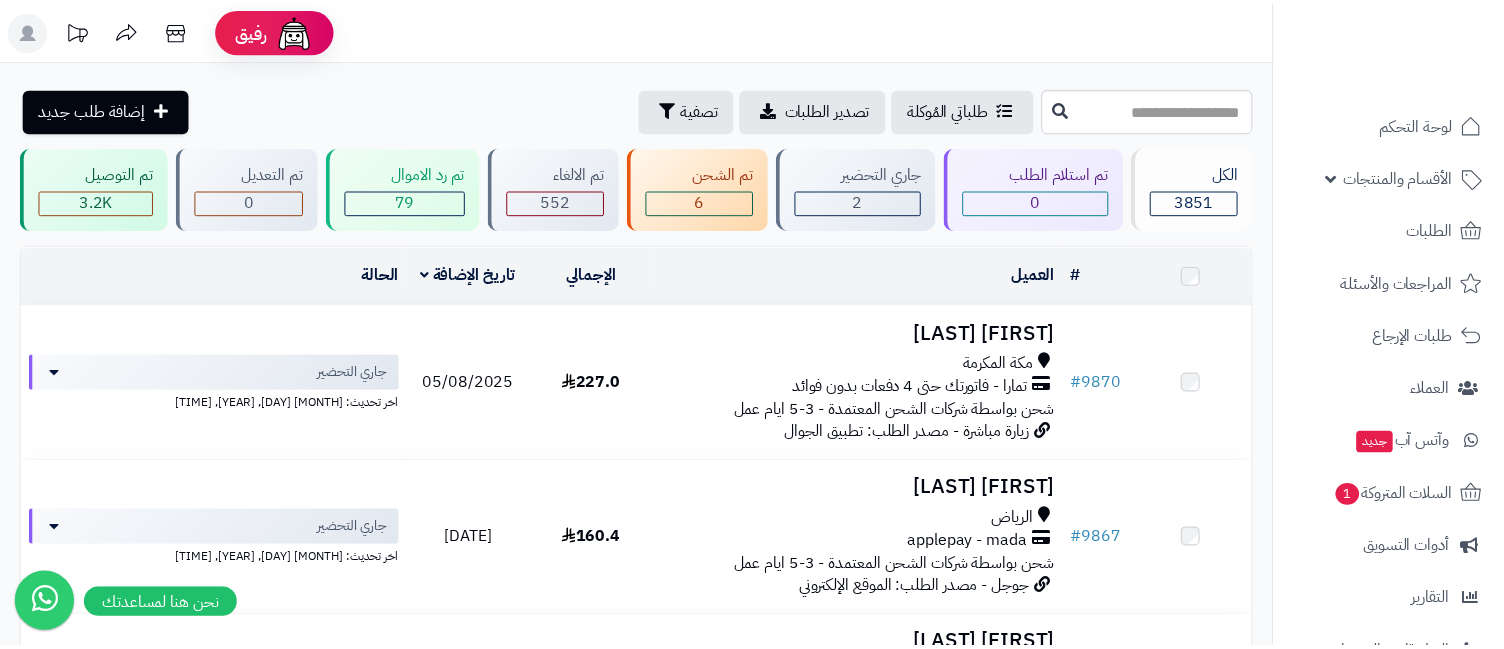 scroll, scrollTop: 0, scrollLeft: 0, axis: both 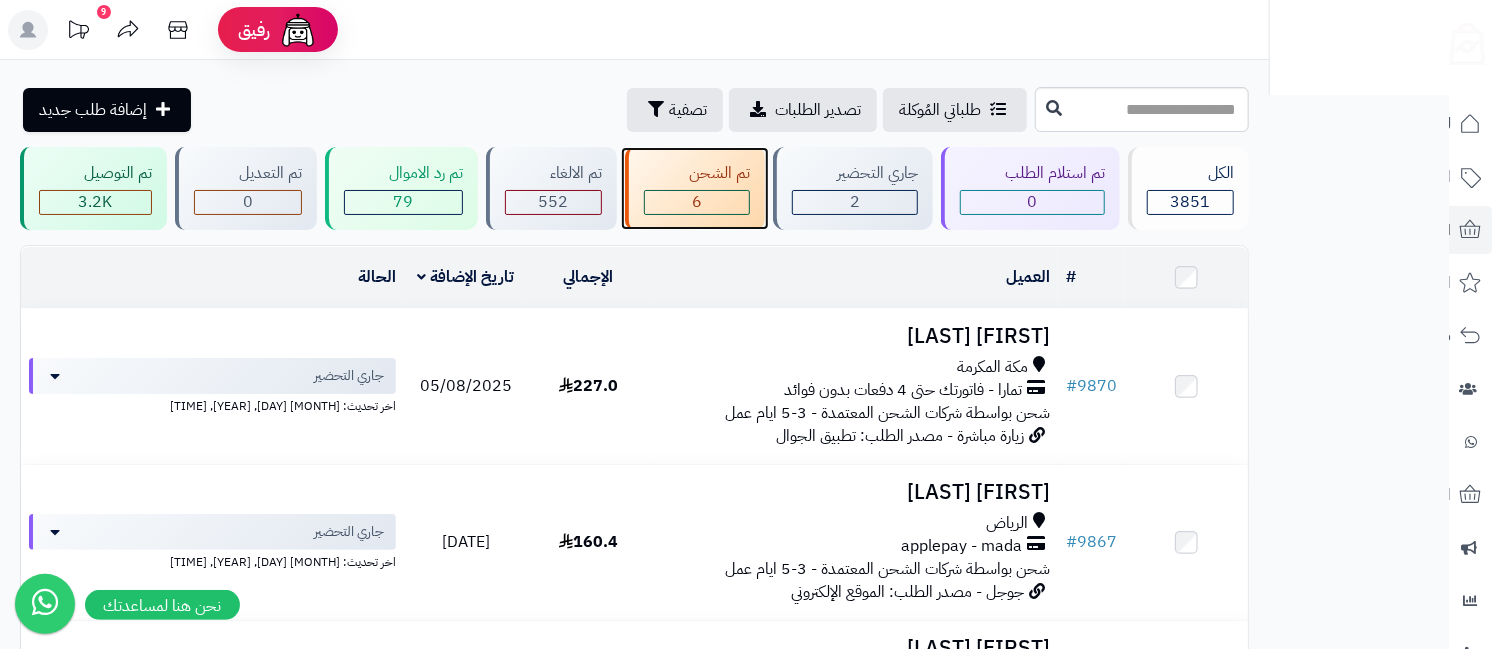 click on "6" at bounding box center (697, 202) 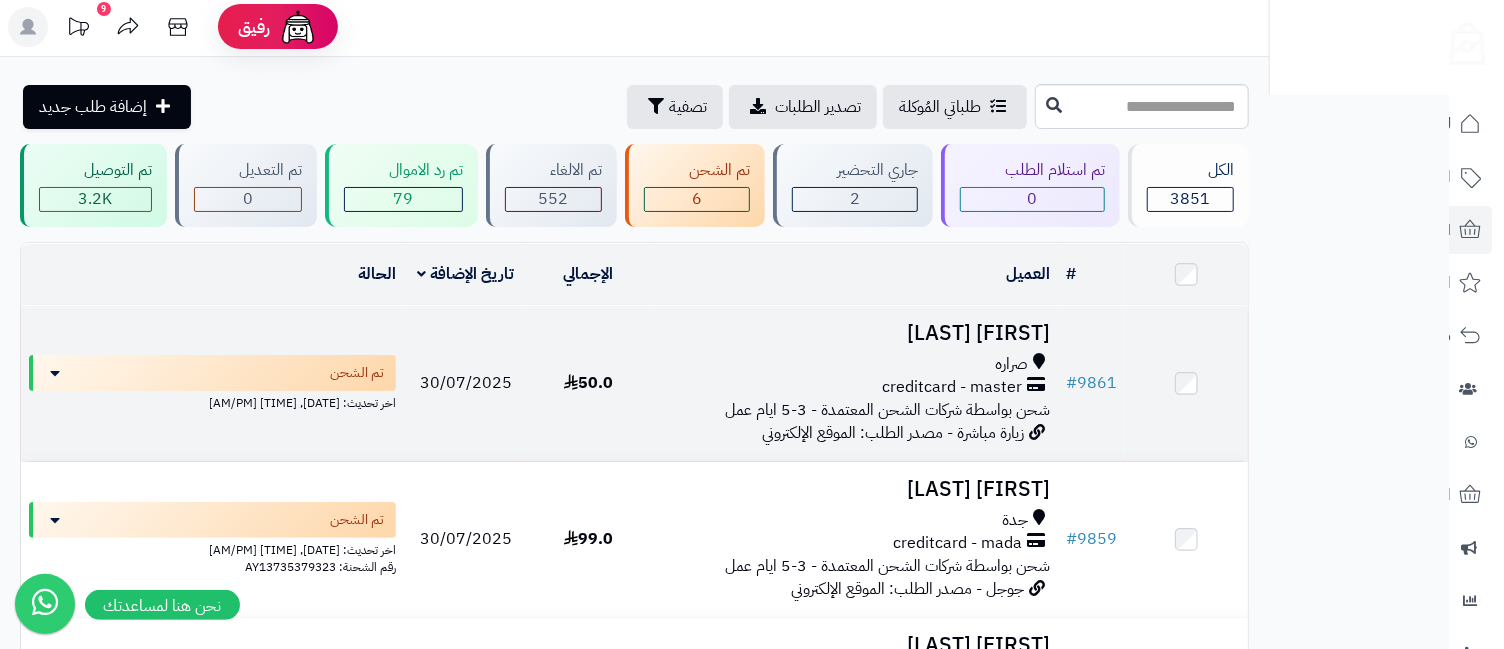 scroll, scrollTop: 0, scrollLeft: 0, axis: both 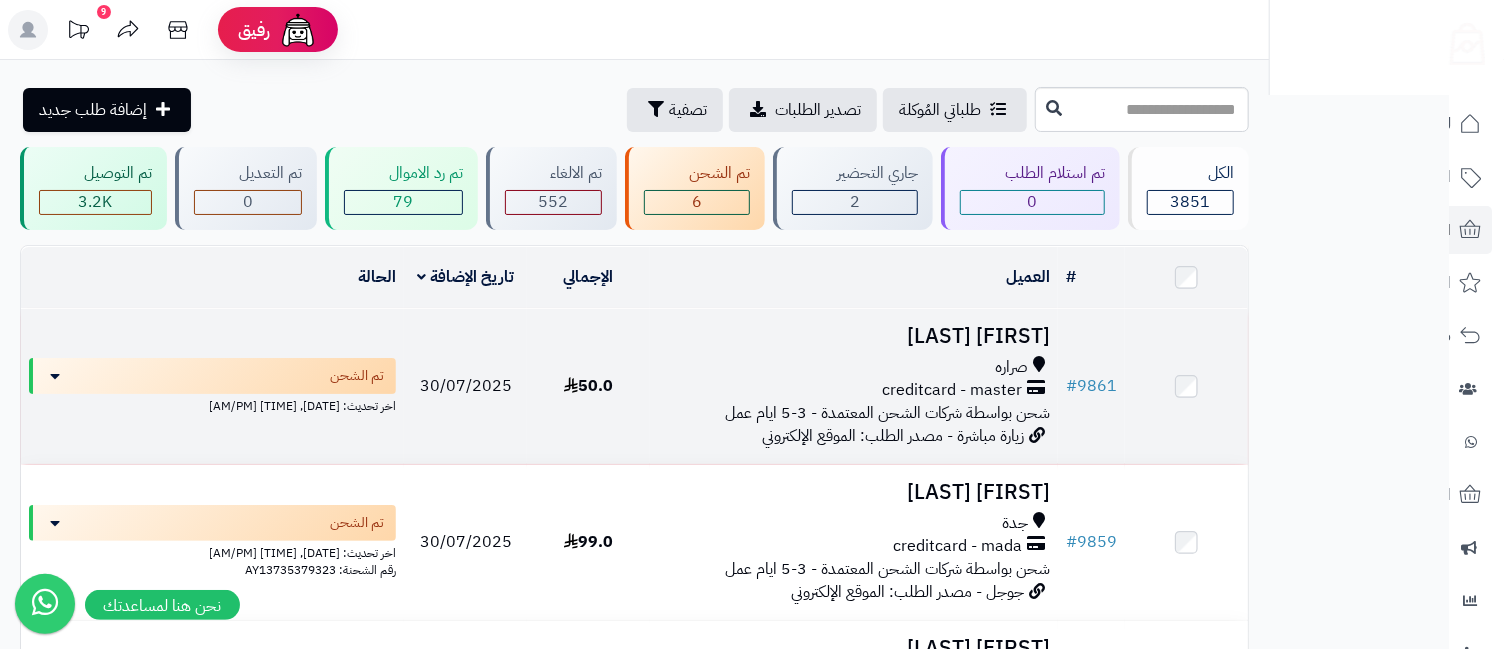 click on "[FIRST] [LAST]" at bounding box center [854, 336] 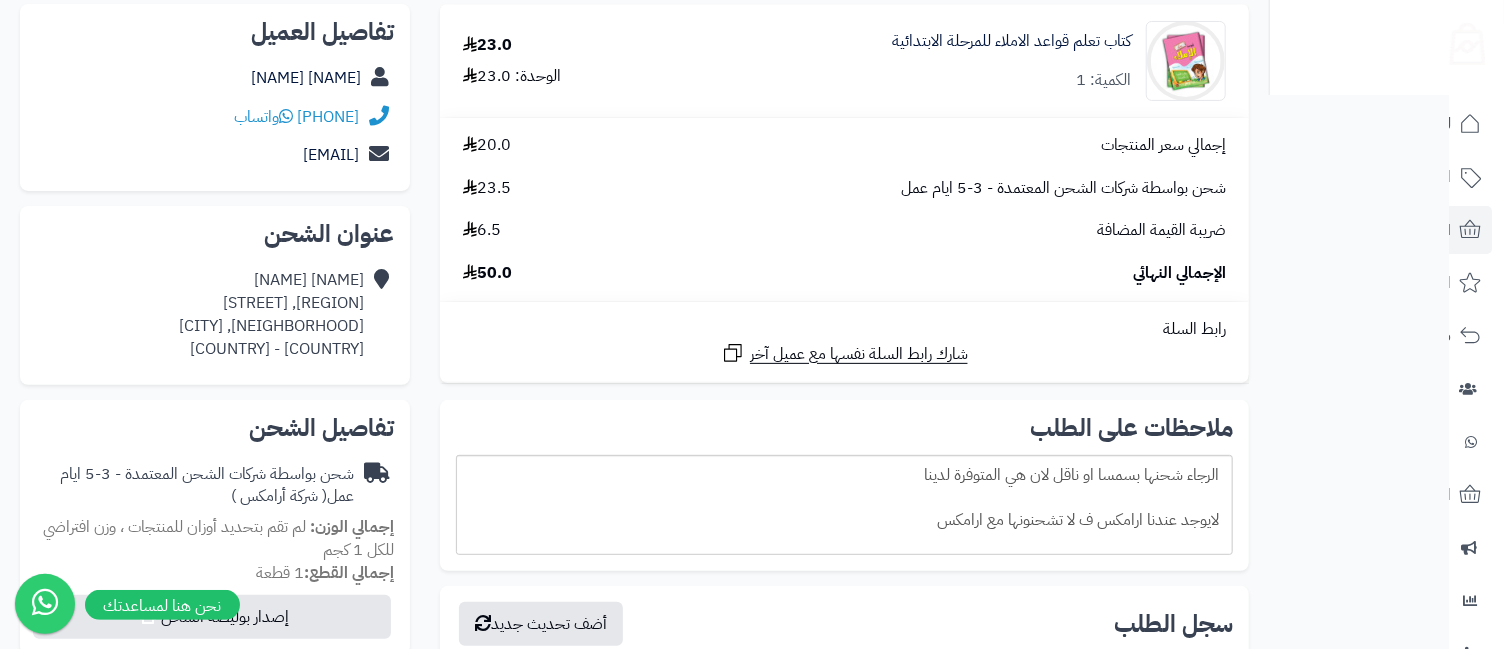 scroll, scrollTop: 0, scrollLeft: 0, axis: both 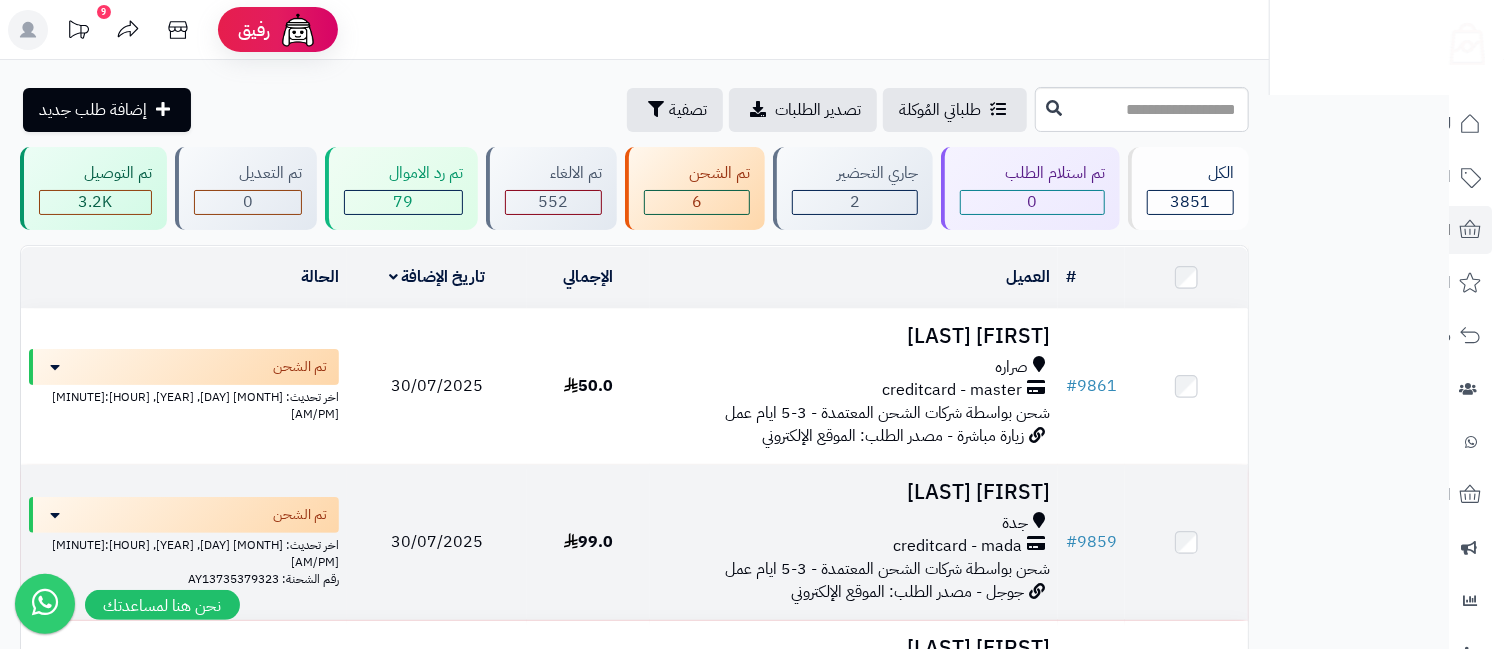 click on "[FIRST] [LAST]" at bounding box center [854, 492] 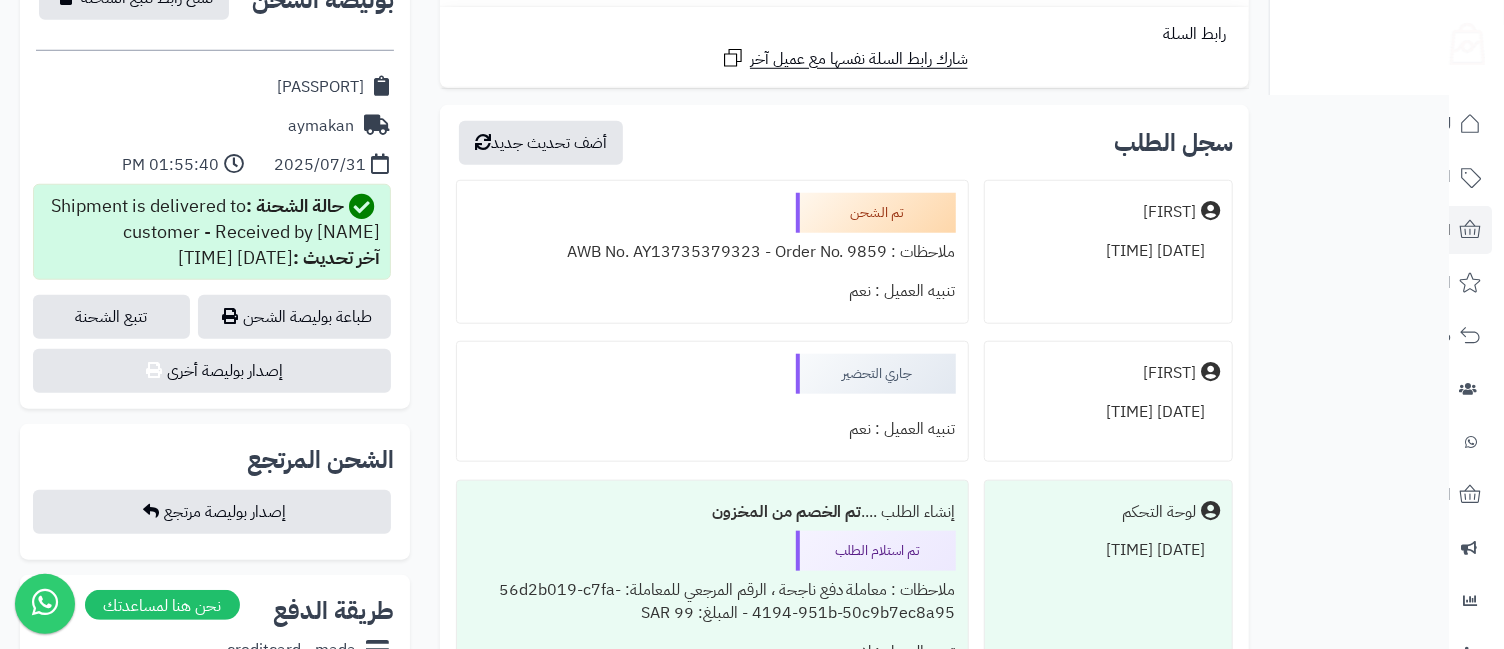 scroll, scrollTop: 0, scrollLeft: 0, axis: both 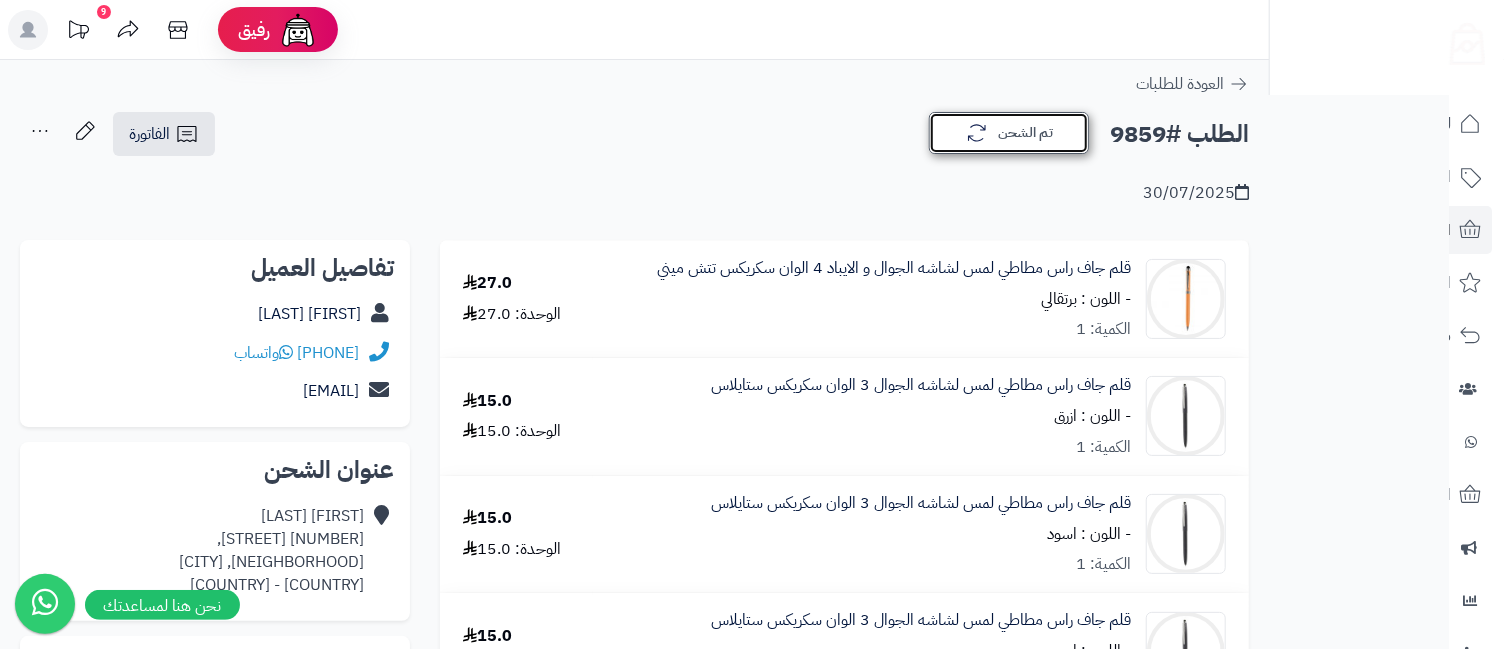 click on "تم الشحن" at bounding box center [1009, 133] 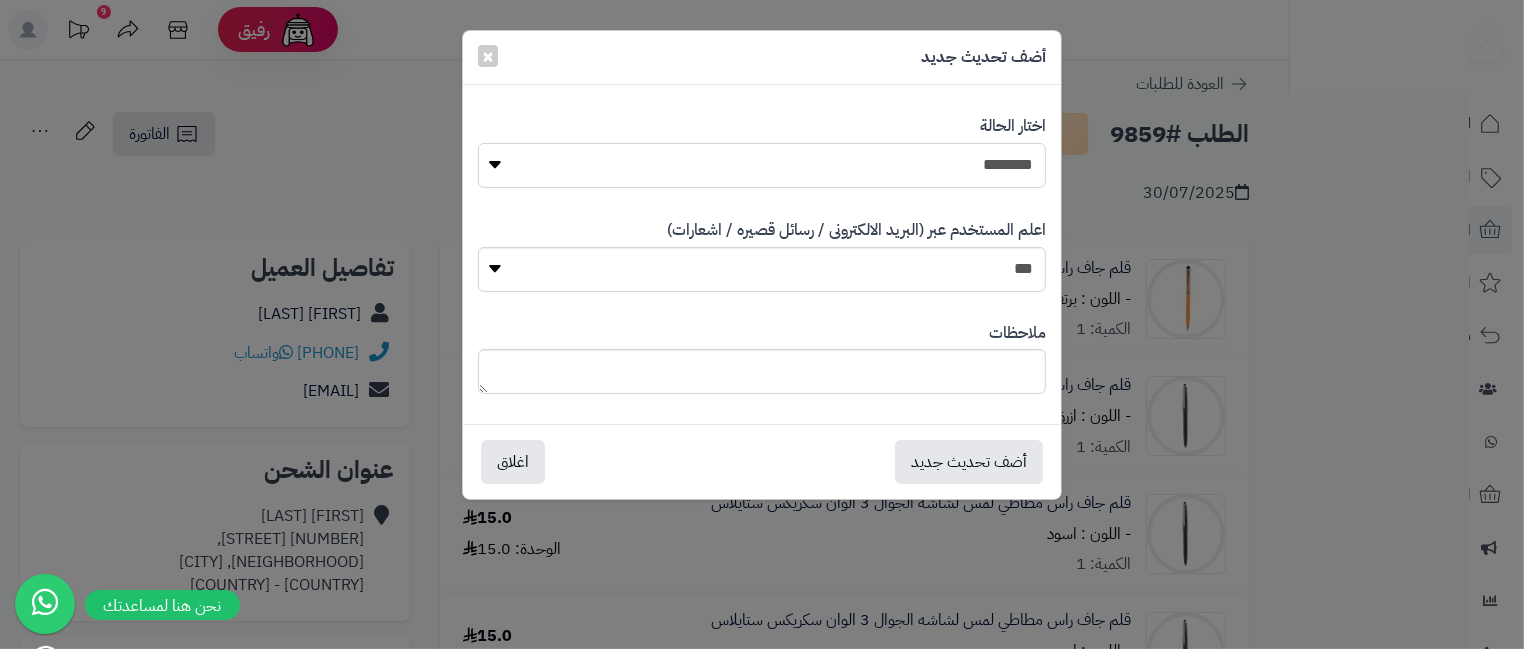 click on "**********" at bounding box center [762, 165] 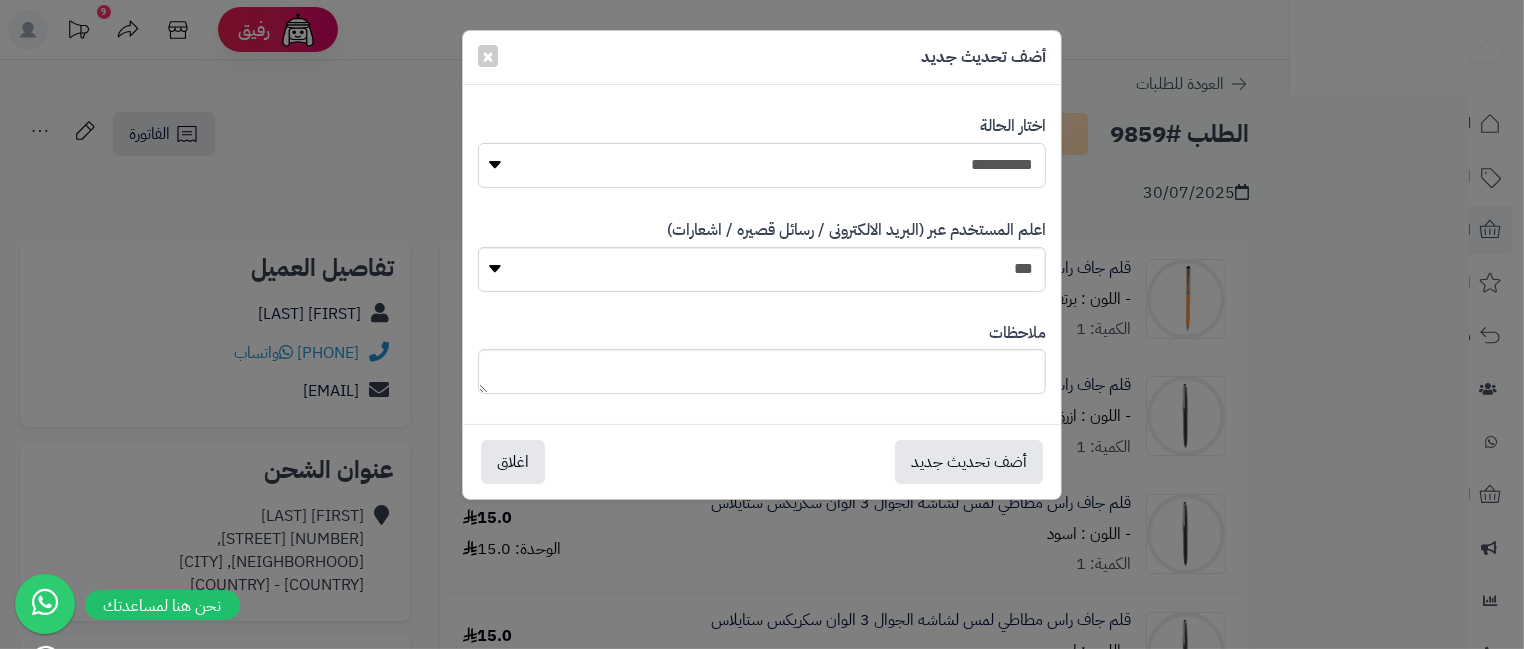 click on "**********" at bounding box center [762, 165] 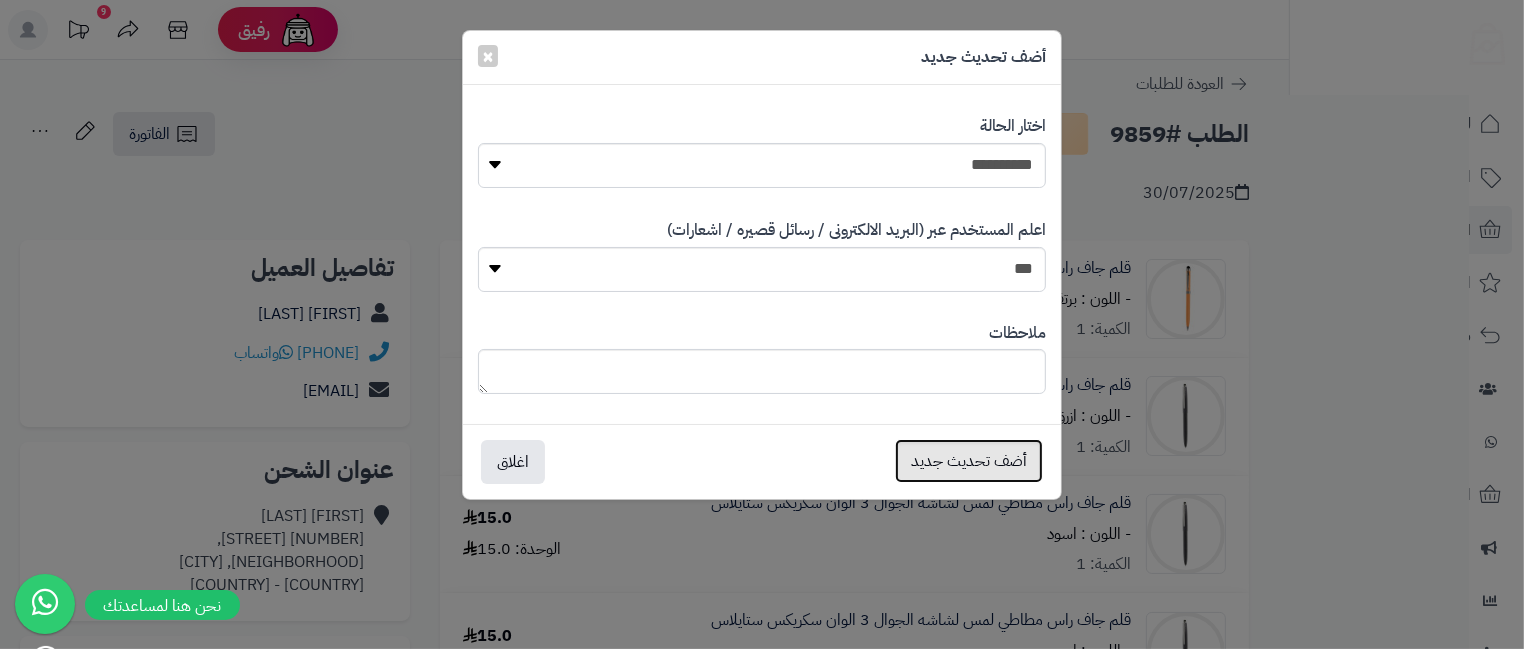 click on "أضف تحديث جديد" at bounding box center (969, 461) 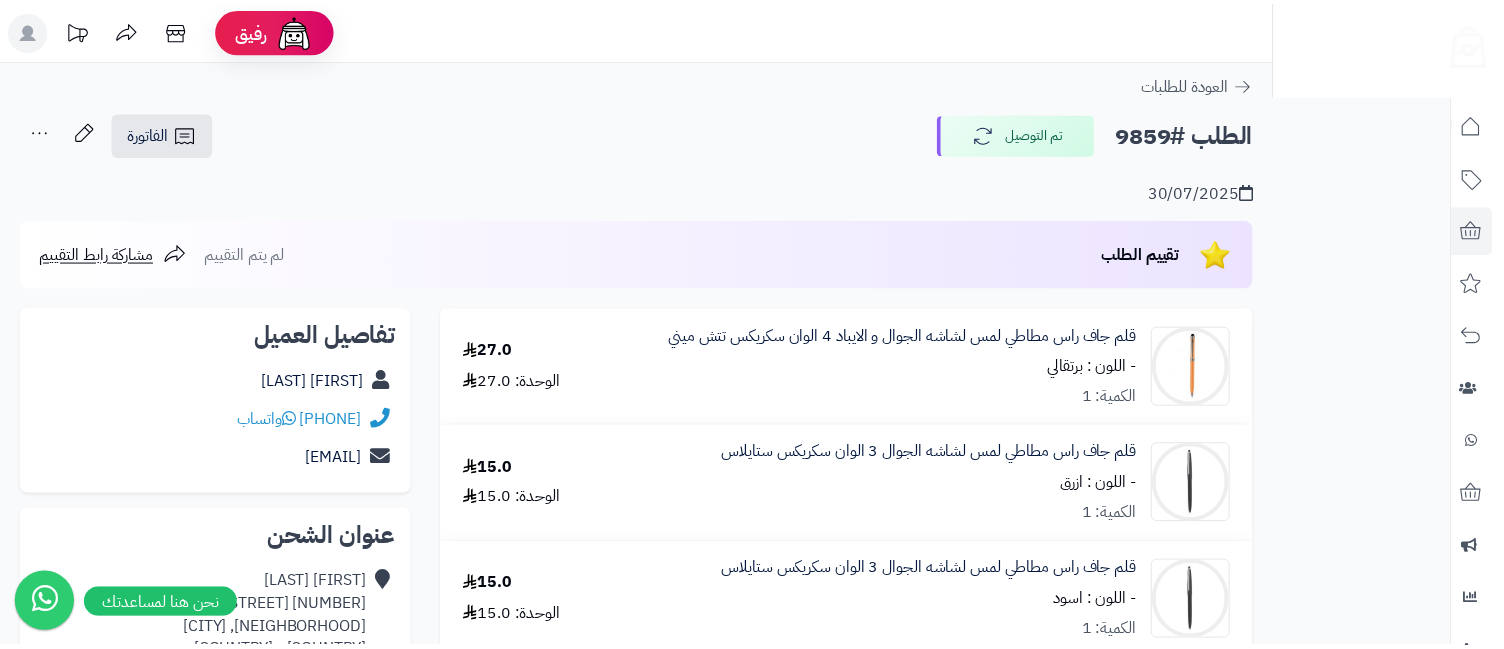 scroll, scrollTop: 0, scrollLeft: 0, axis: both 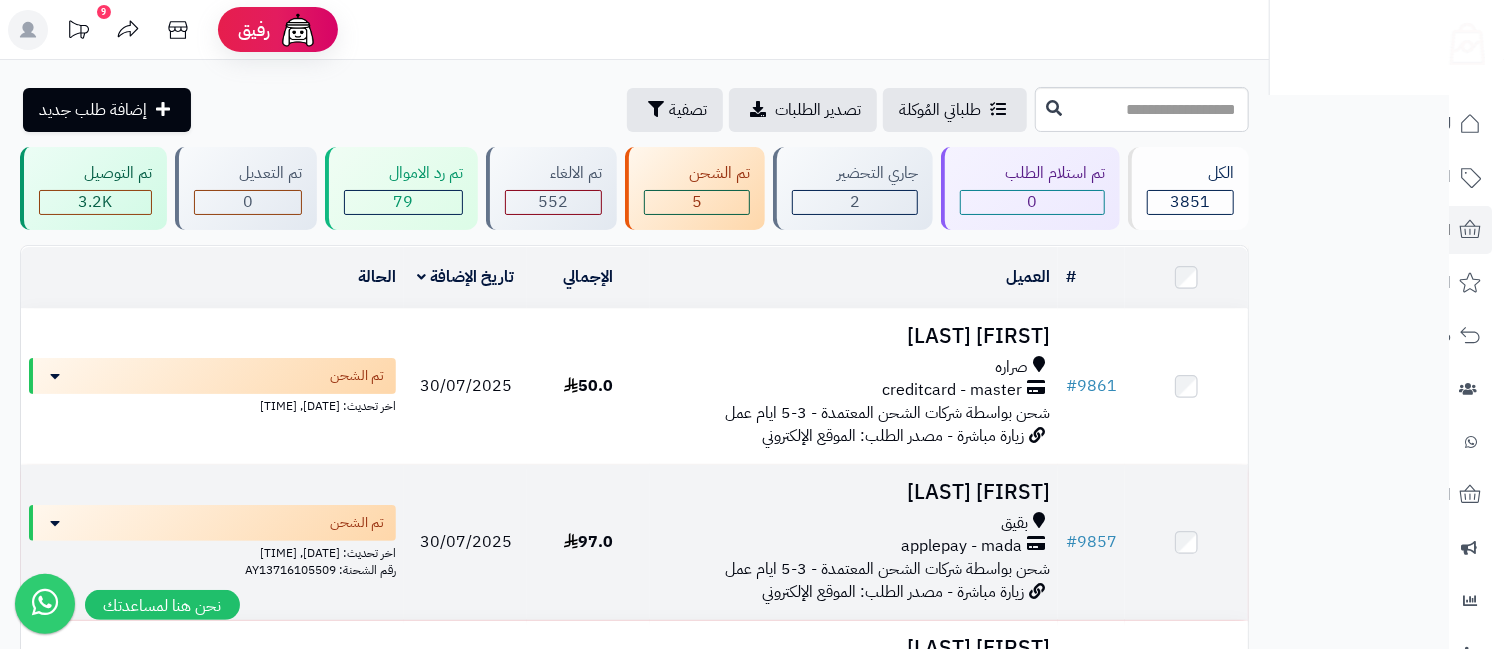 click on "[FIRST] [LAST]" at bounding box center (854, 492) 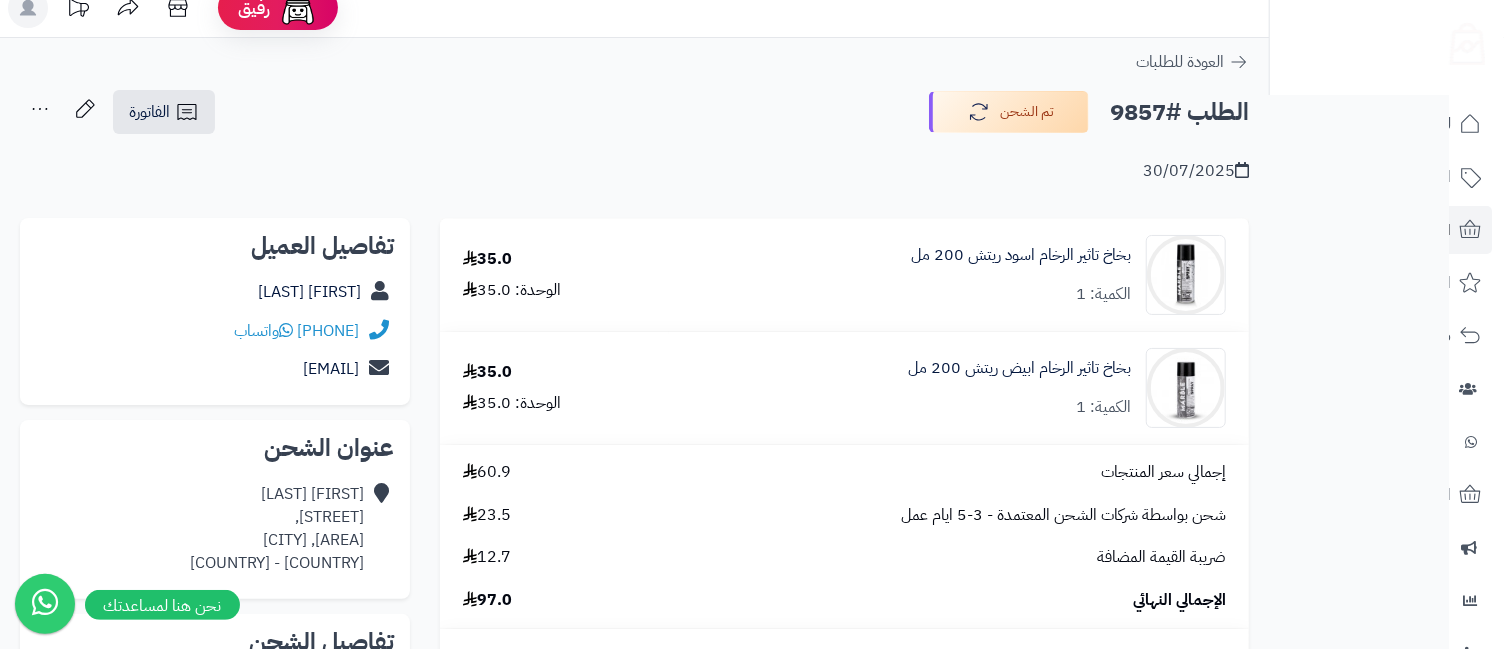 scroll, scrollTop: 0, scrollLeft: 0, axis: both 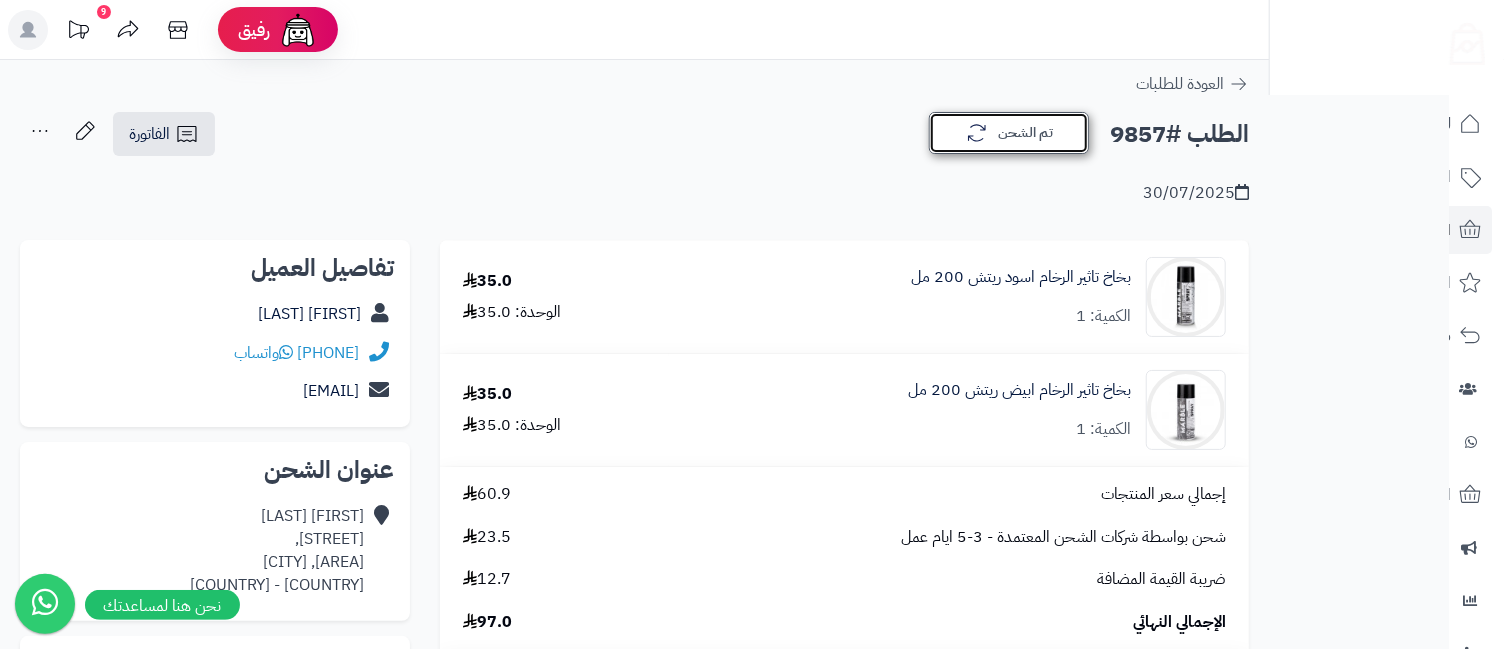 click on "تم الشحن" at bounding box center [1009, 133] 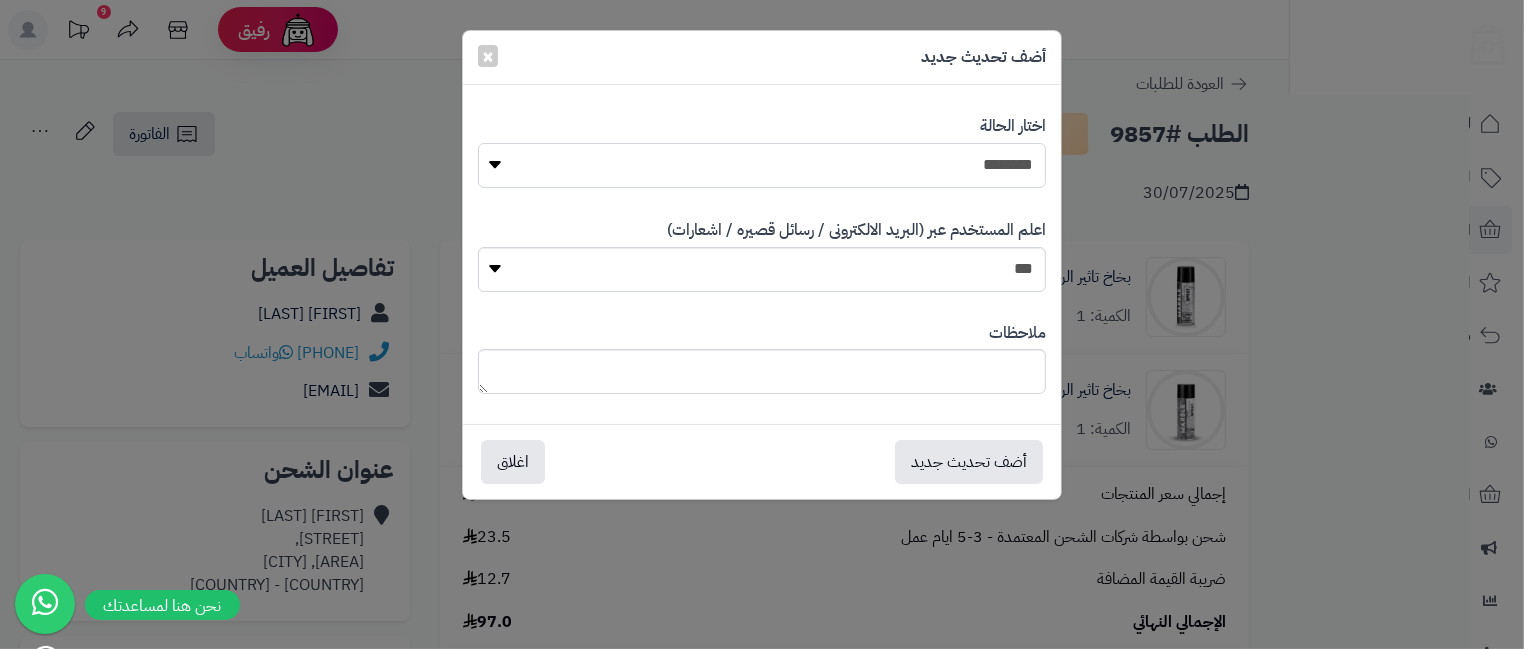 click on "**********" at bounding box center (762, 165) 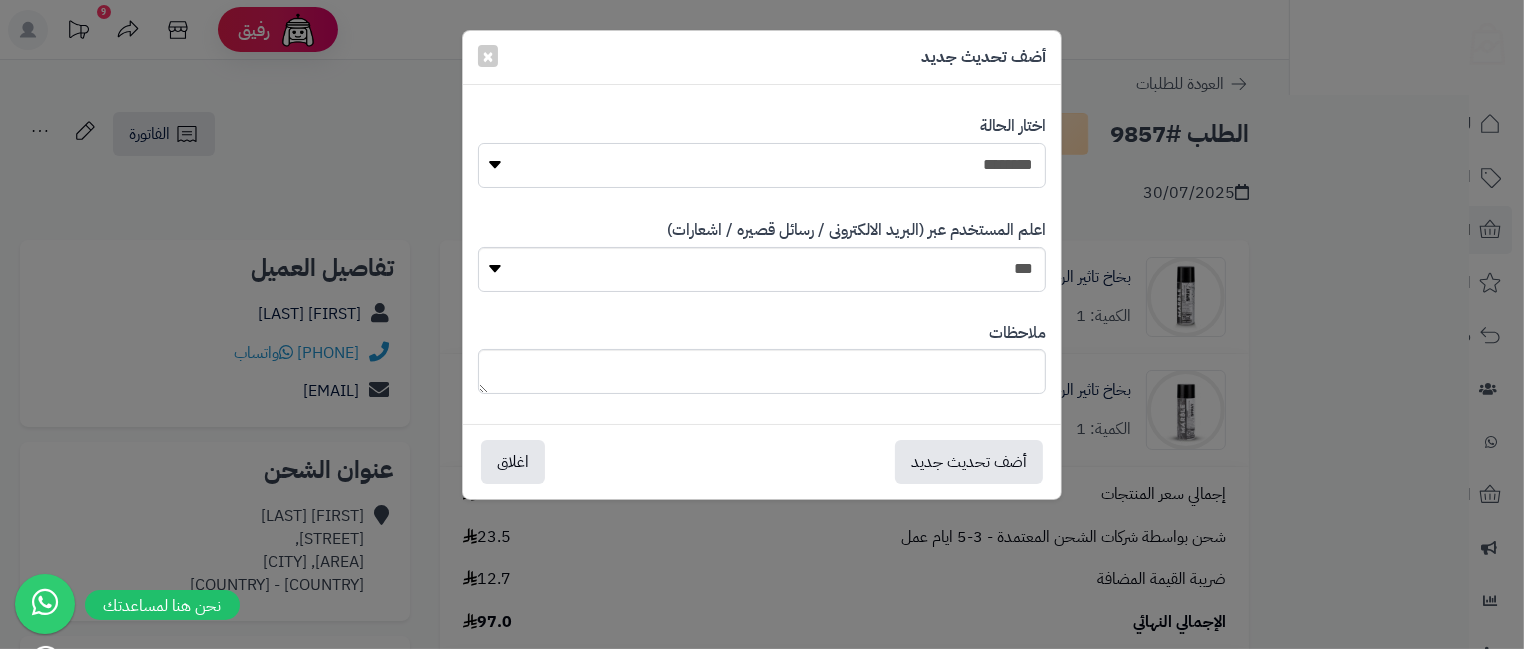 select on "**" 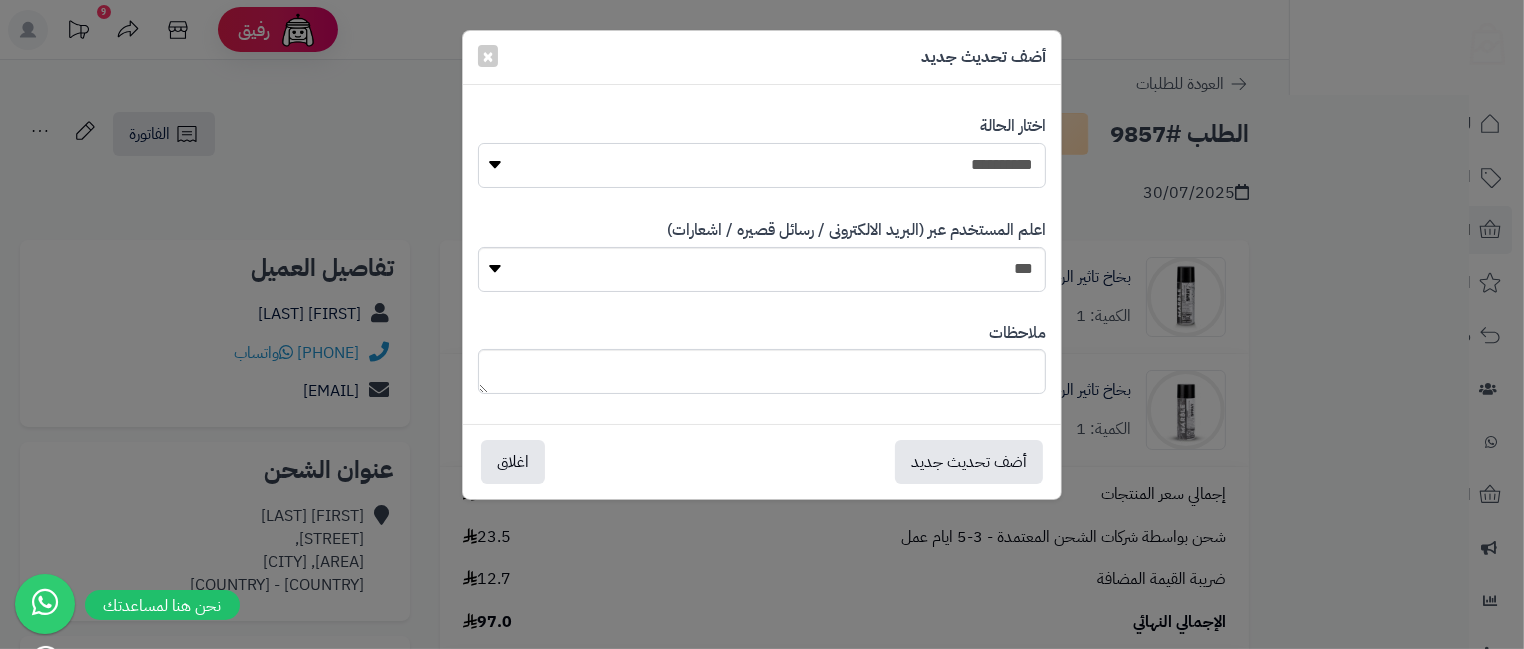click on "**********" at bounding box center [762, 165] 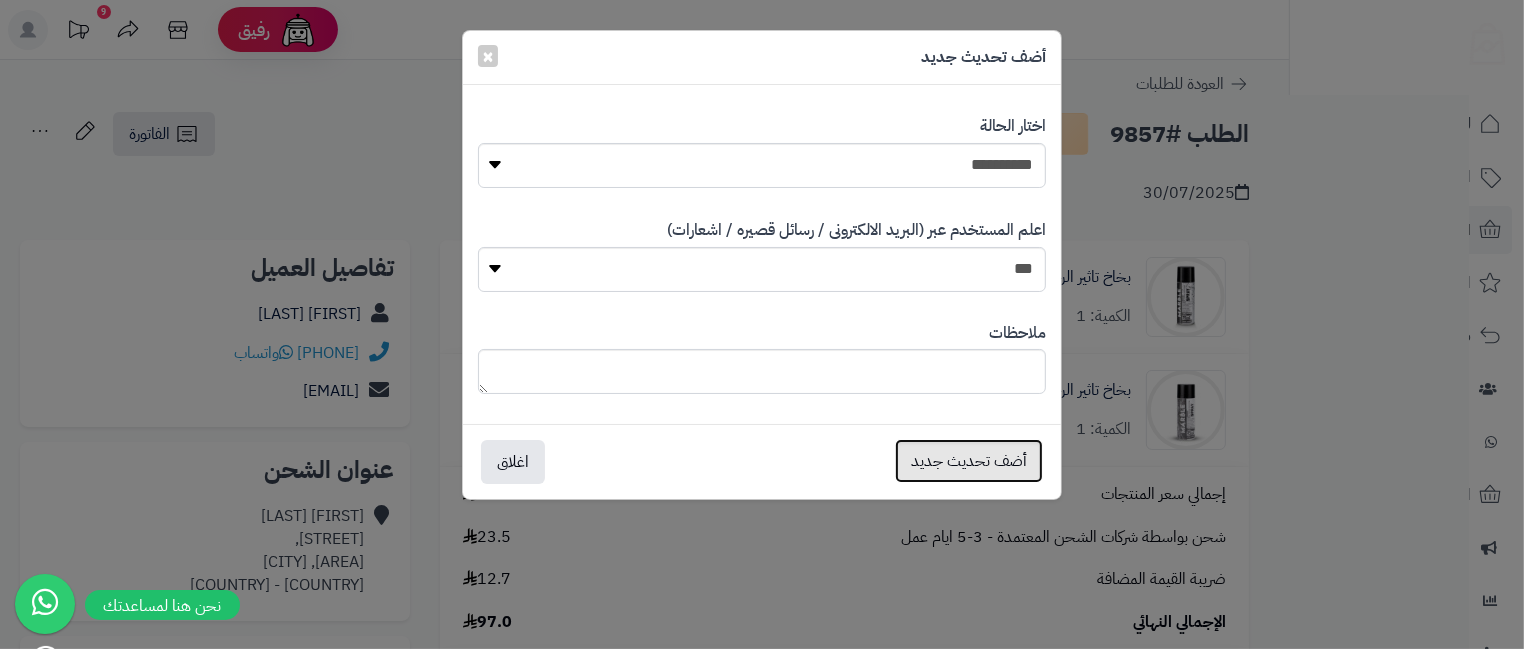 click on "أضف تحديث جديد" at bounding box center [969, 461] 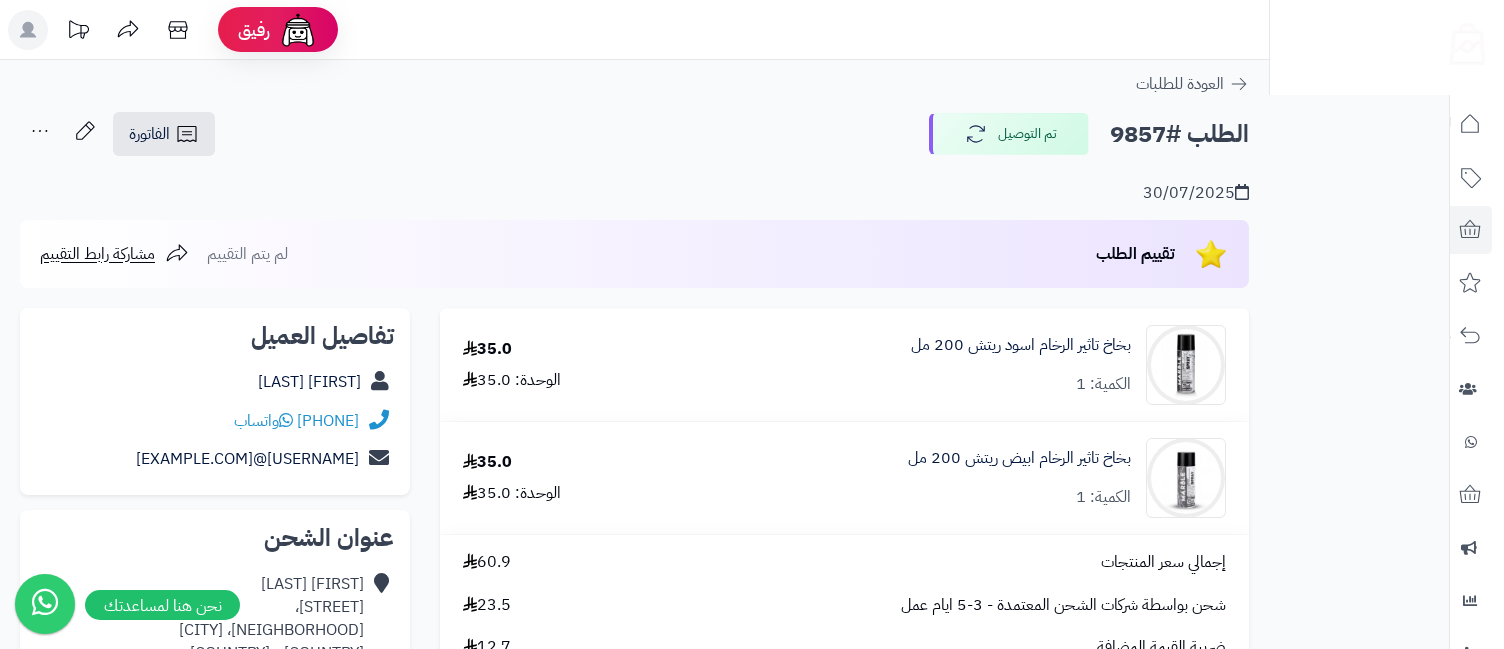 scroll, scrollTop: 0, scrollLeft: 0, axis: both 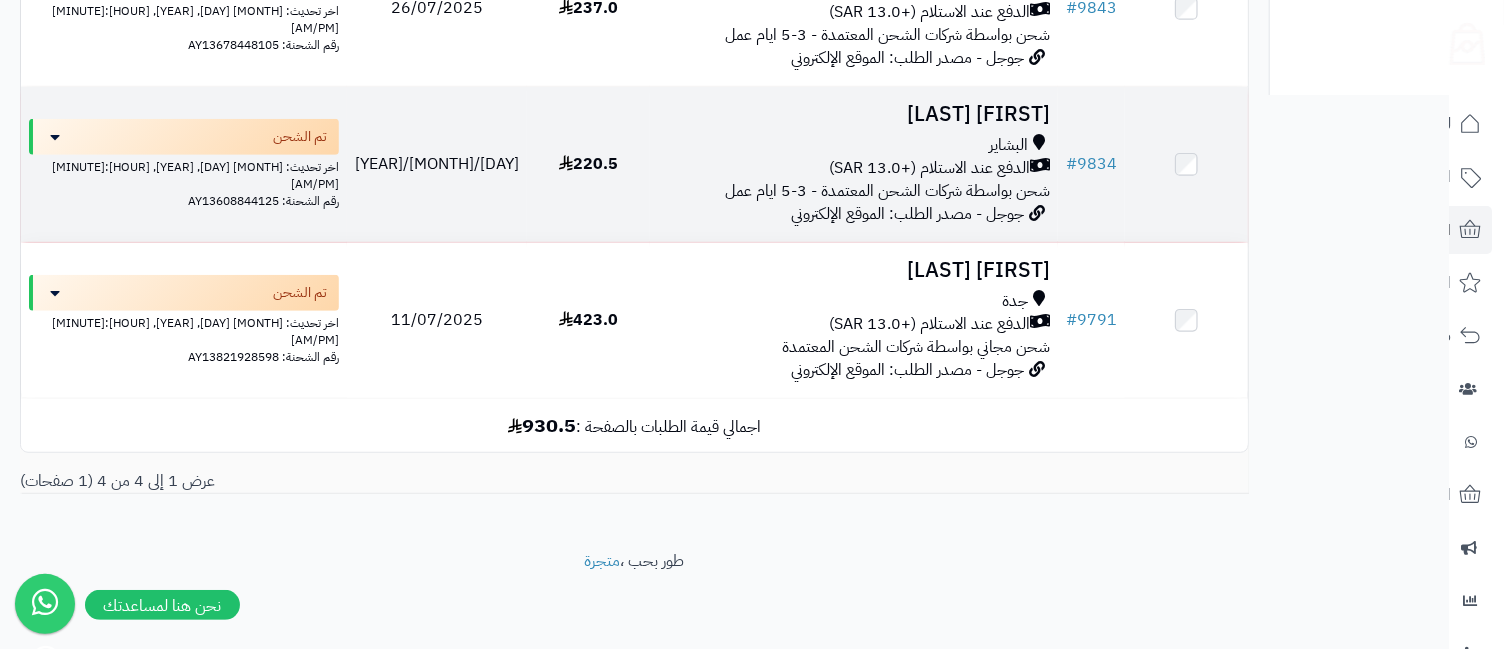 click on "[FIRST] [LAST]" at bounding box center [854, 114] 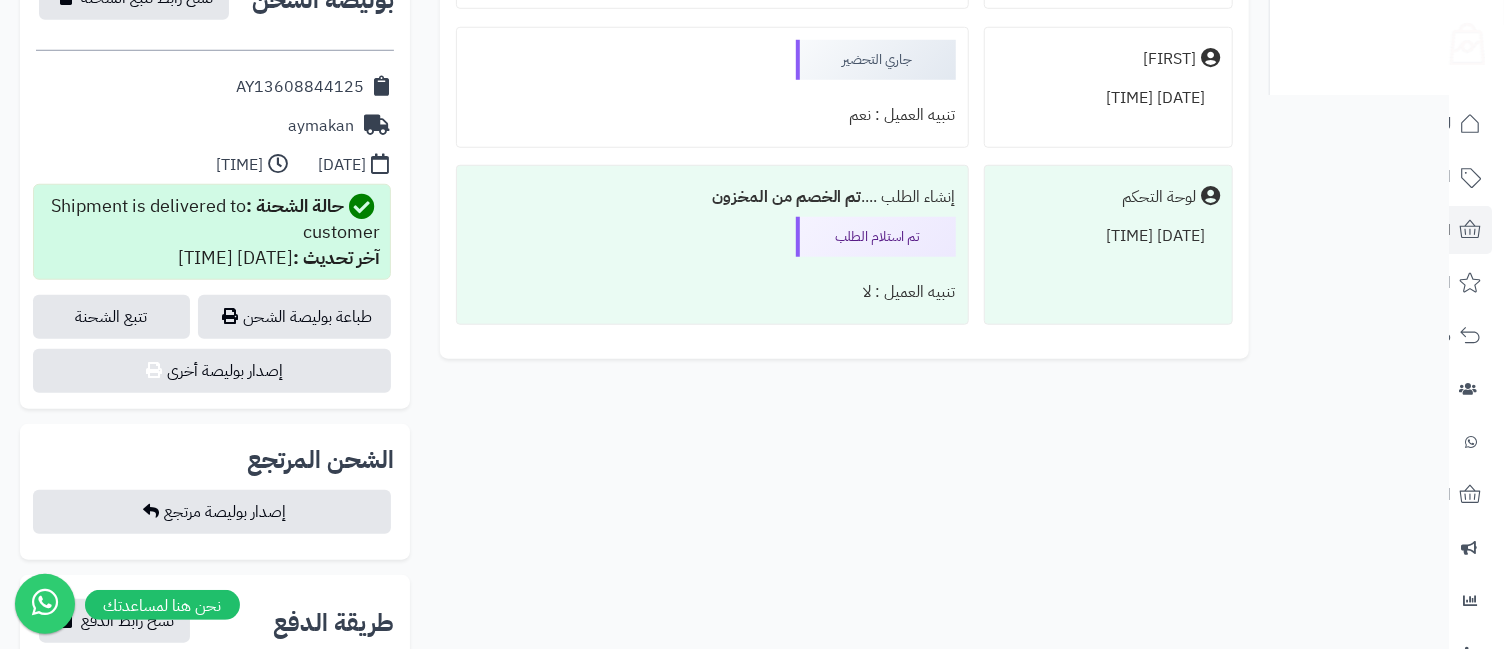 scroll, scrollTop: 0, scrollLeft: 0, axis: both 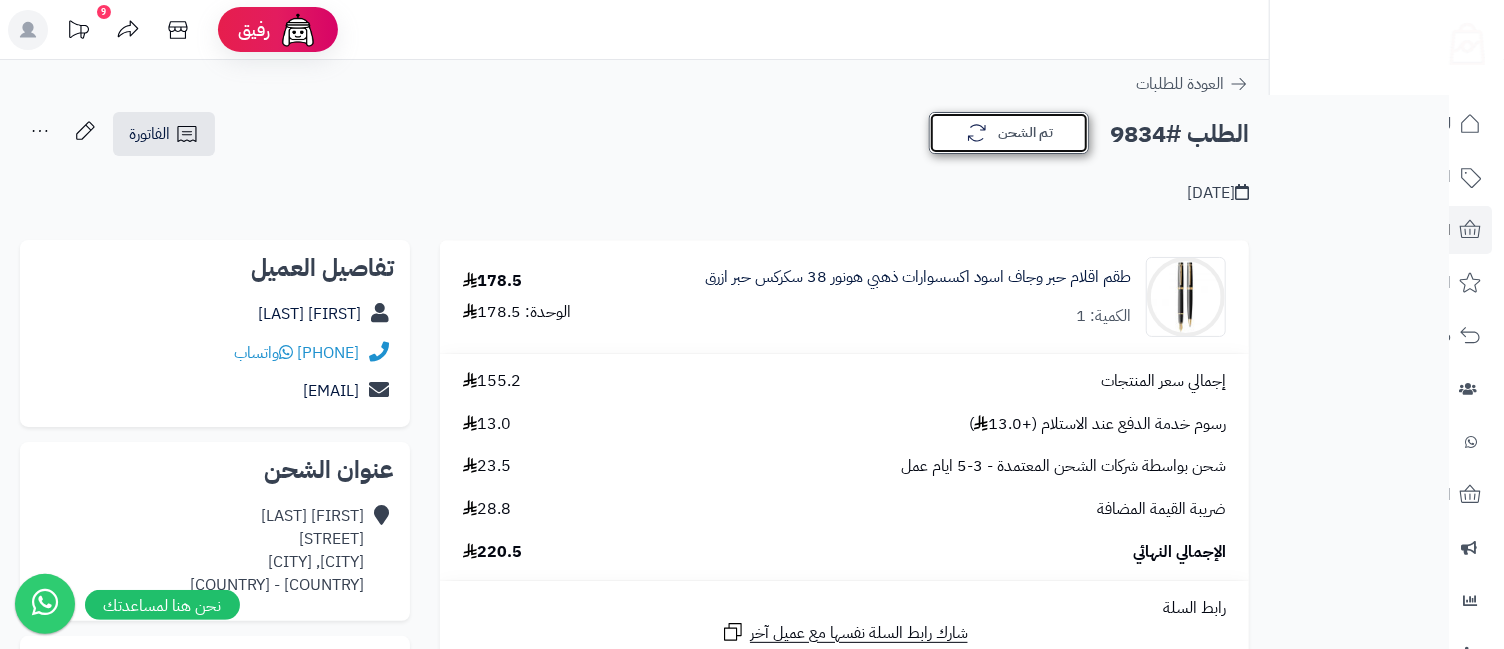 click 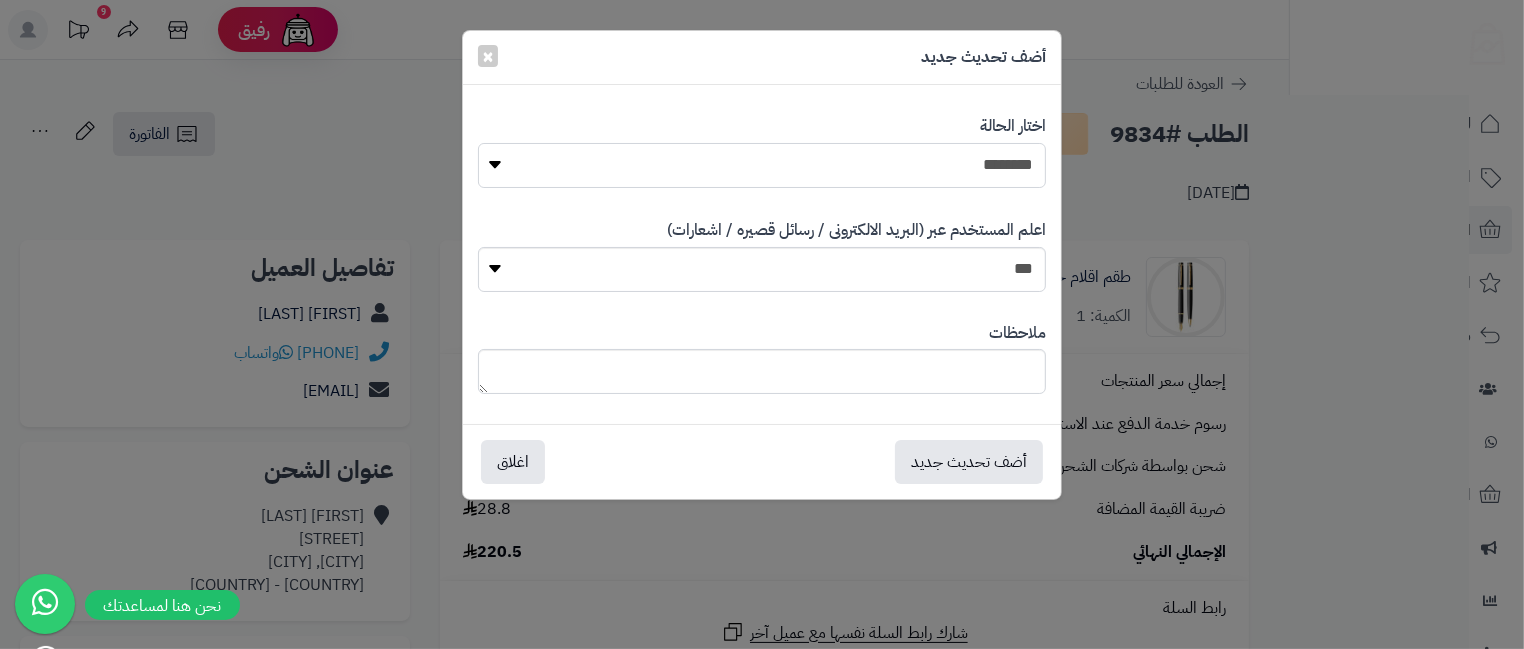 click on "**********" at bounding box center (762, 165) 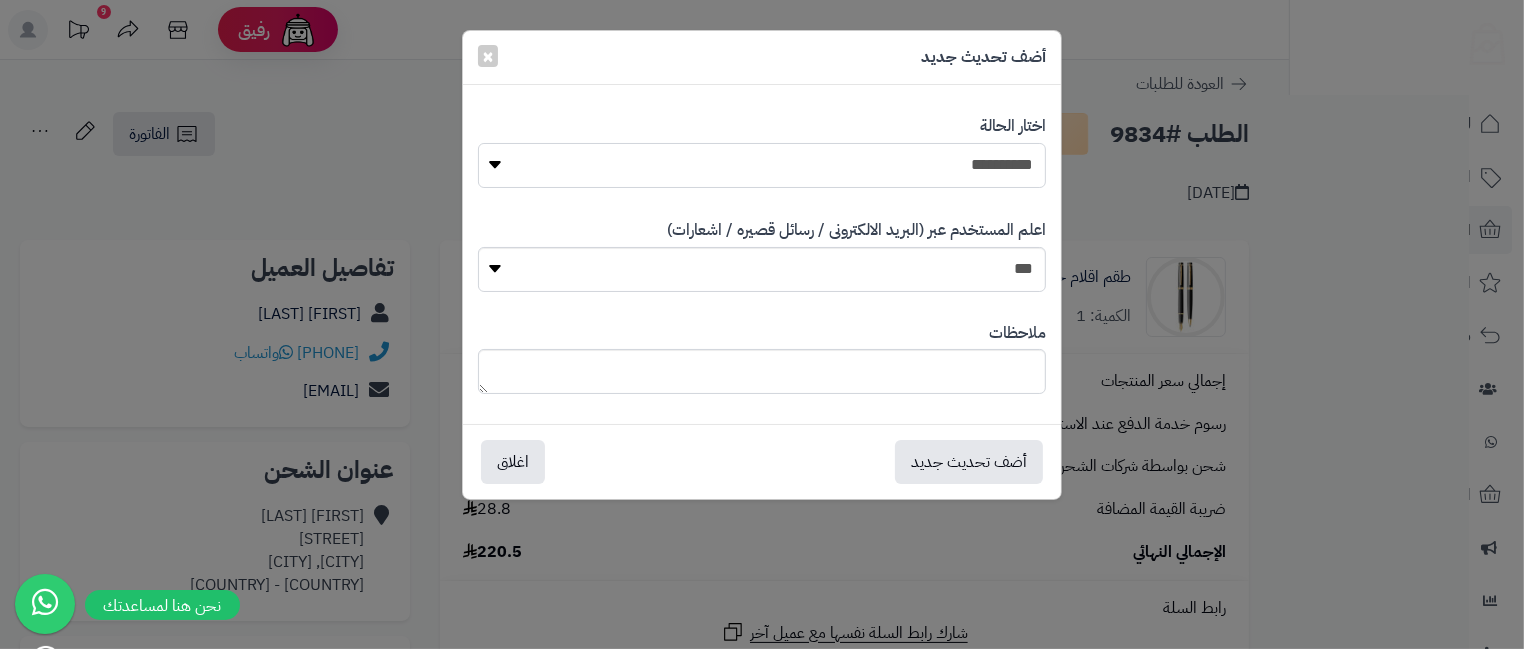 click on "**********" at bounding box center [762, 165] 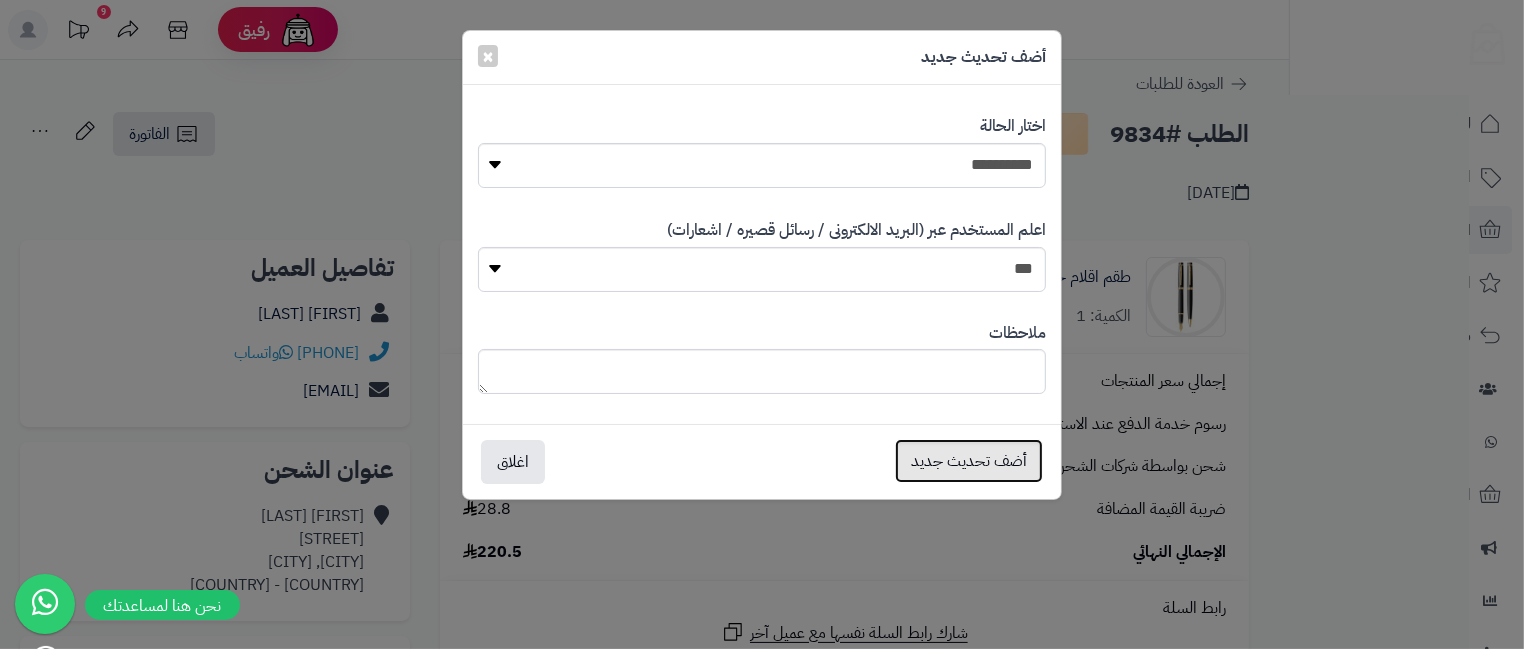 click on "أضف تحديث جديد" at bounding box center (969, 461) 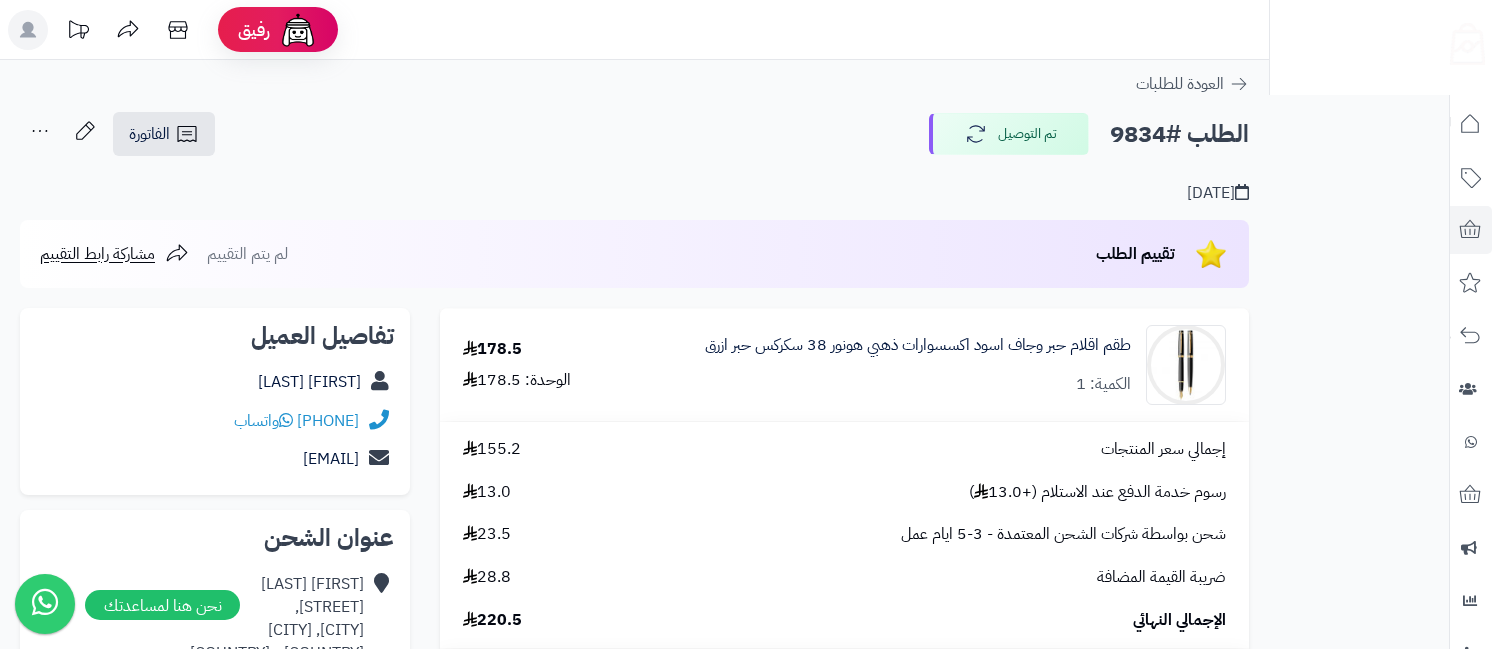 scroll, scrollTop: 0, scrollLeft: 0, axis: both 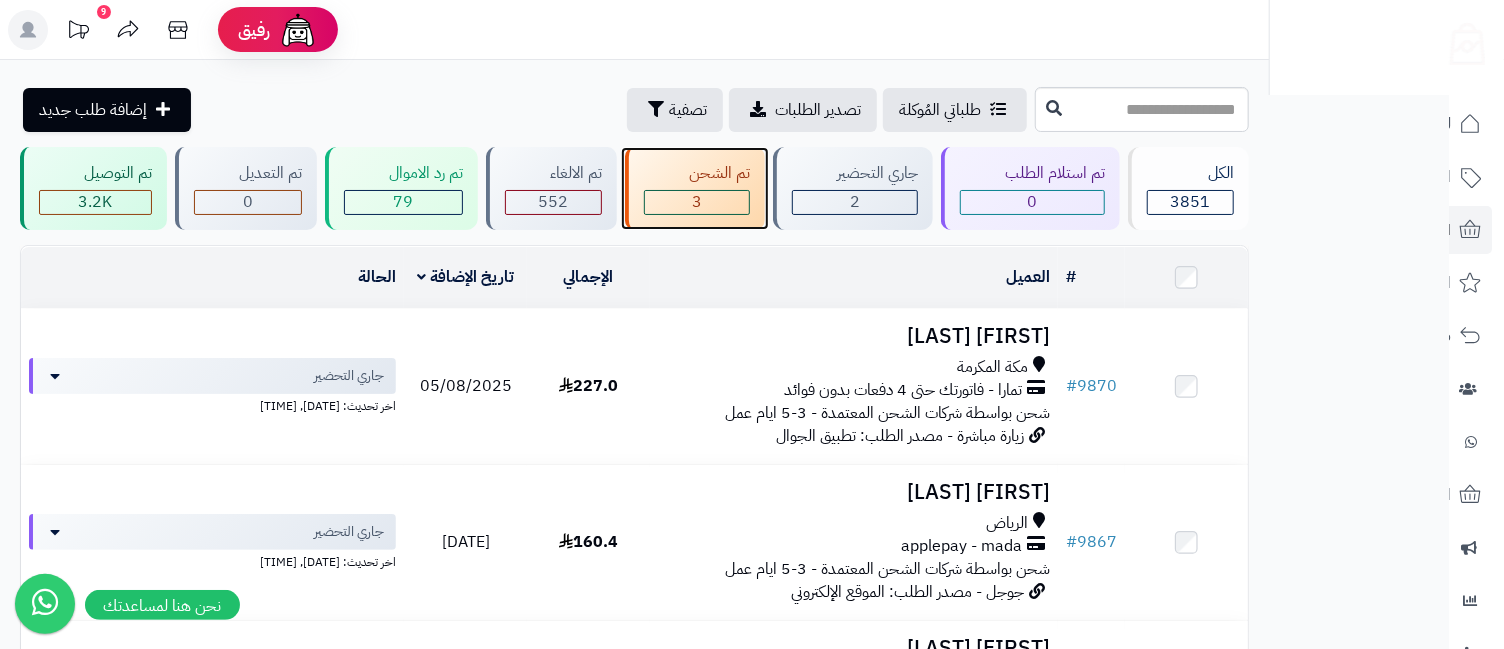 click on "تم الشحن
3" at bounding box center [695, 188] 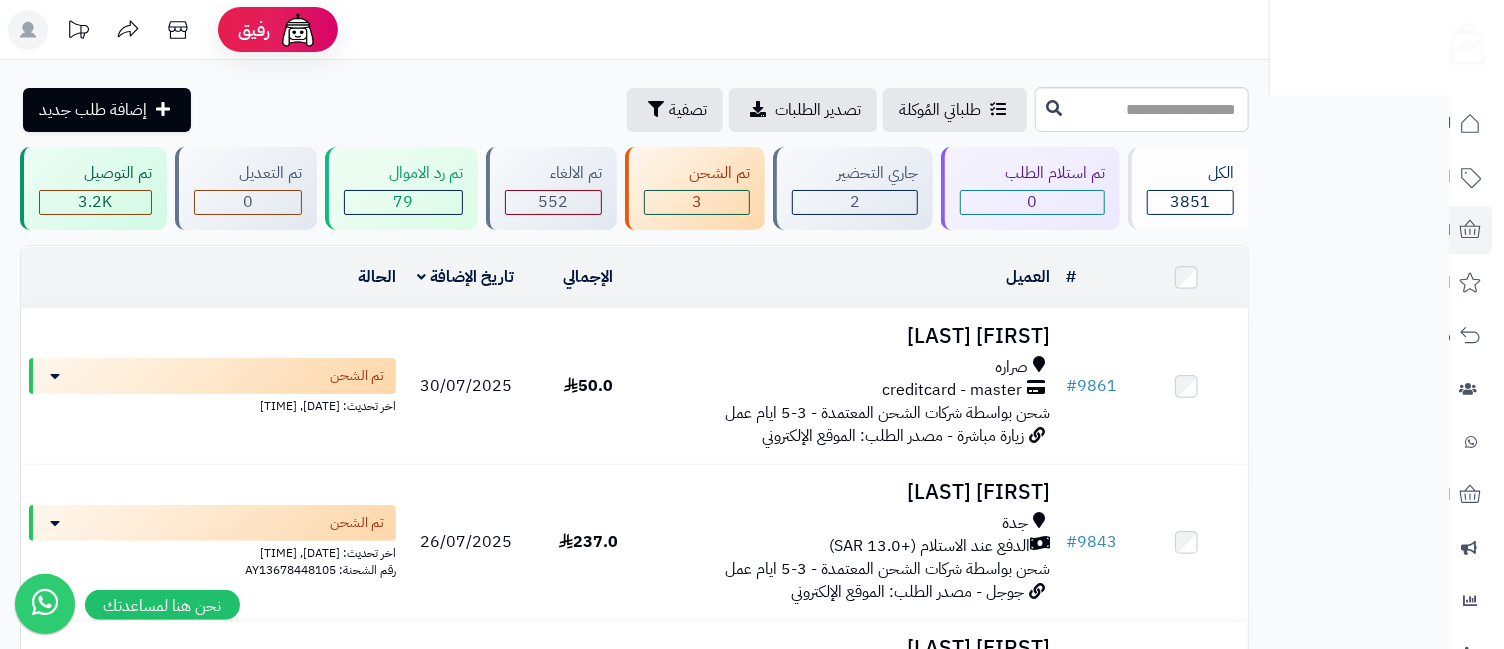 scroll, scrollTop: 378, scrollLeft: 0, axis: vertical 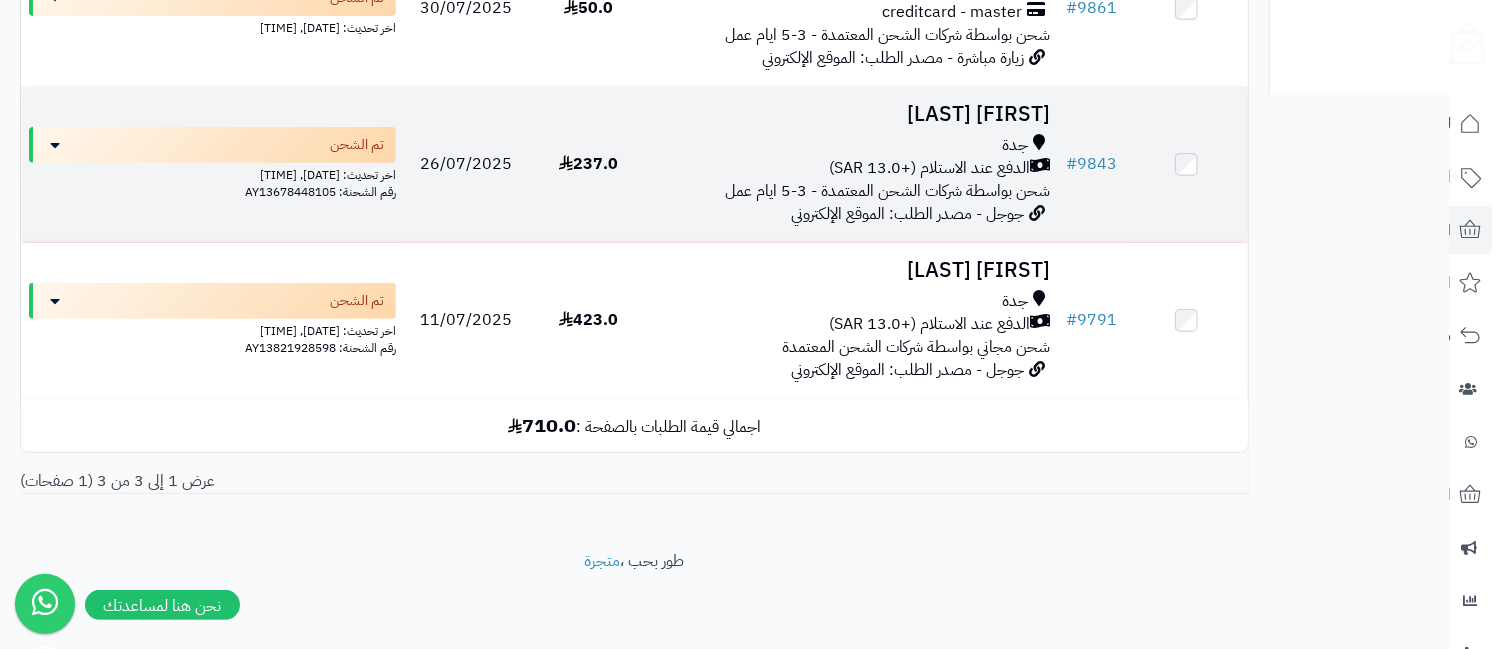 click on "جدة" at bounding box center (854, 145) 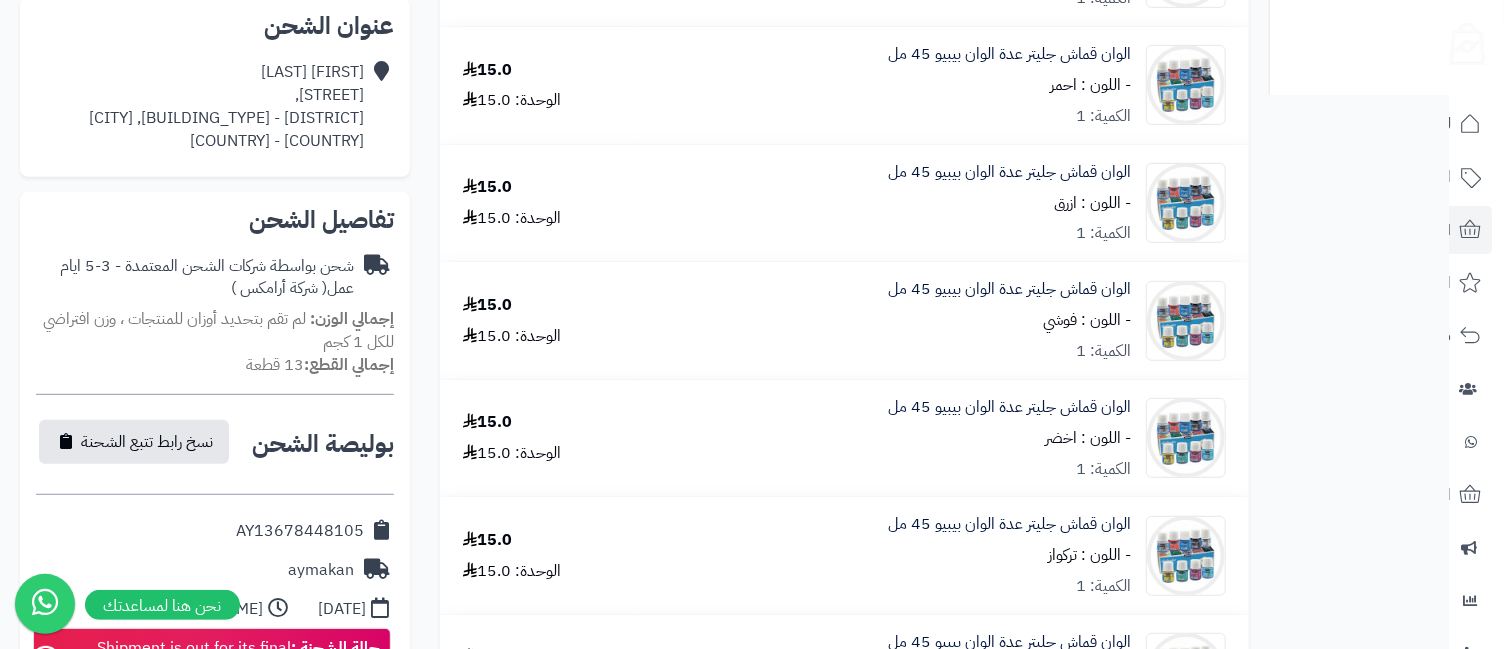 scroll, scrollTop: 888, scrollLeft: 0, axis: vertical 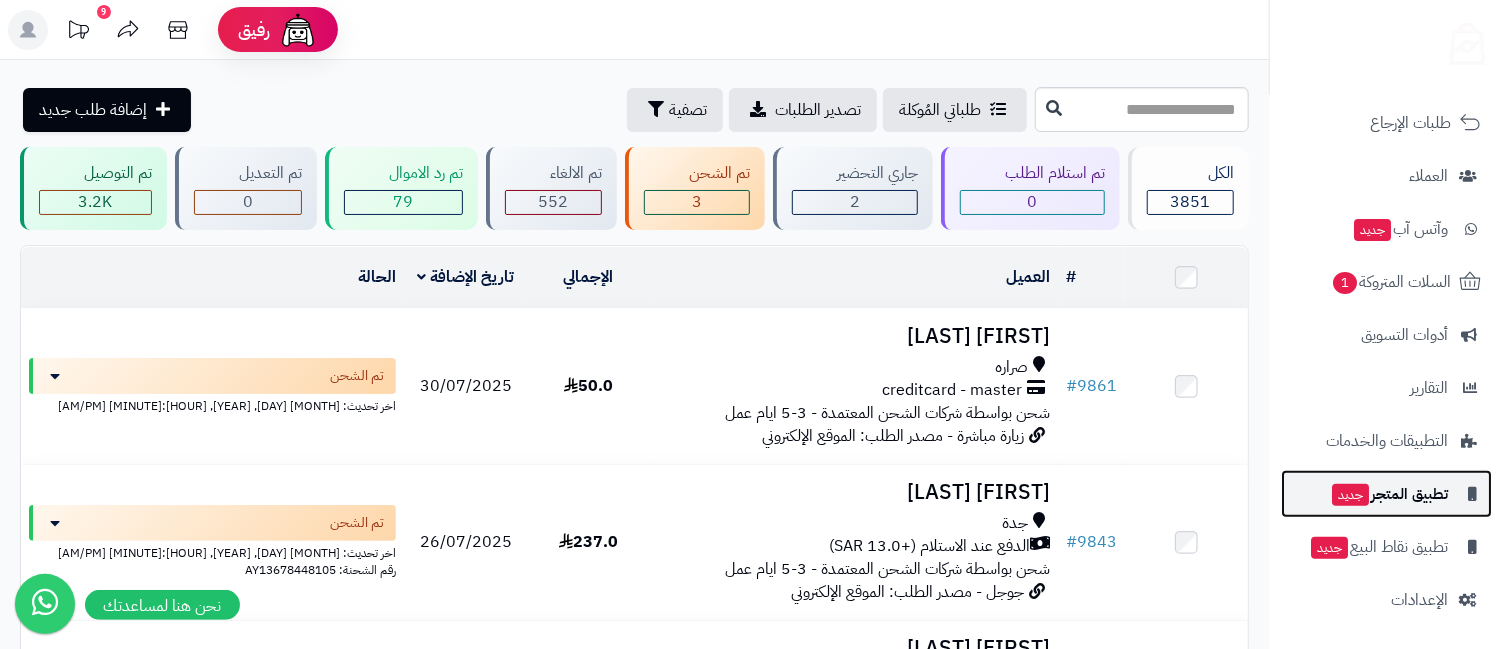 click on "تطبيق المتجر    جديد" at bounding box center (1389, 494) 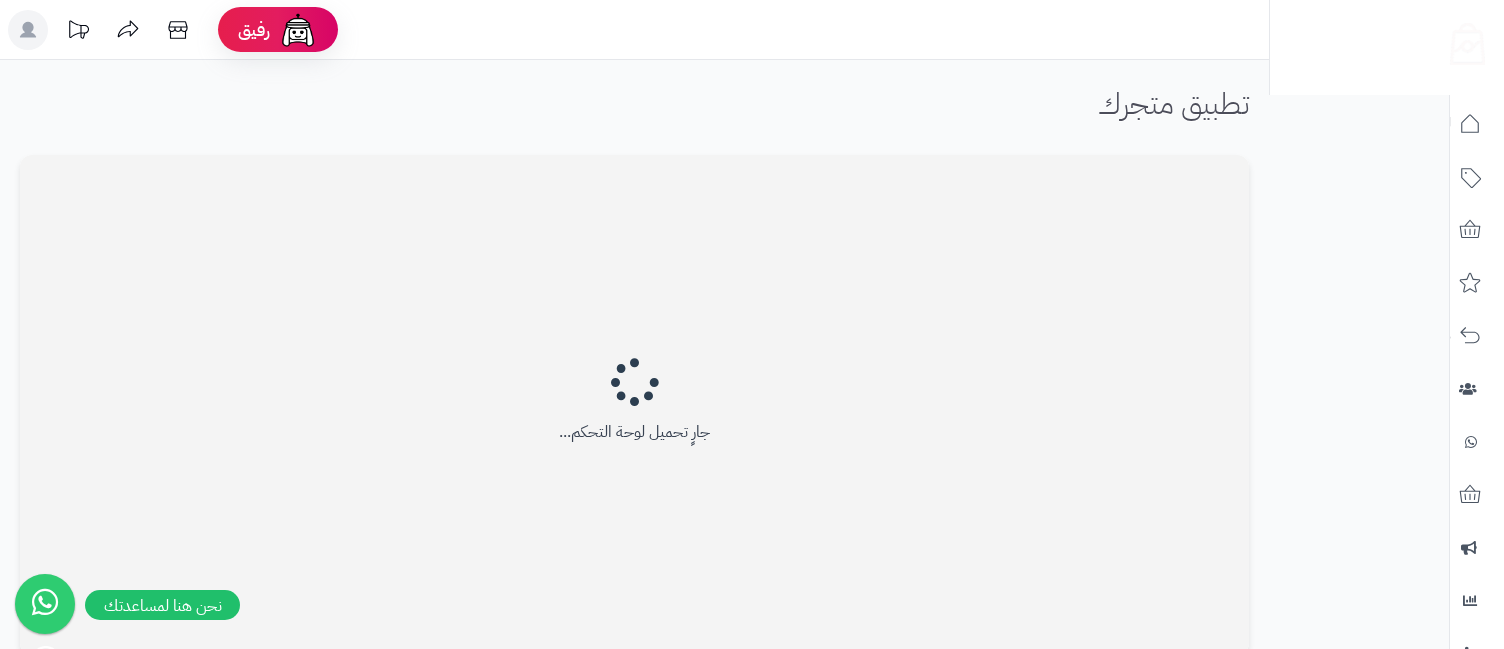 scroll, scrollTop: 0, scrollLeft: 0, axis: both 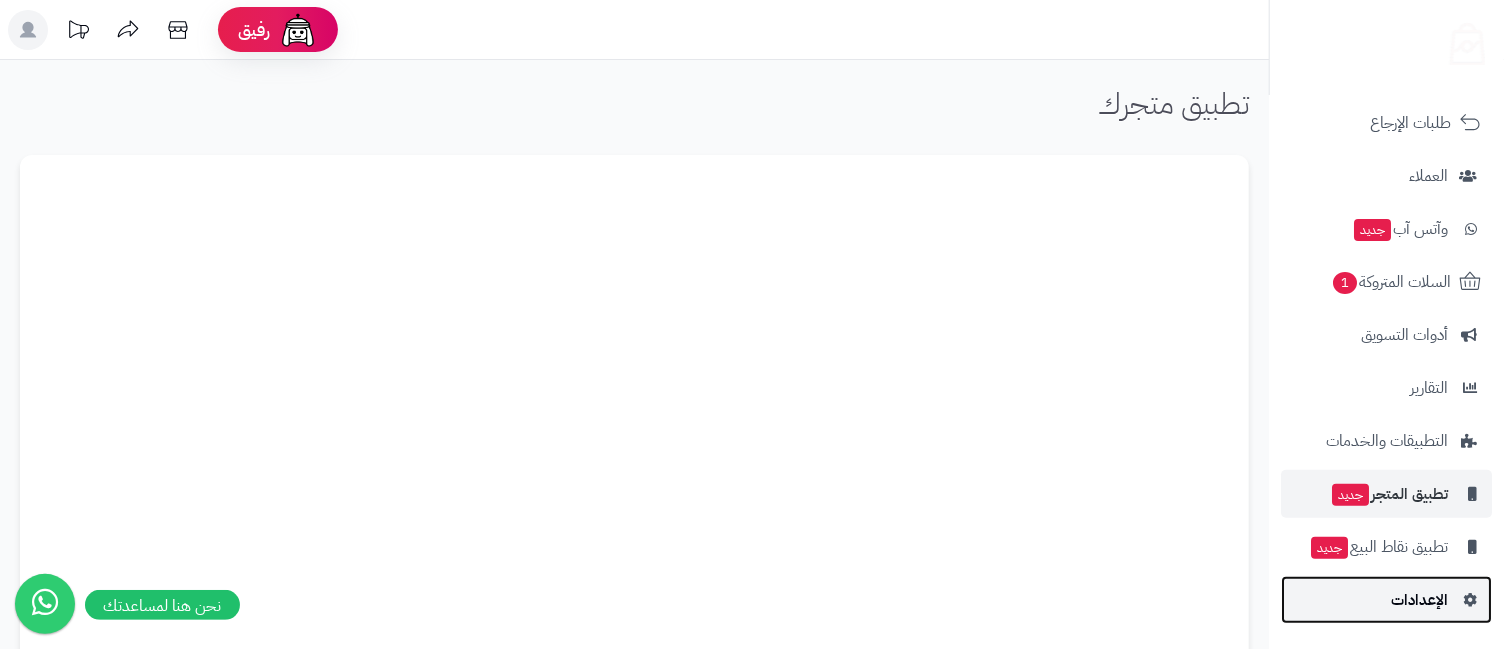 click on "الإعدادات" at bounding box center [1419, 600] 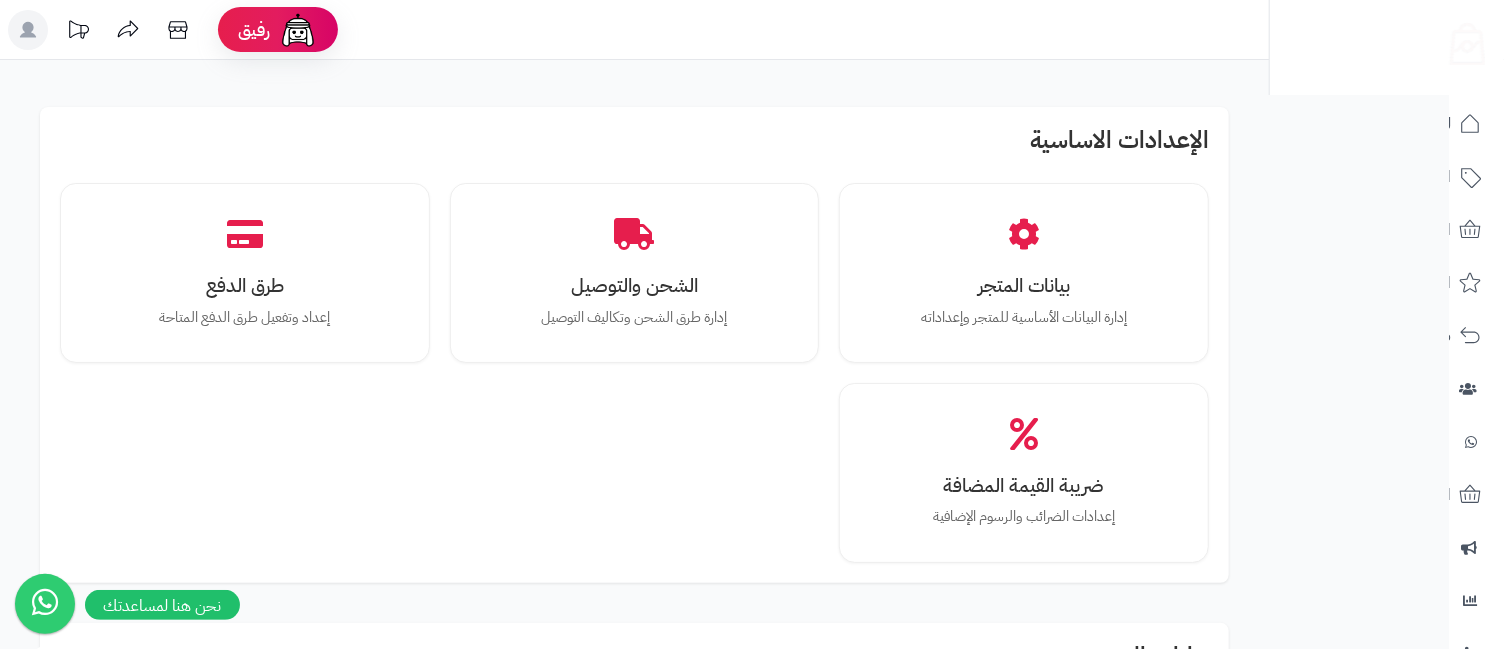 scroll, scrollTop: 888, scrollLeft: 0, axis: vertical 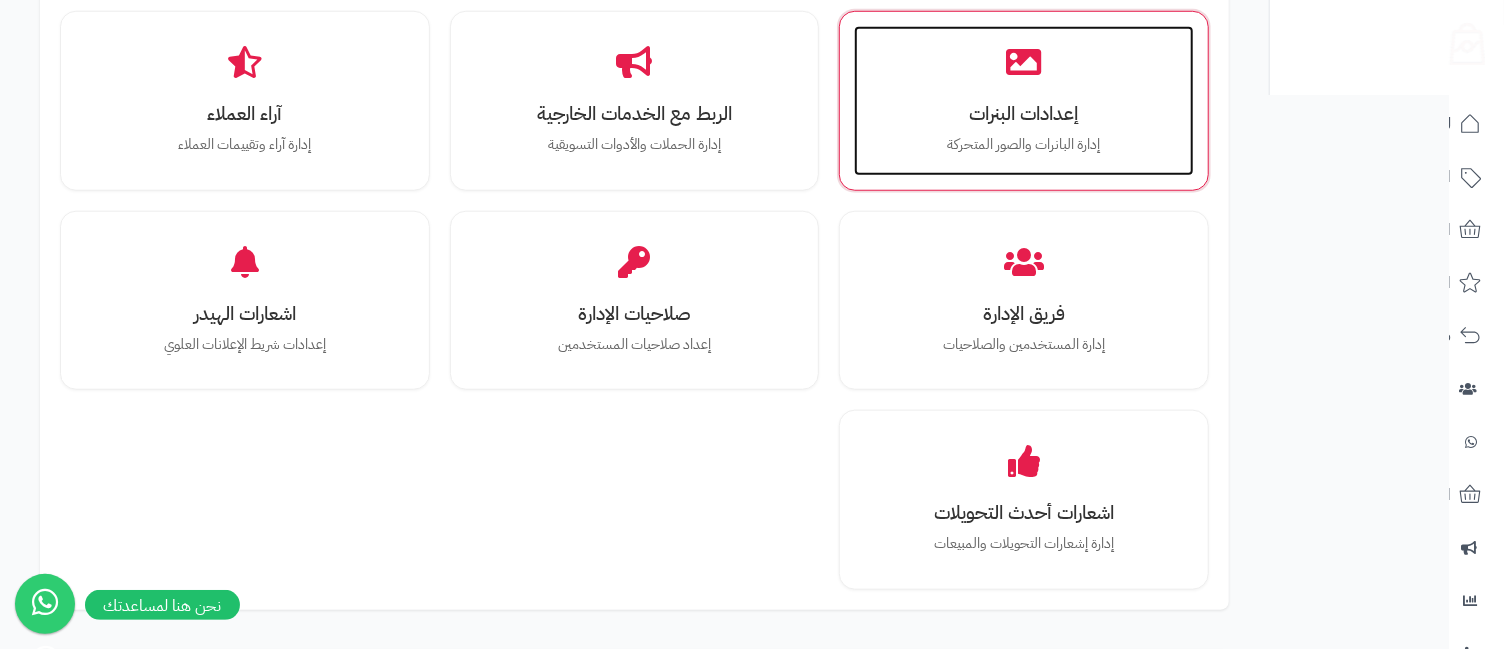 click on "إعدادات البنرات" at bounding box center [1024, 113] 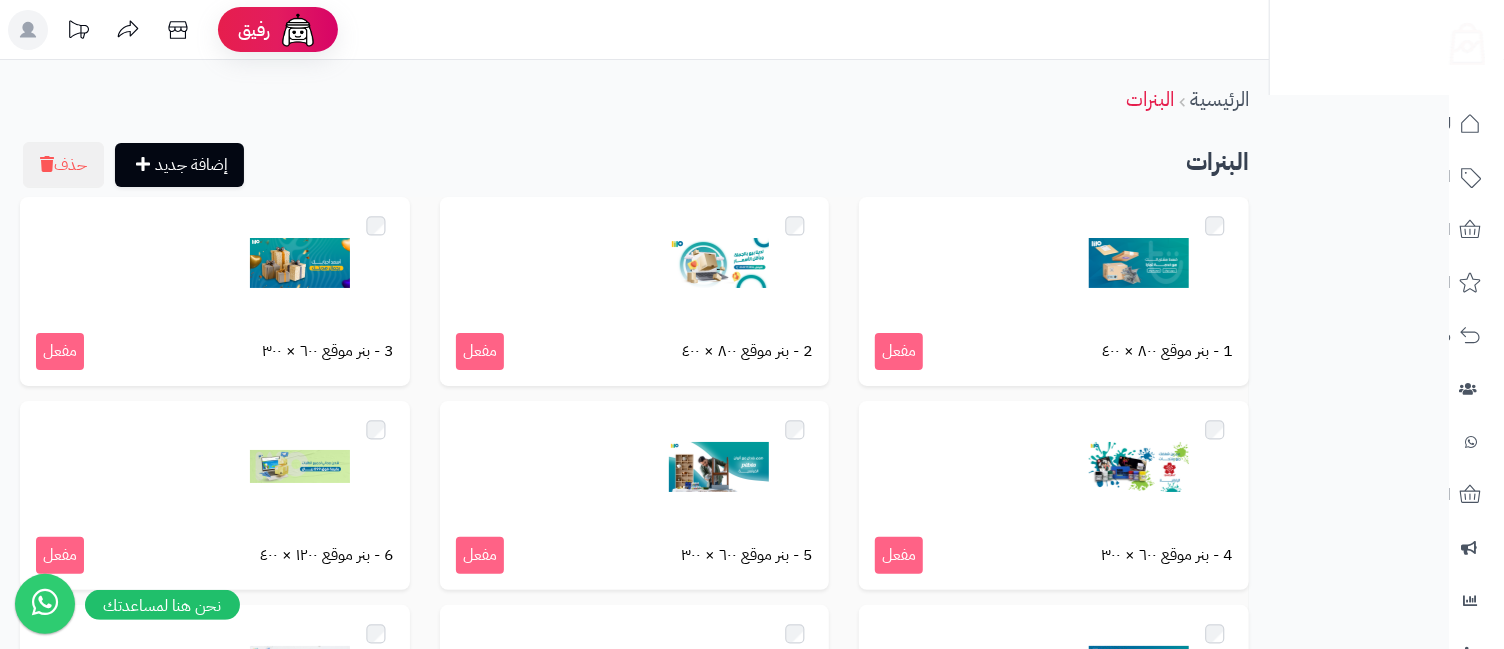 scroll, scrollTop: 338, scrollLeft: 0, axis: vertical 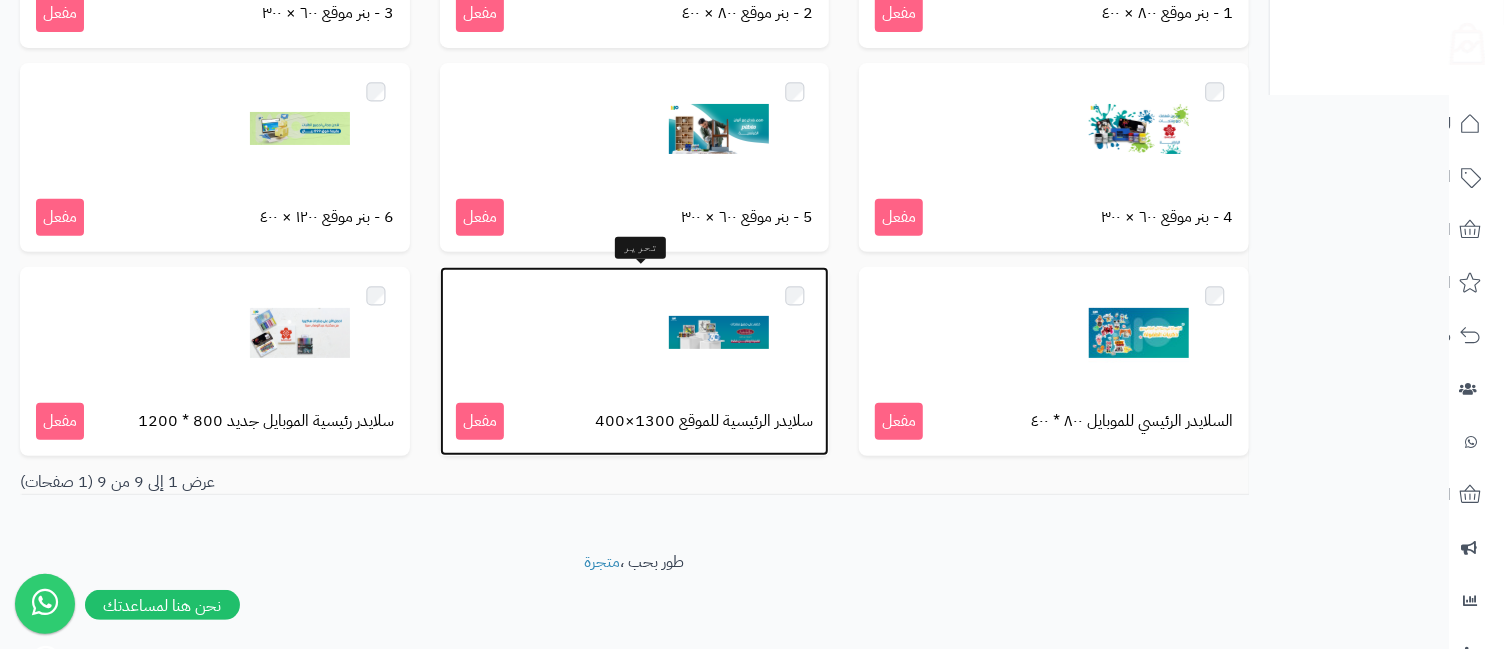 click at bounding box center [719, 333] 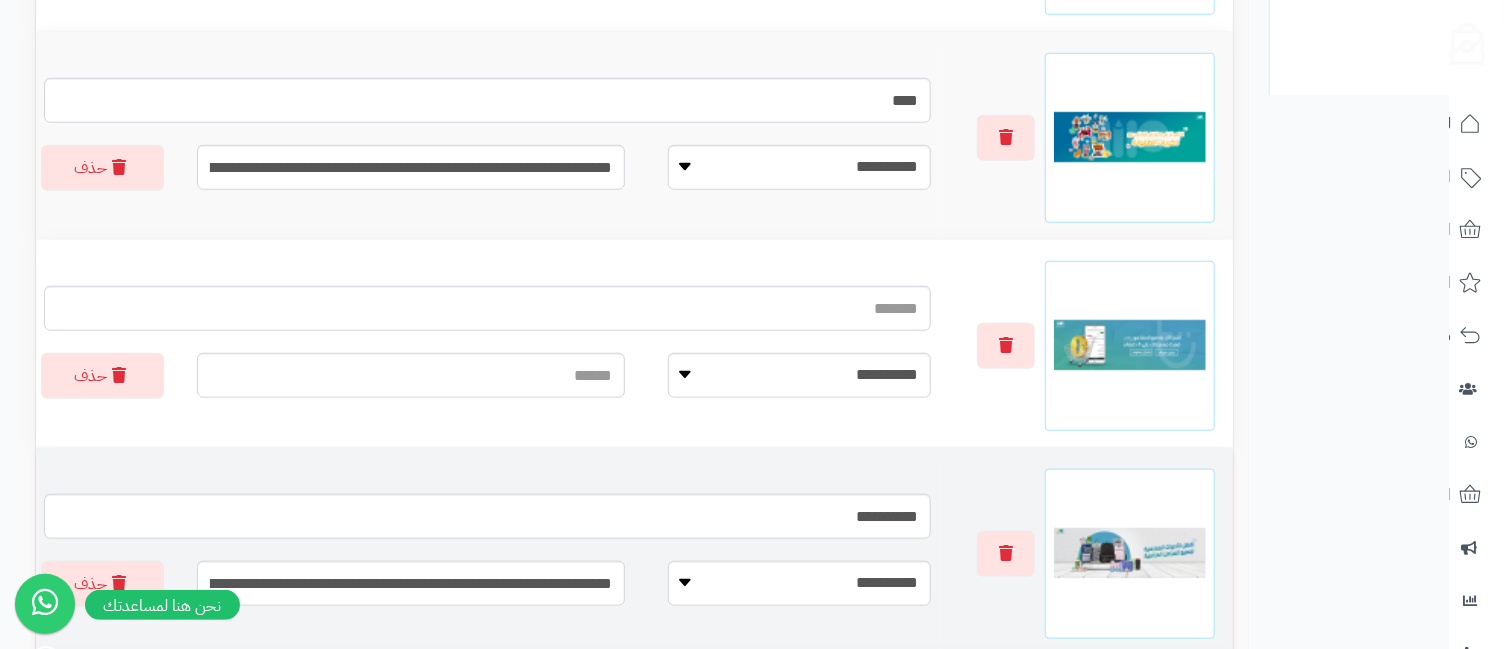 scroll, scrollTop: 1339, scrollLeft: 0, axis: vertical 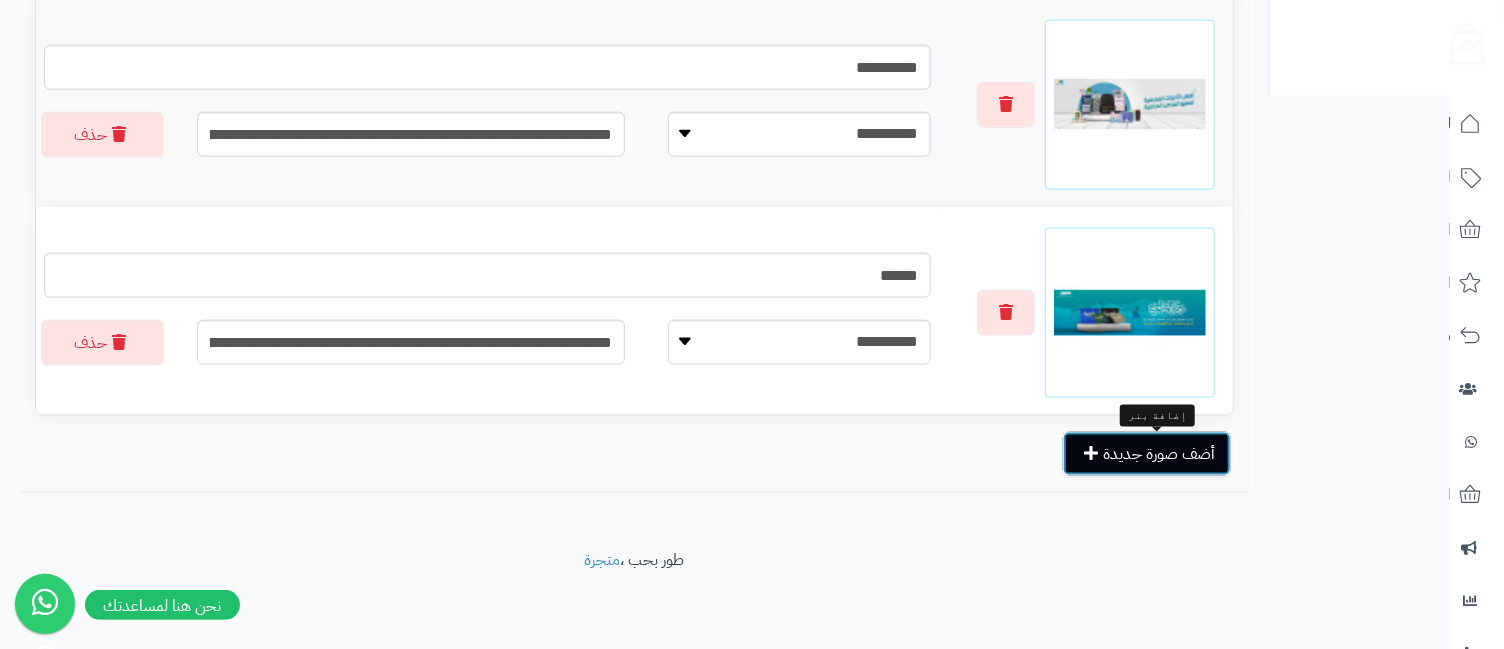 click on "أضف صورة جديدة" at bounding box center [1147, 454] 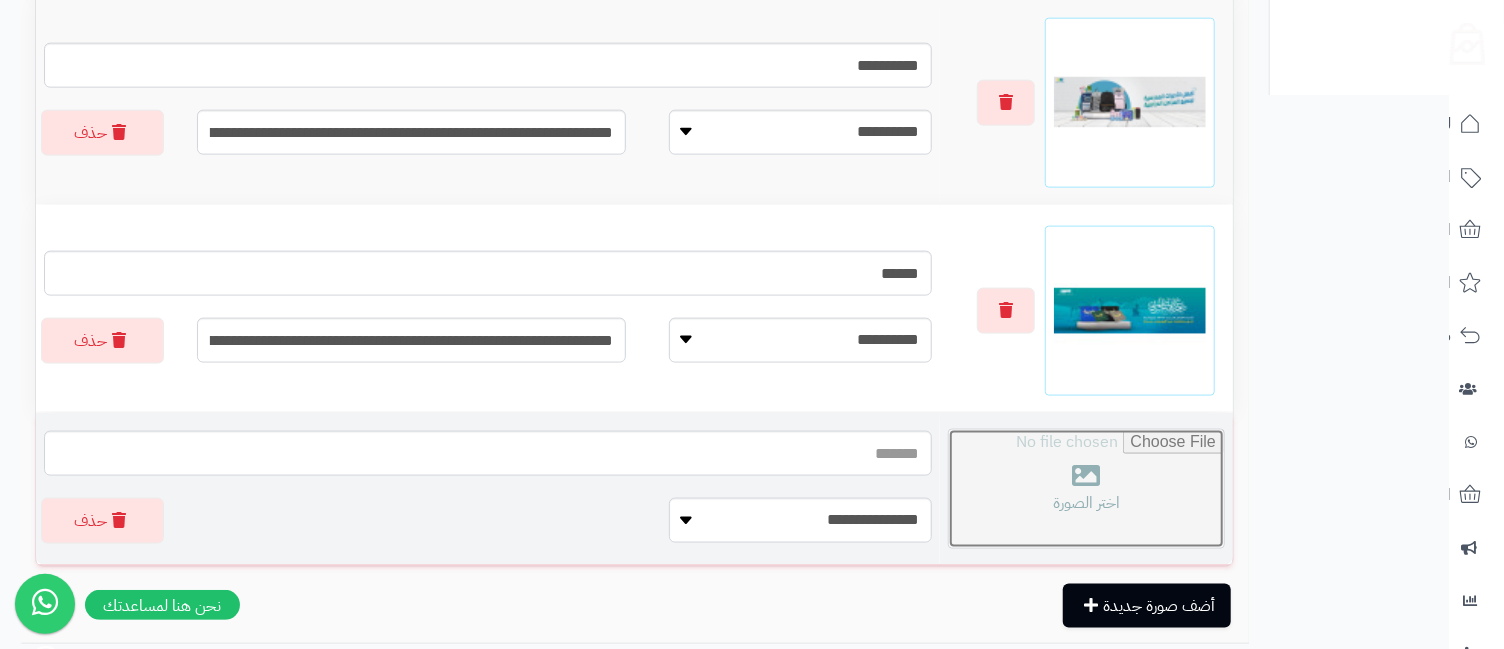 click at bounding box center [1086, 489] 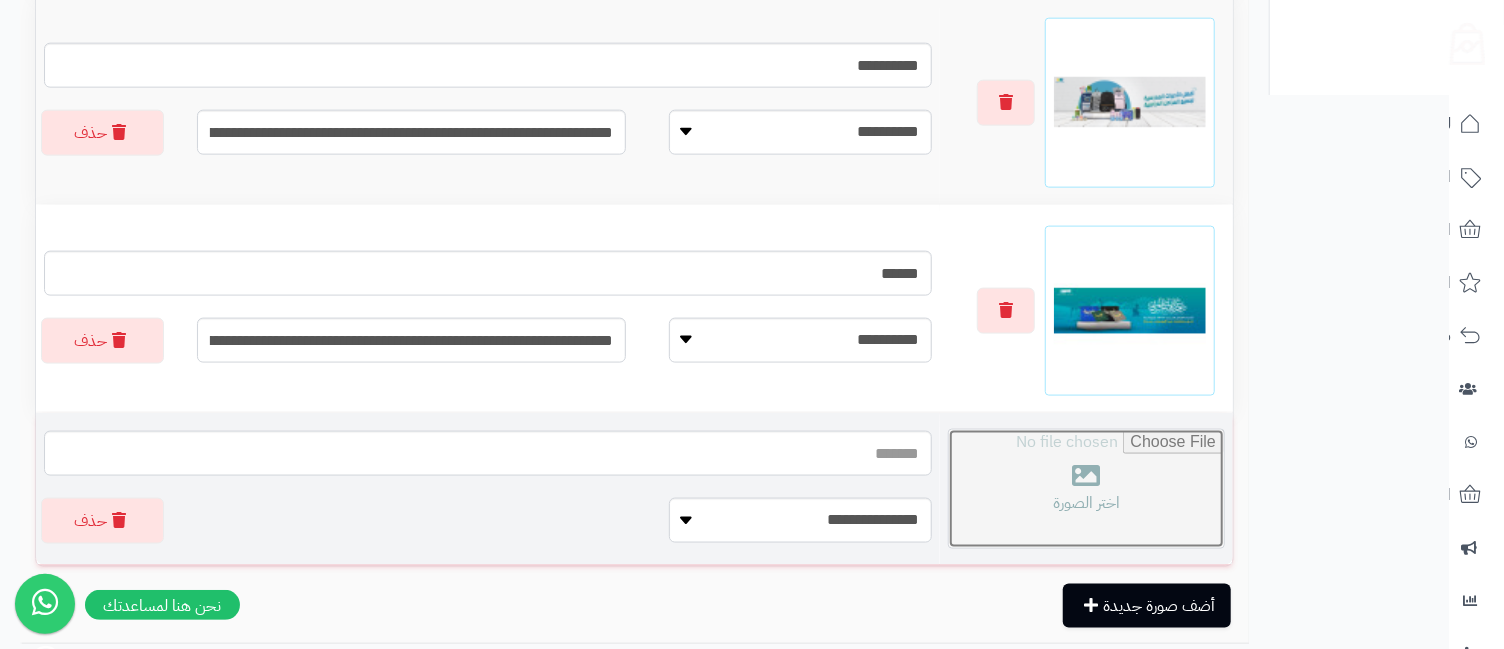 type on "**********" 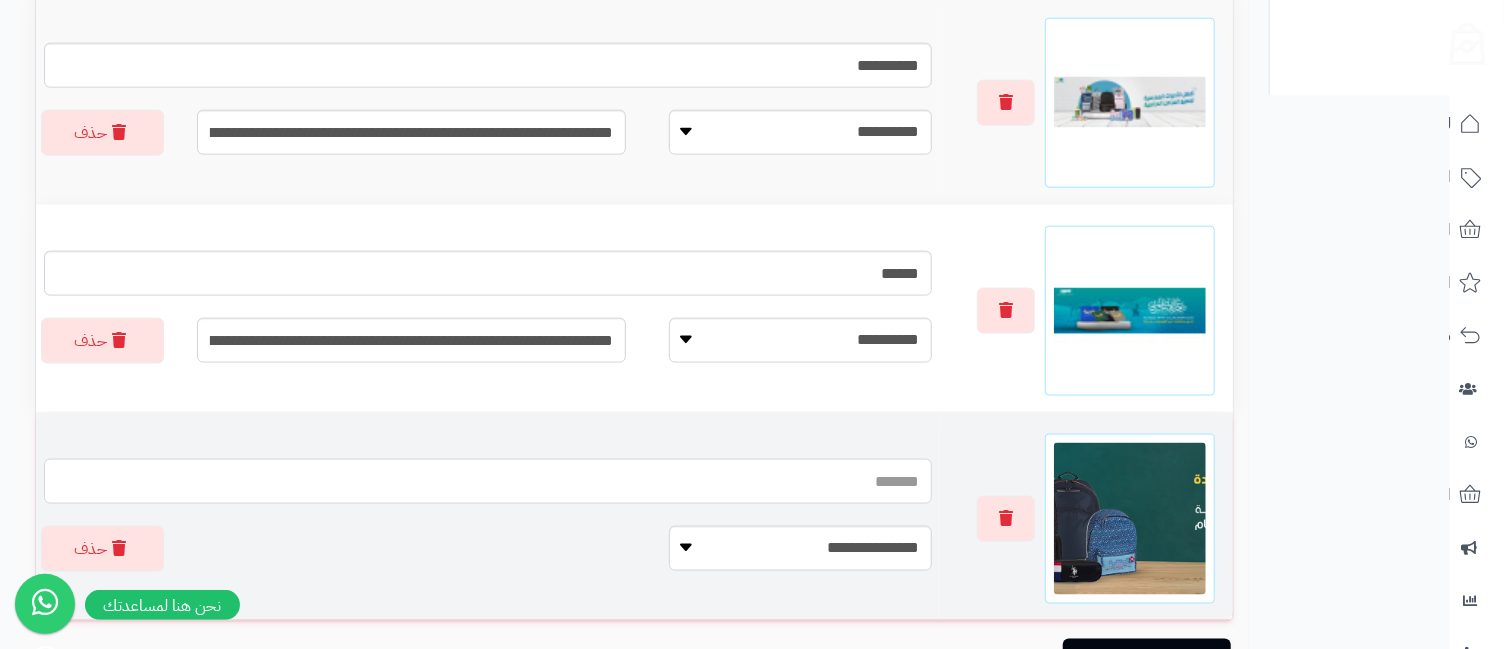 click at bounding box center (488, 481) 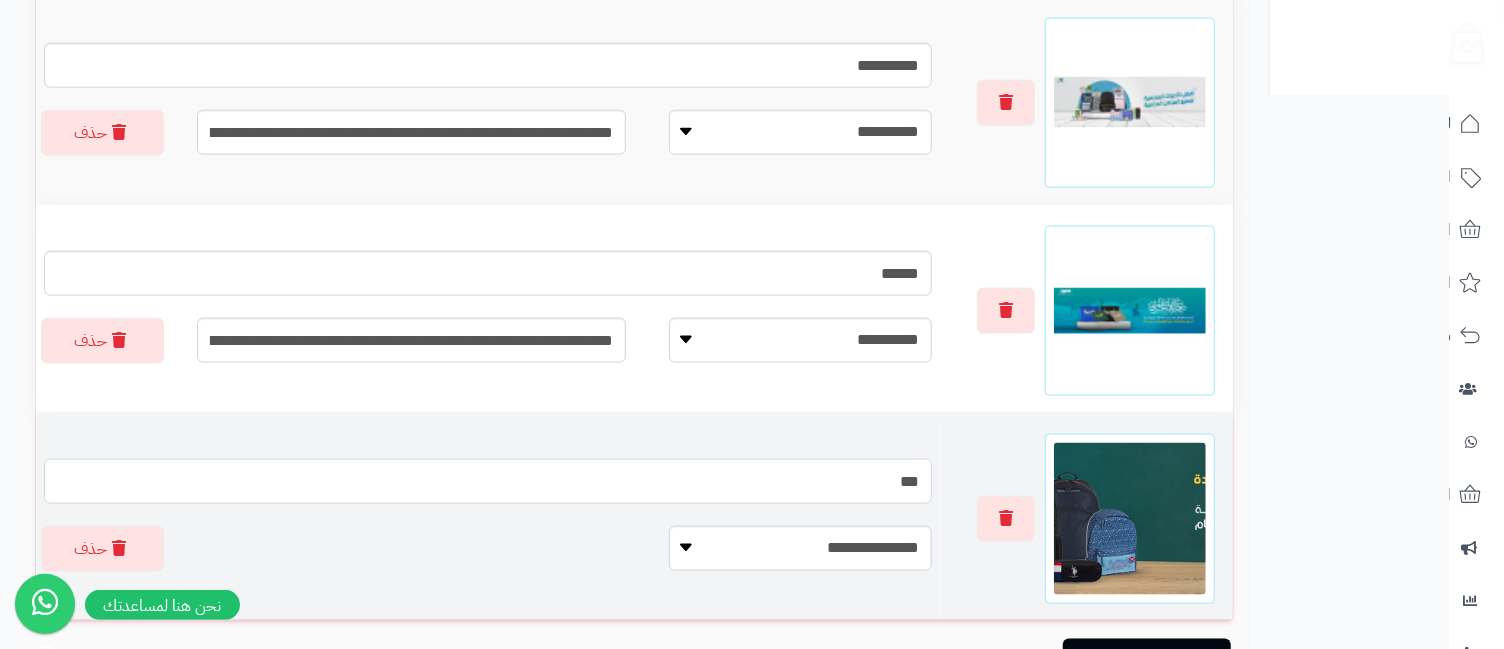 click on "***" at bounding box center (488, 481) 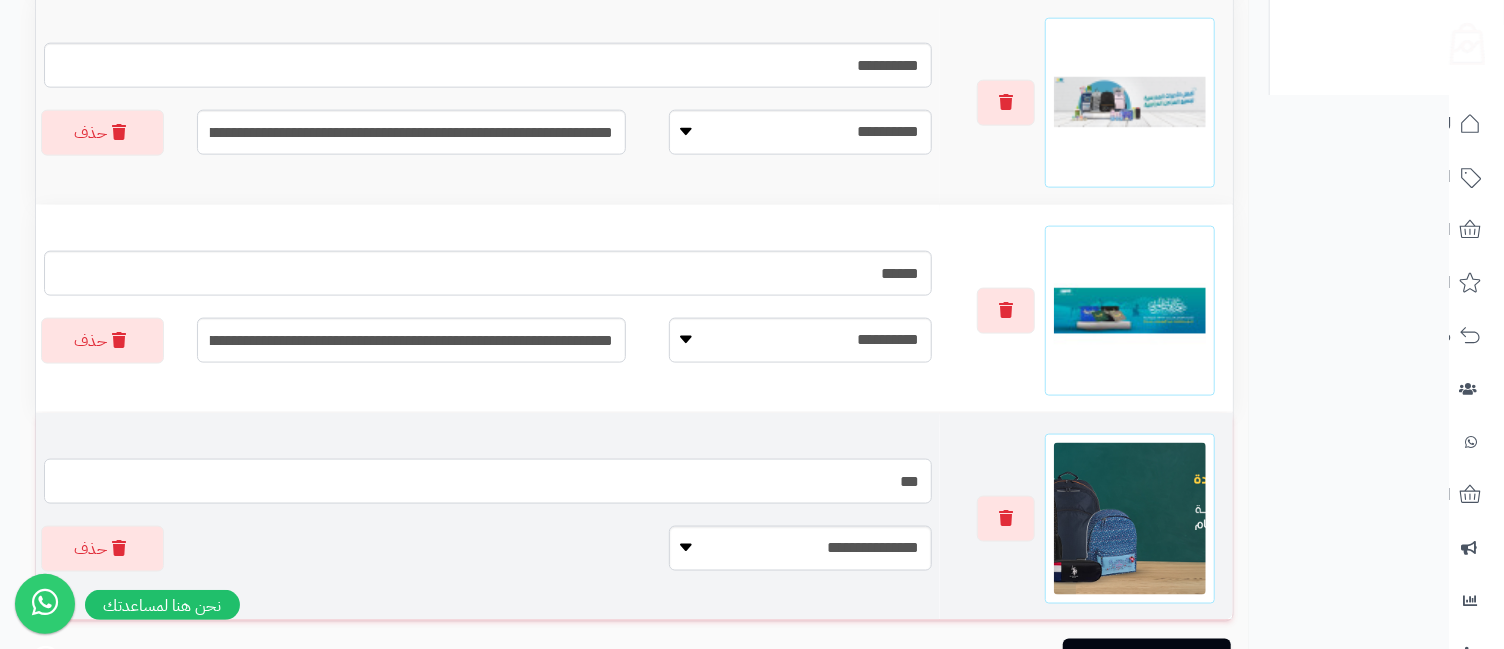 type on "***" 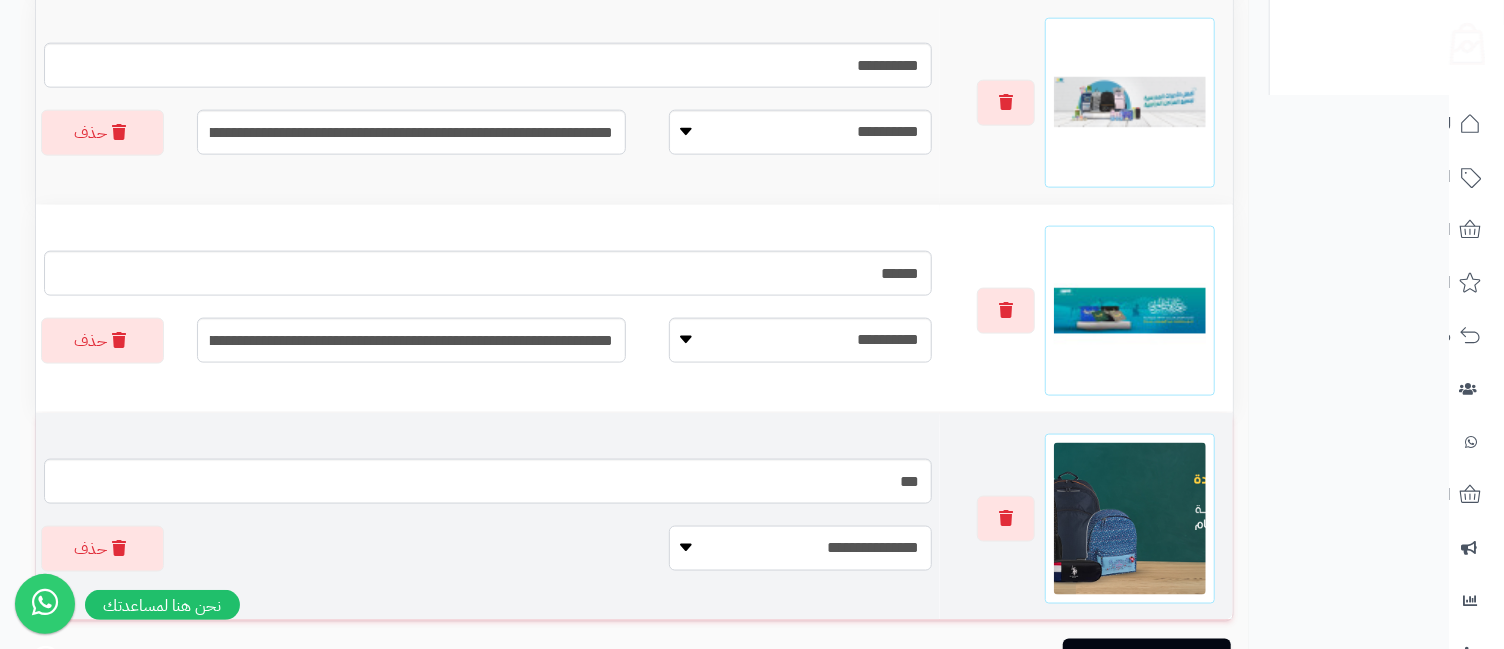 click on "**********" at bounding box center (800, 548) 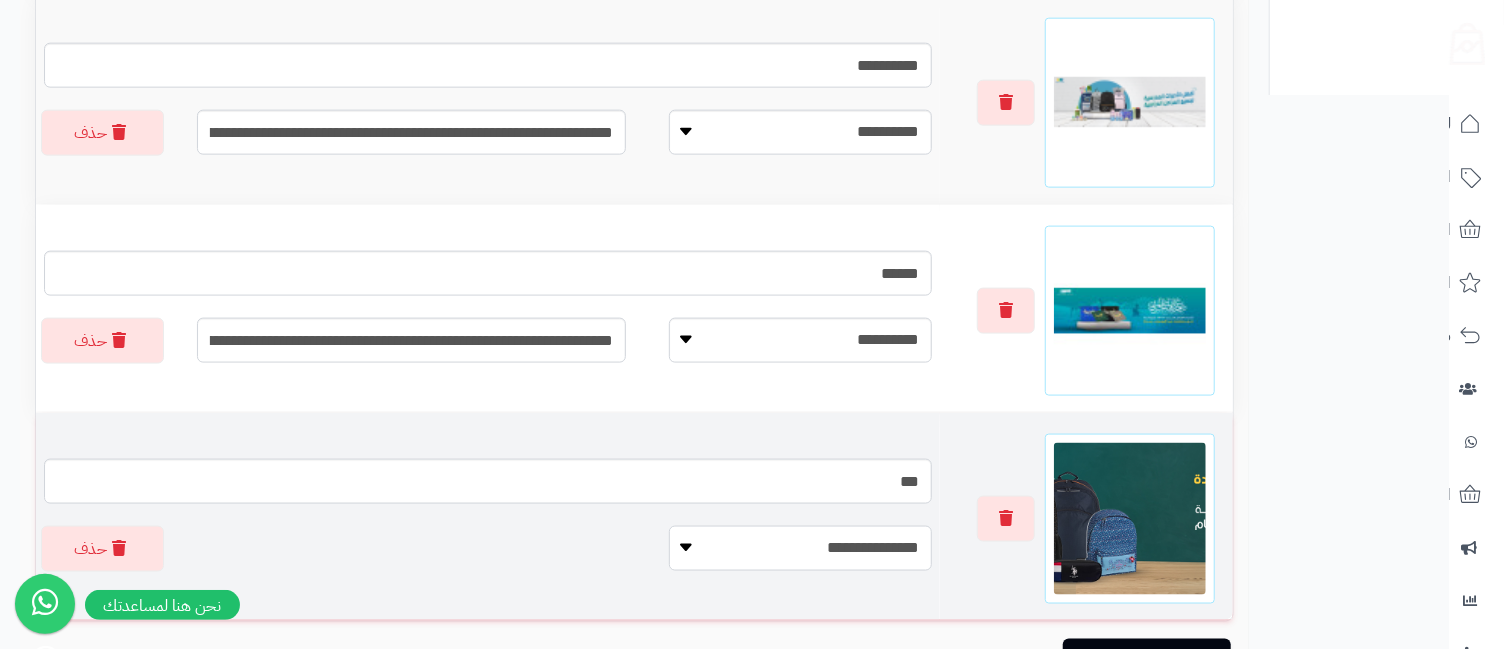 select on "**********" 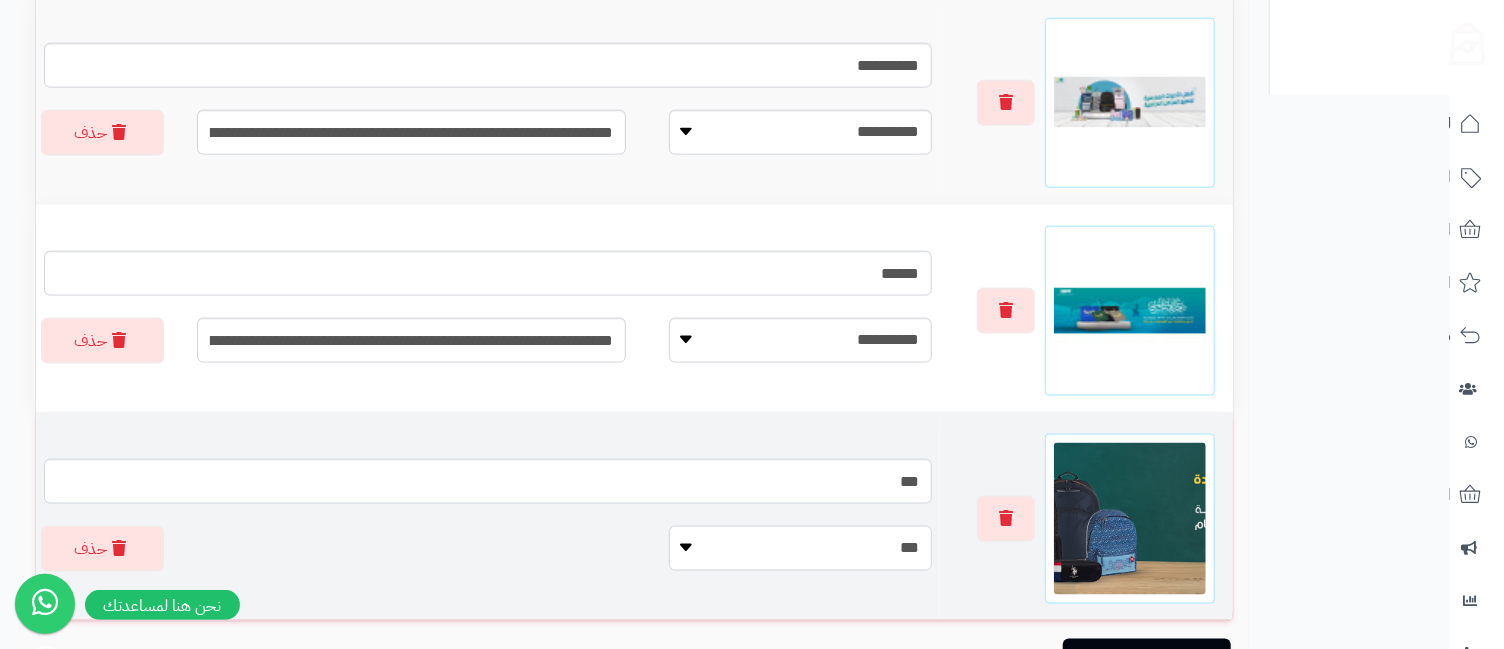 click on "**********" at bounding box center (800, 548) 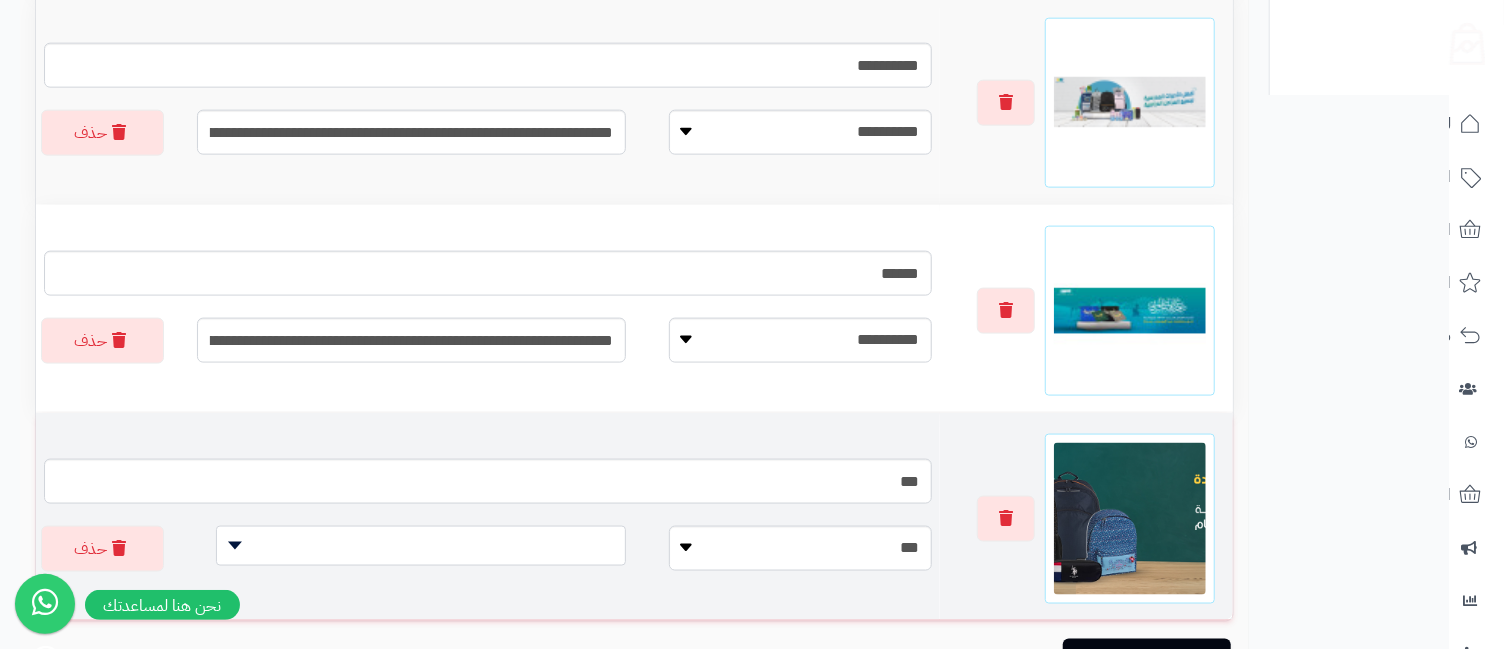 click at bounding box center [421, 546] 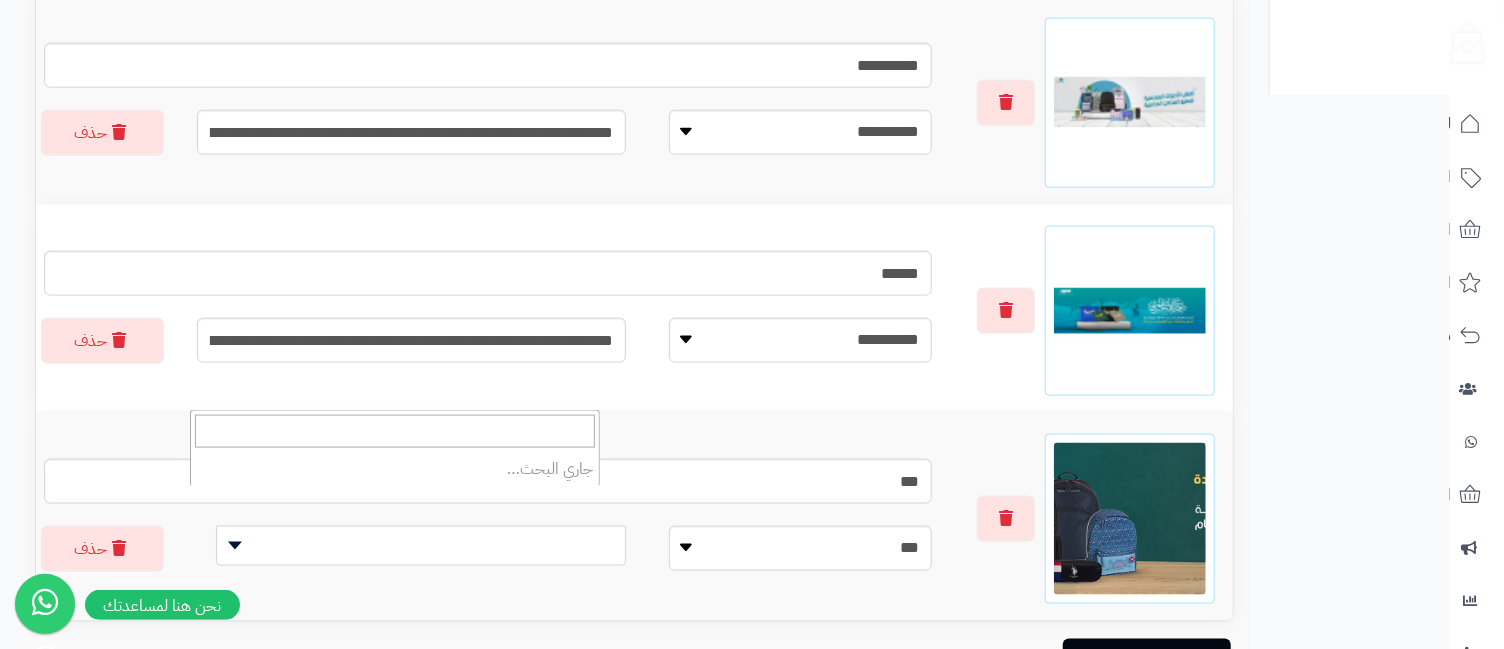 click at bounding box center (395, 431) 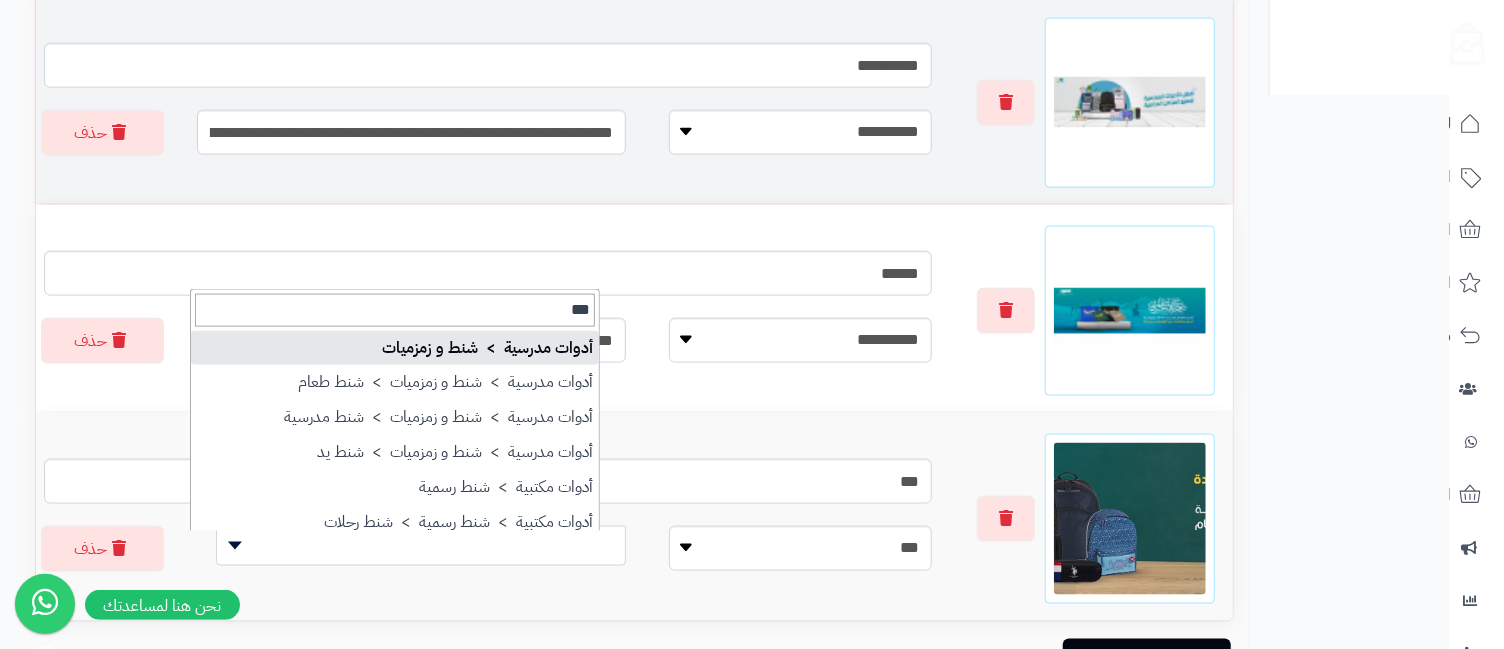 type on "***" 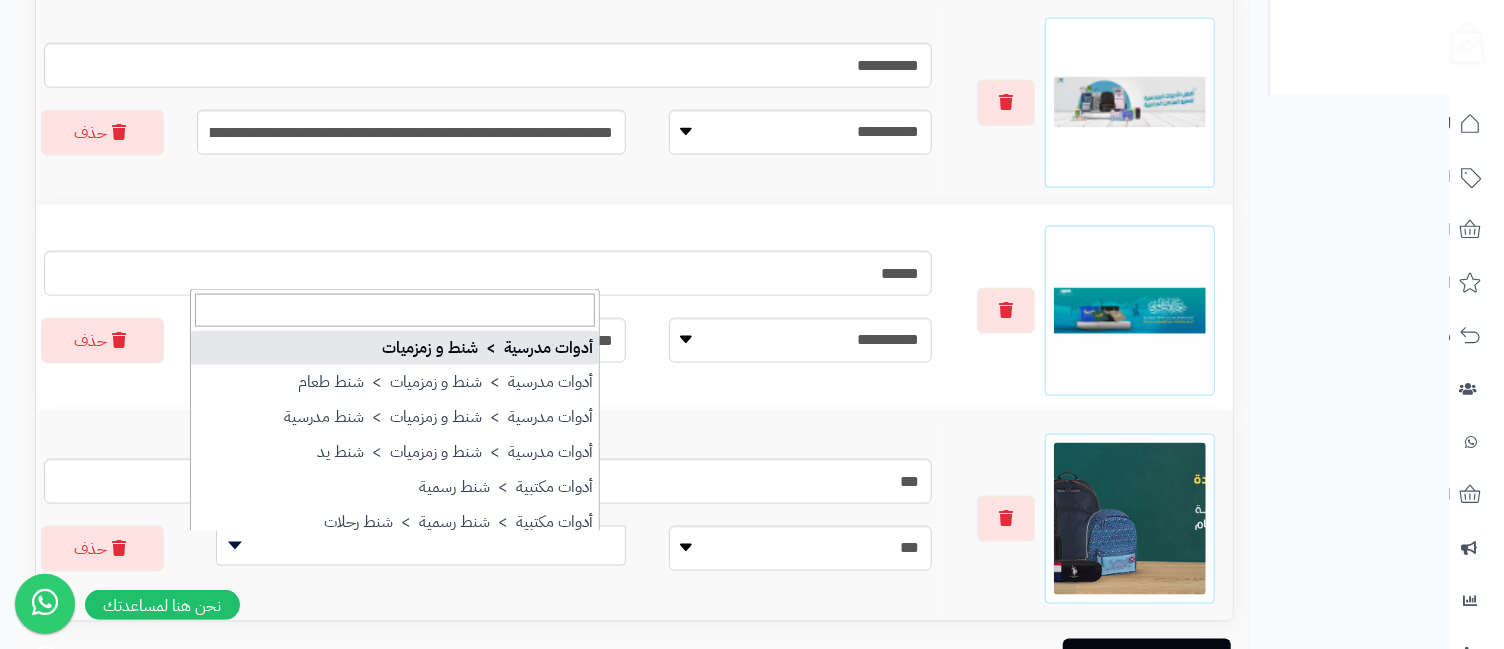 select on "**" 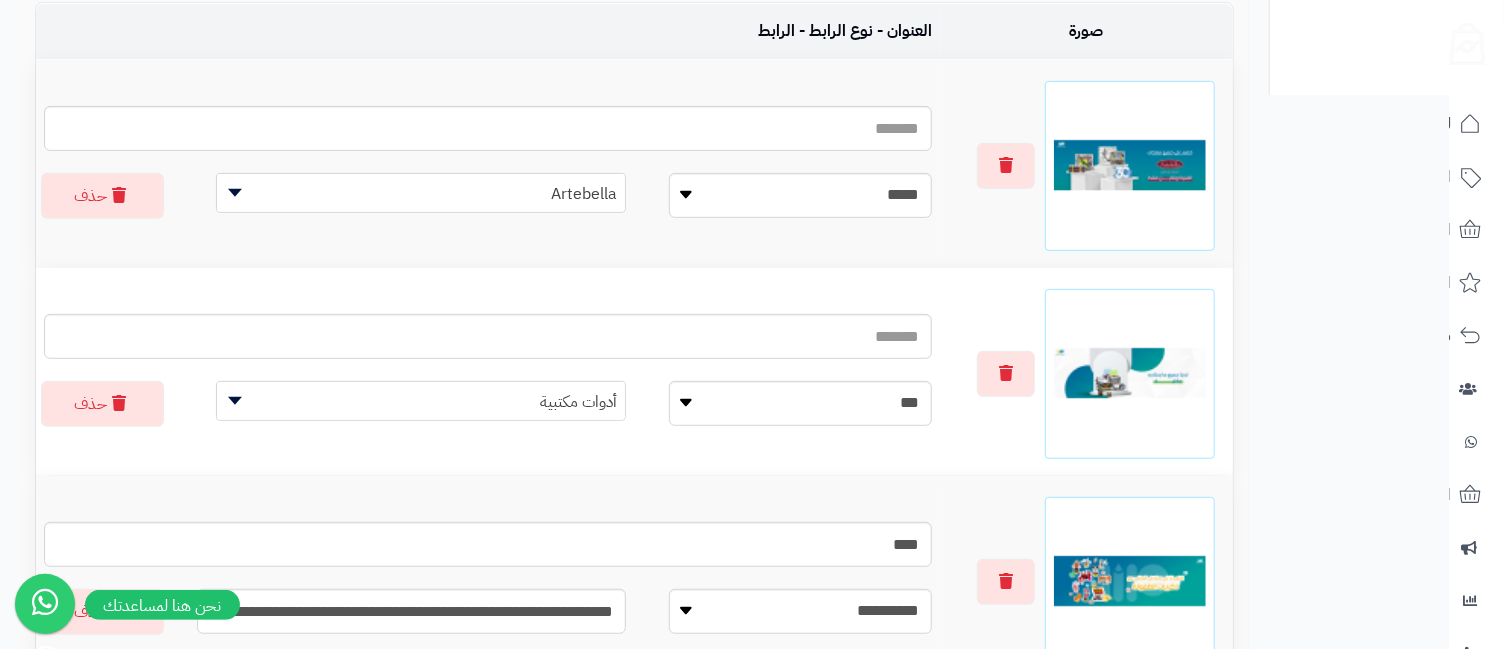 scroll, scrollTop: 0, scrollLeft: 0, axis: both 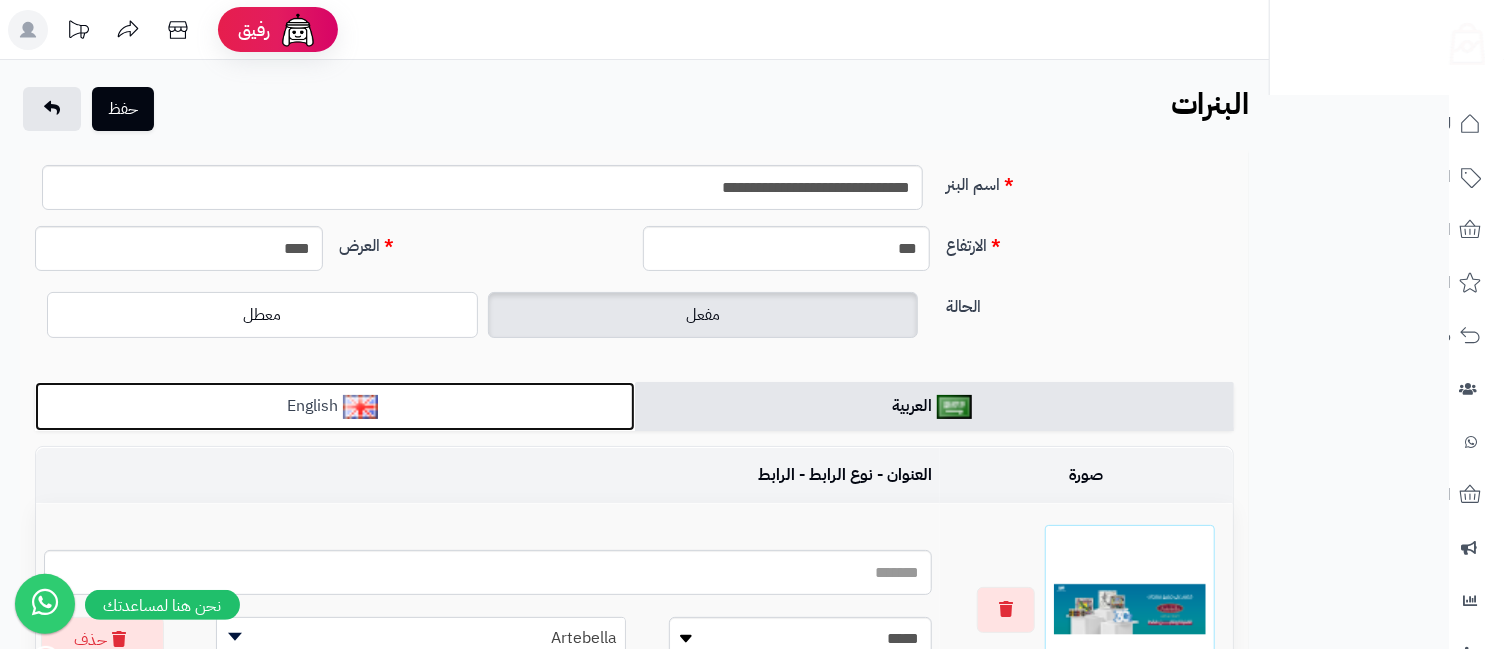click on "English" at bounding box center (335, 406) 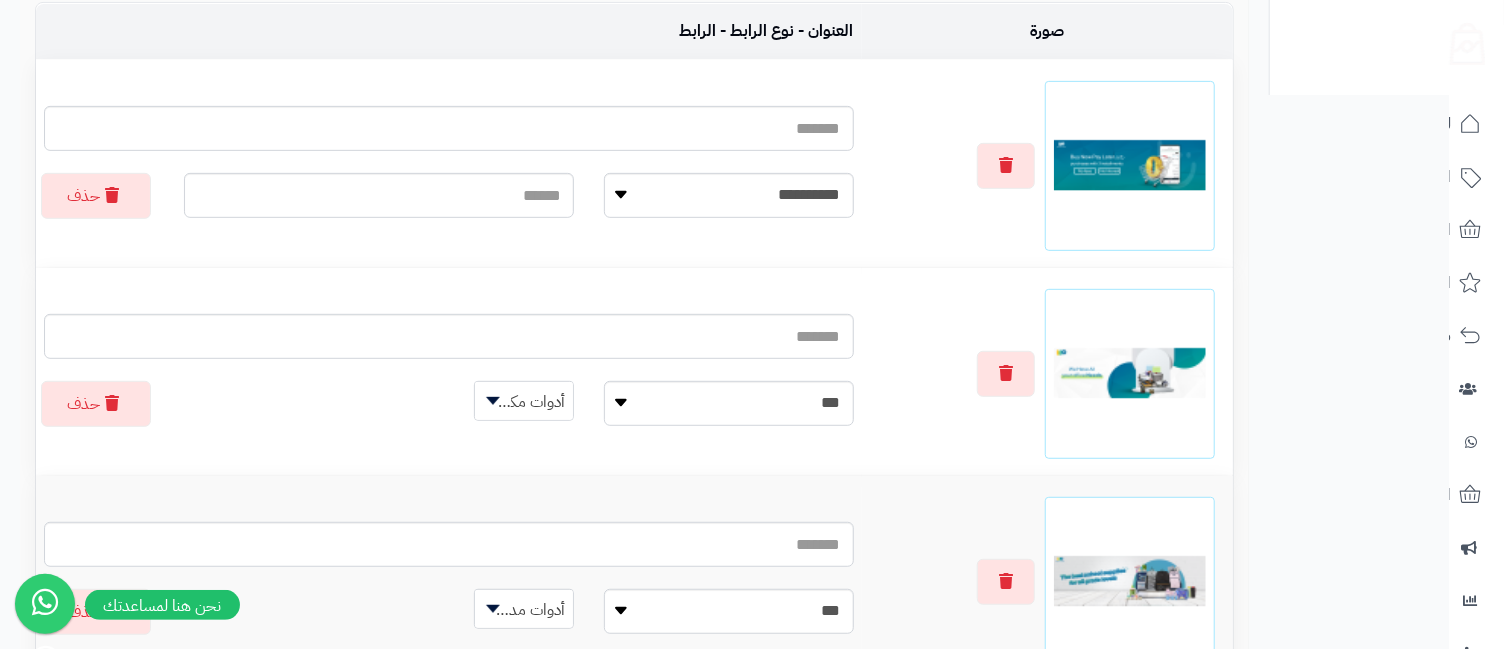 scroll, scrollTop: 888, scrollLeft: 0, axis: vertical 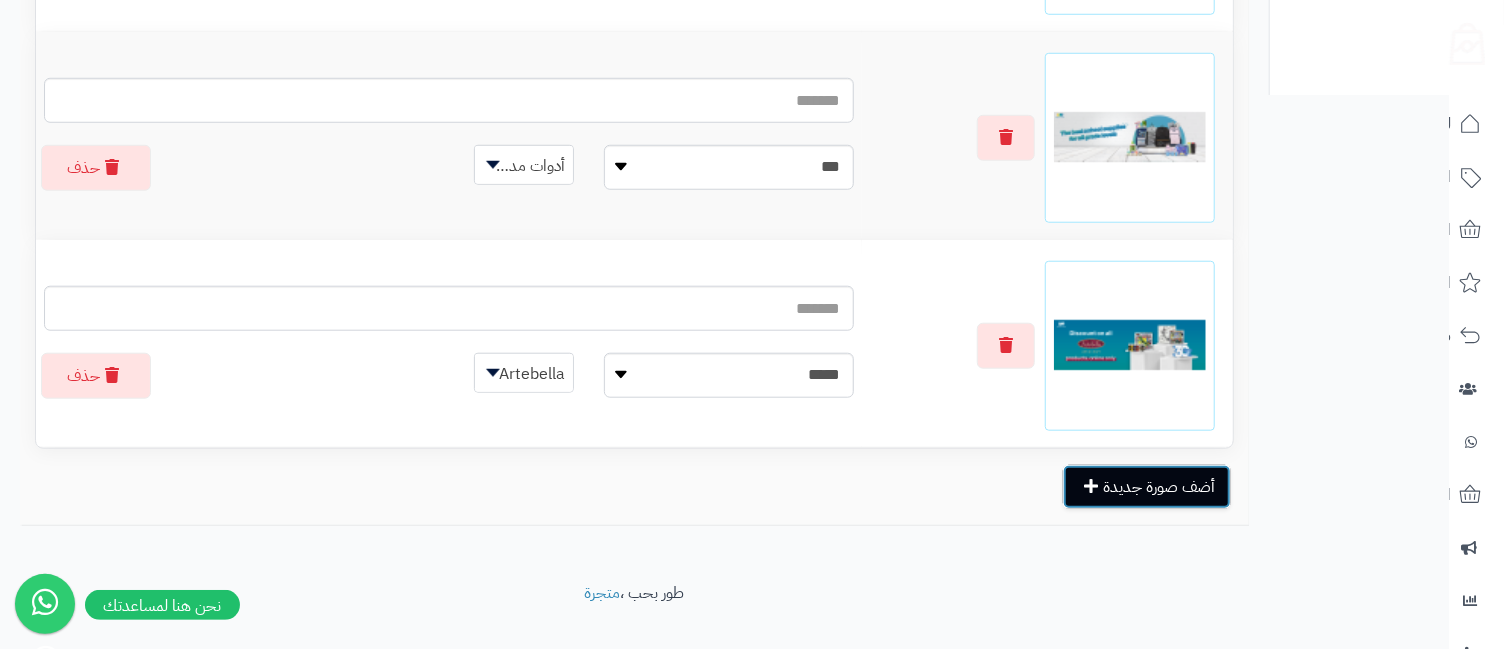click on "أضف صورة جديدة" at bounding box center [1147, 487] 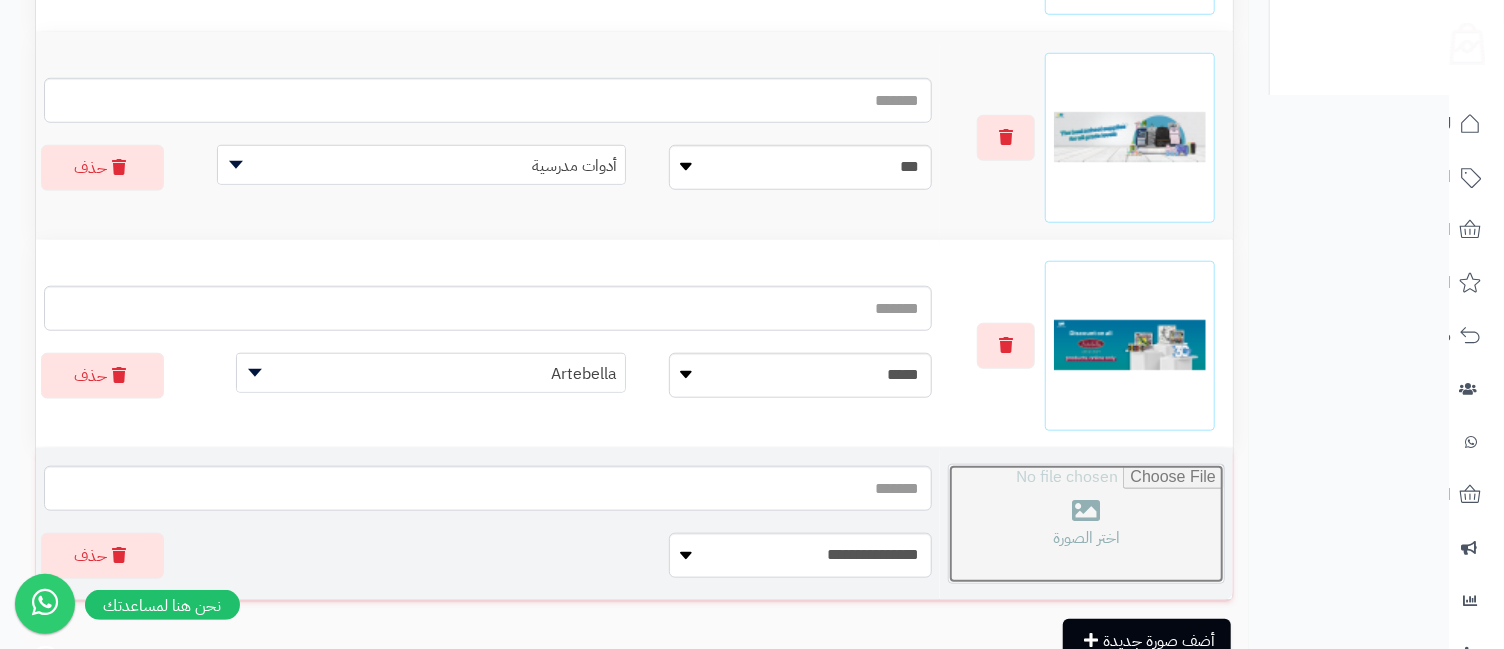 click at bounding box center (1086, 524) 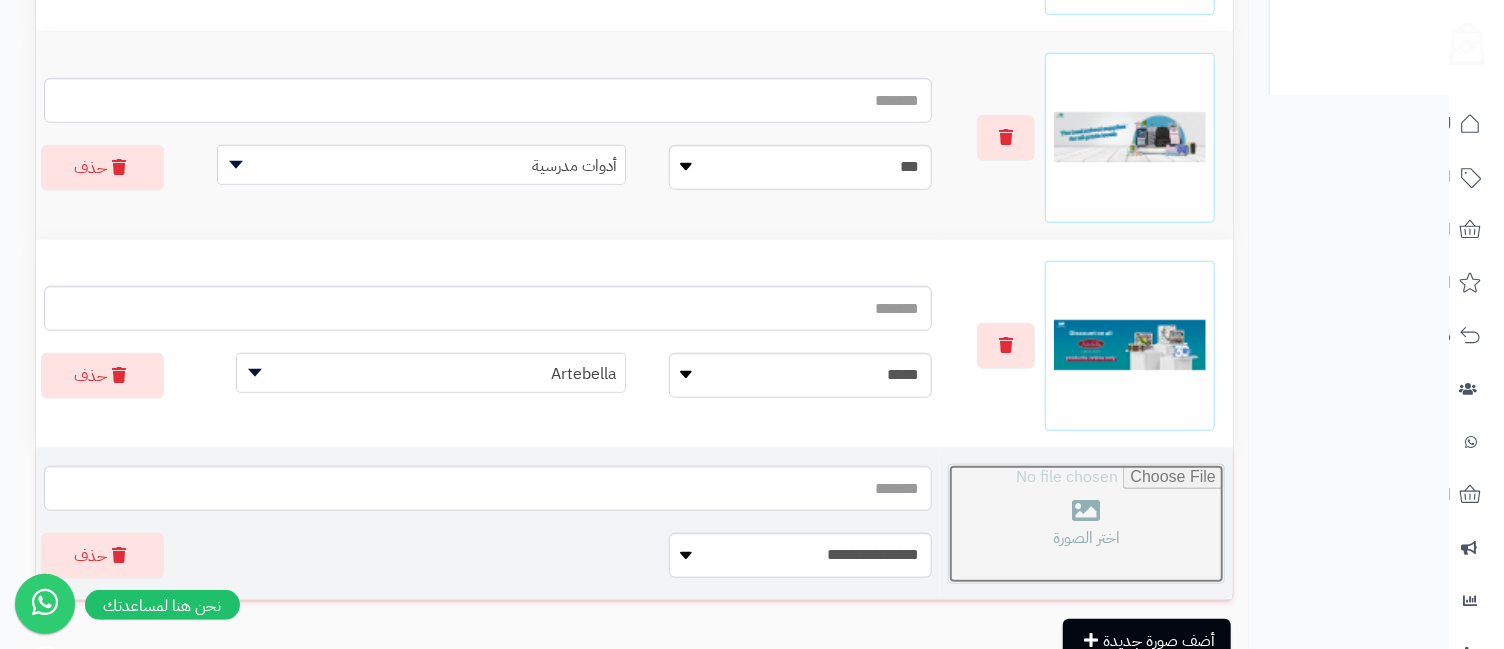 type on "**********" 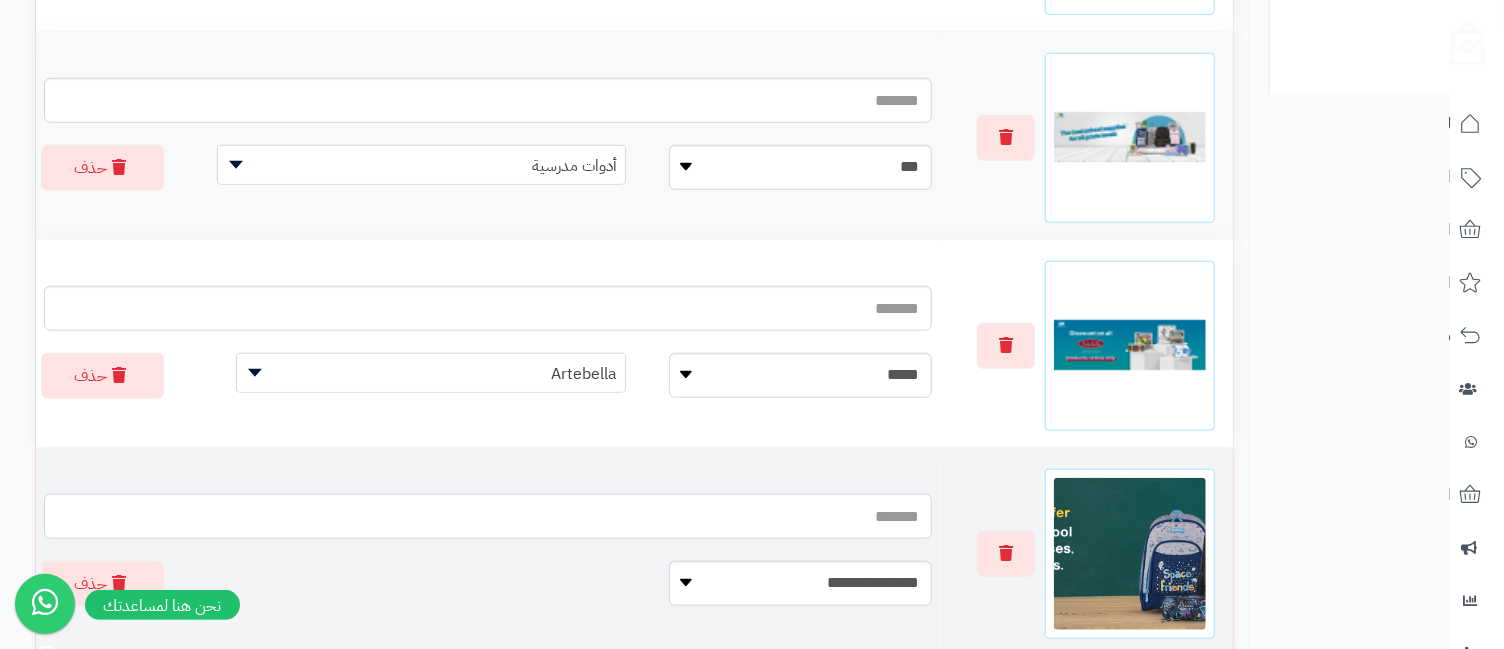 click at bounding box center (488, 516) 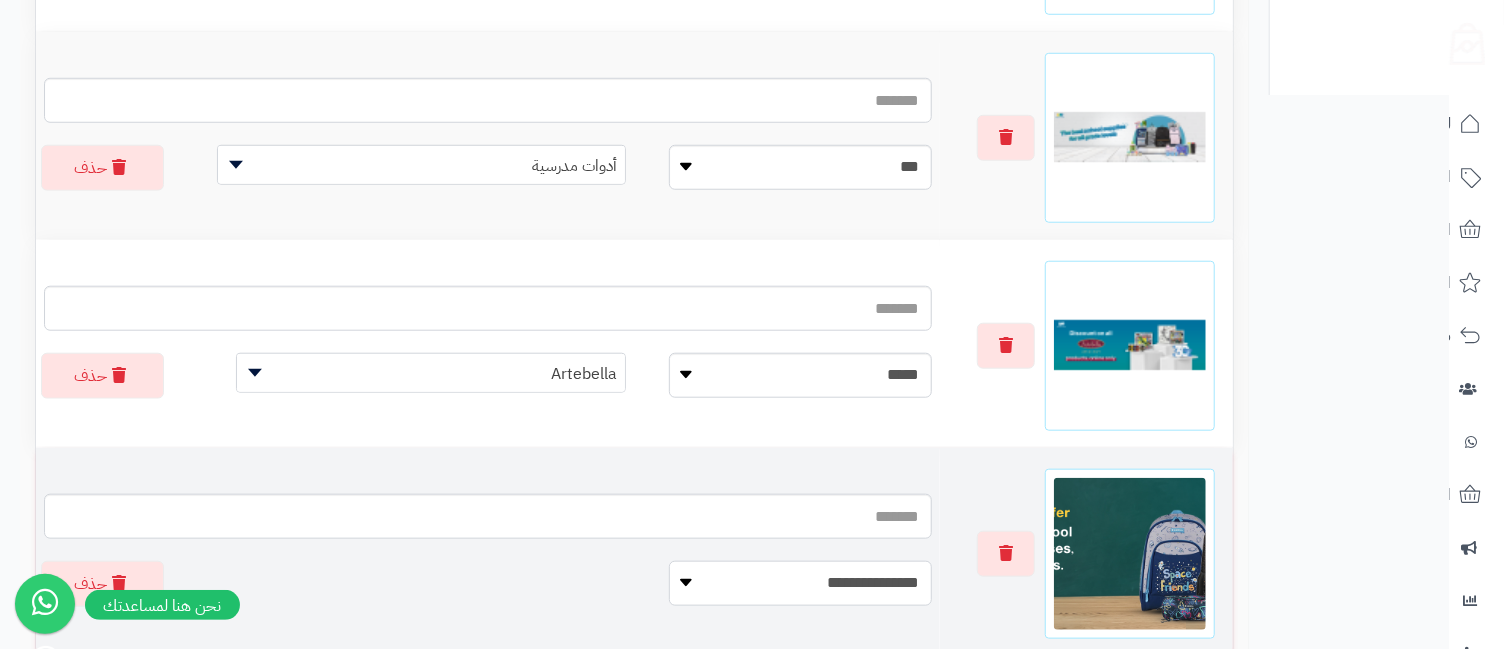 click on "**********" at bounding box center (800, 583) 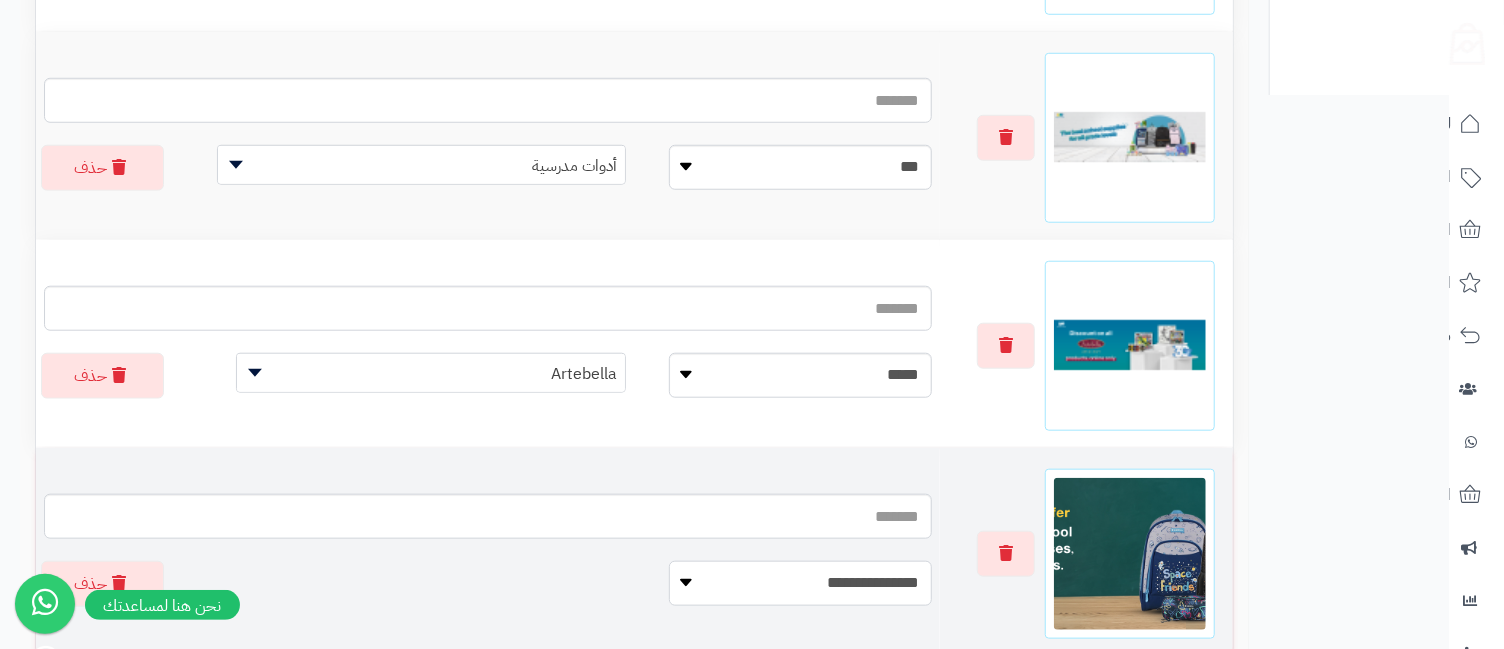 select on "**********" 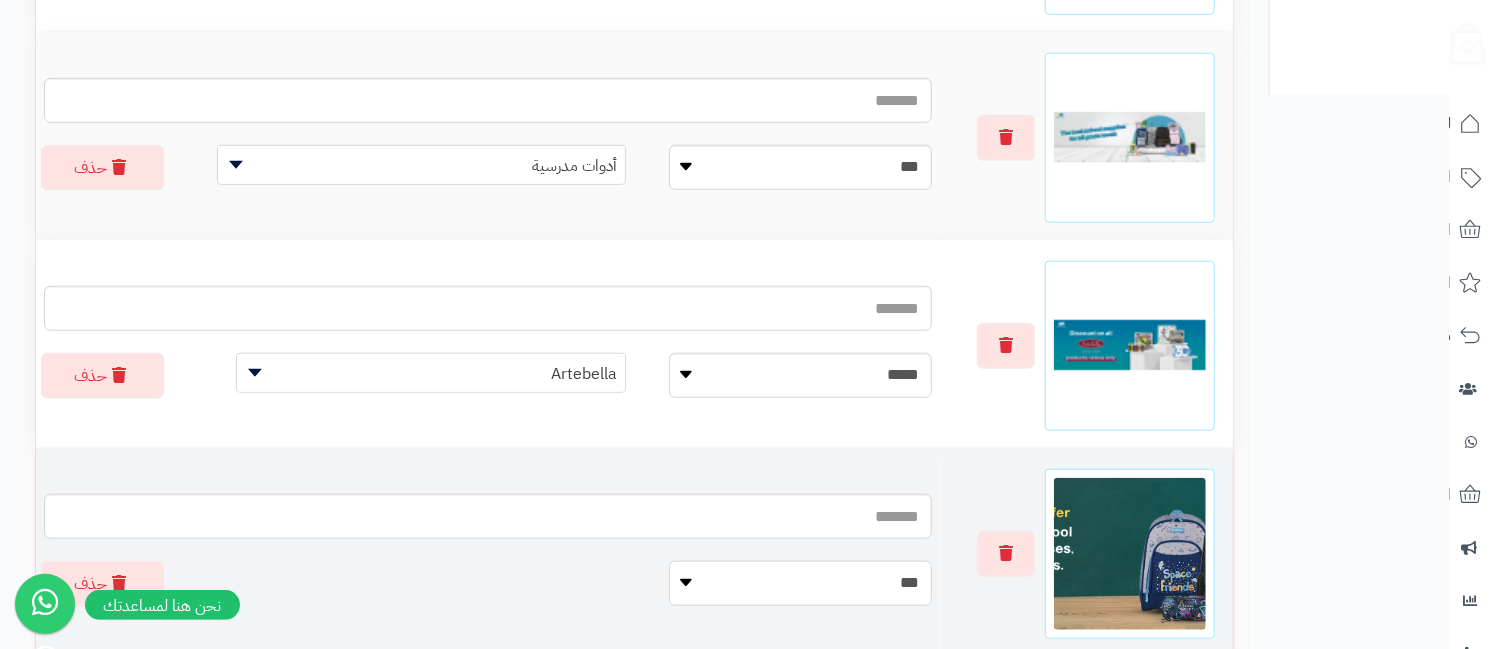 click on "**********" at bounding box center (800, 583) 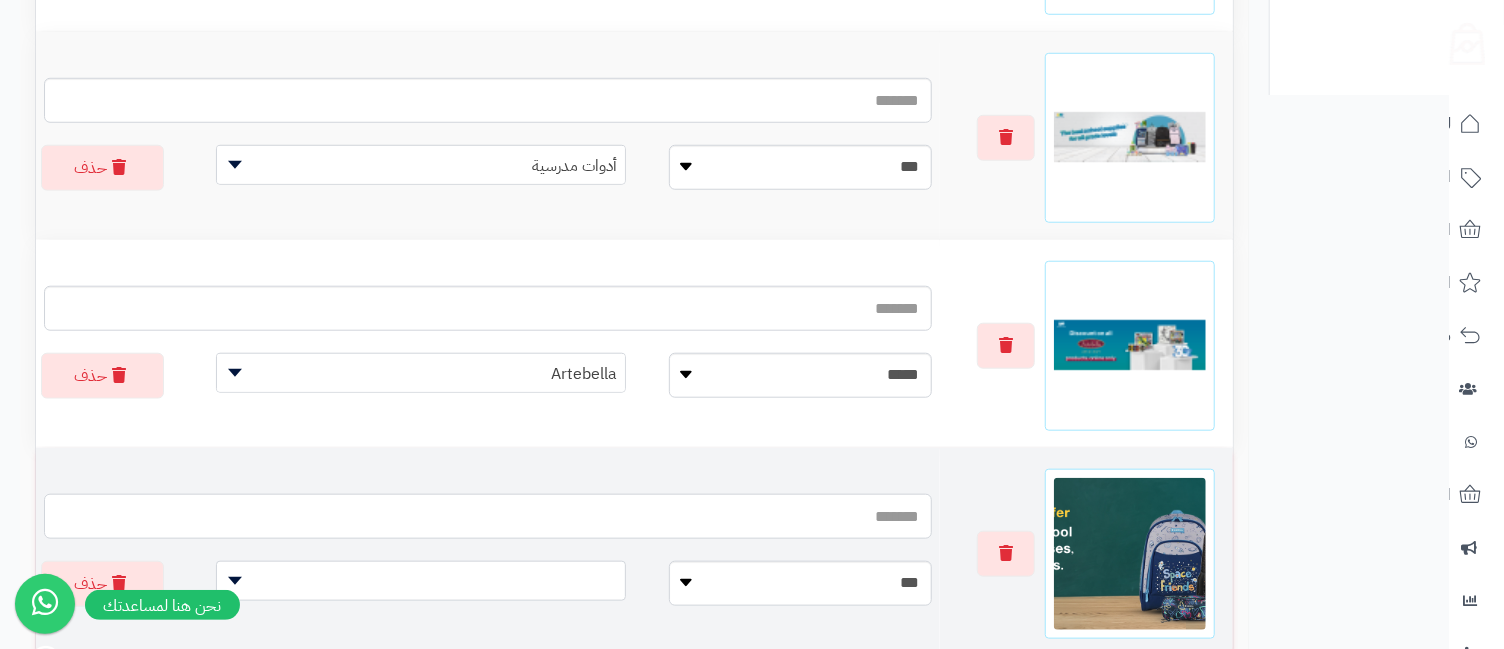 click at bounding box center [488, 516] 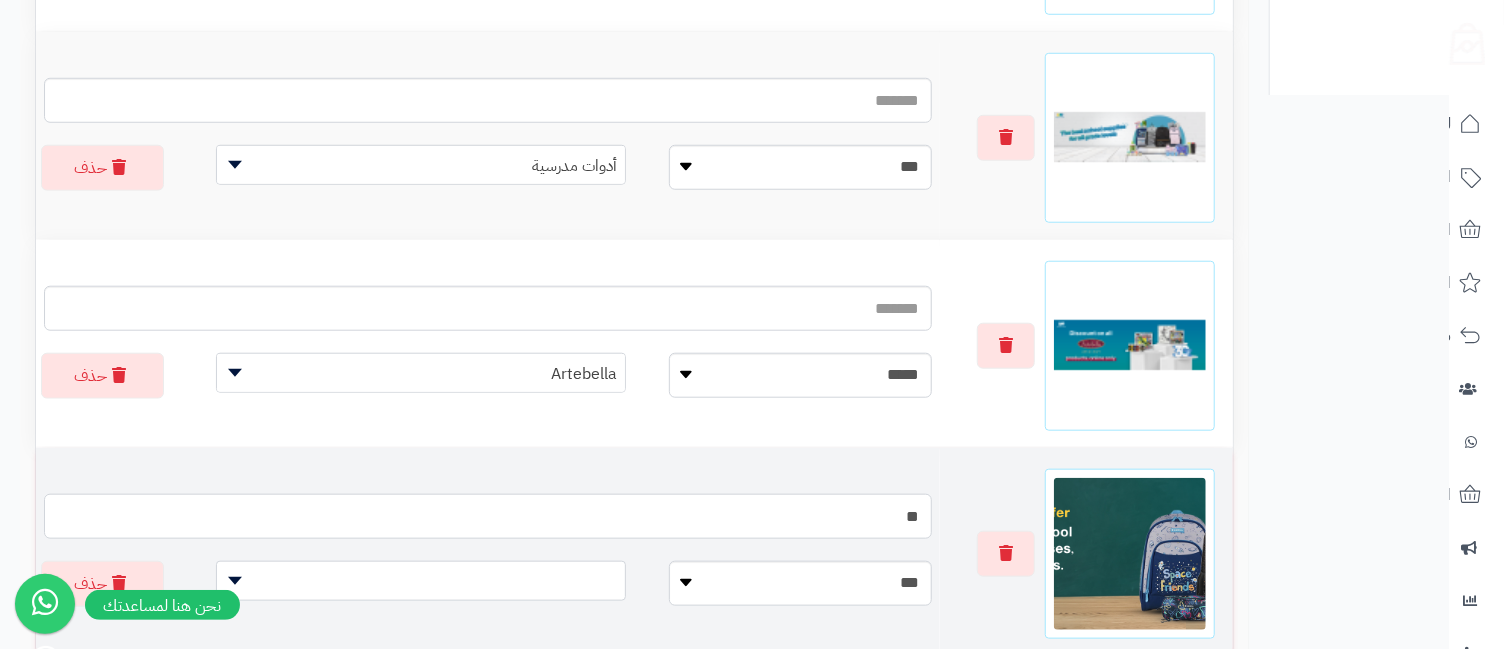 type on "**" 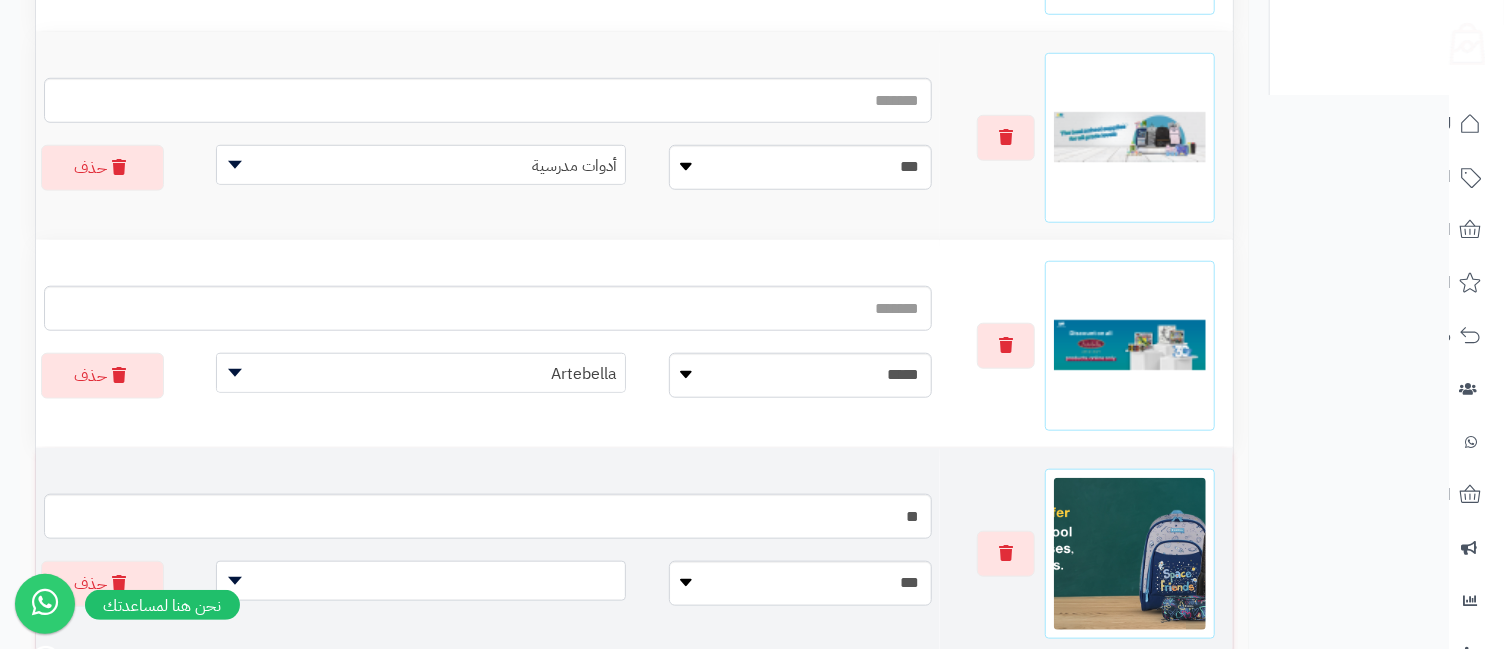 click at bounding box center (421, 581) 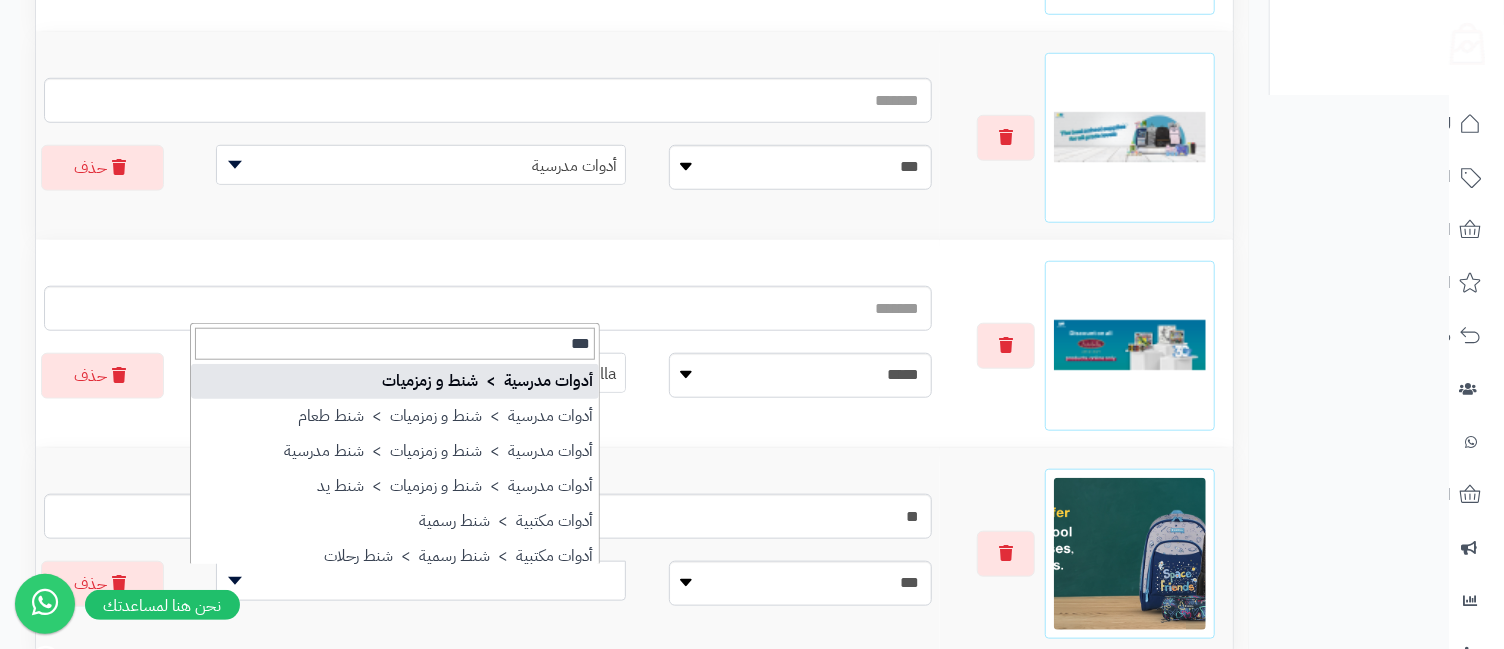 type on "***" 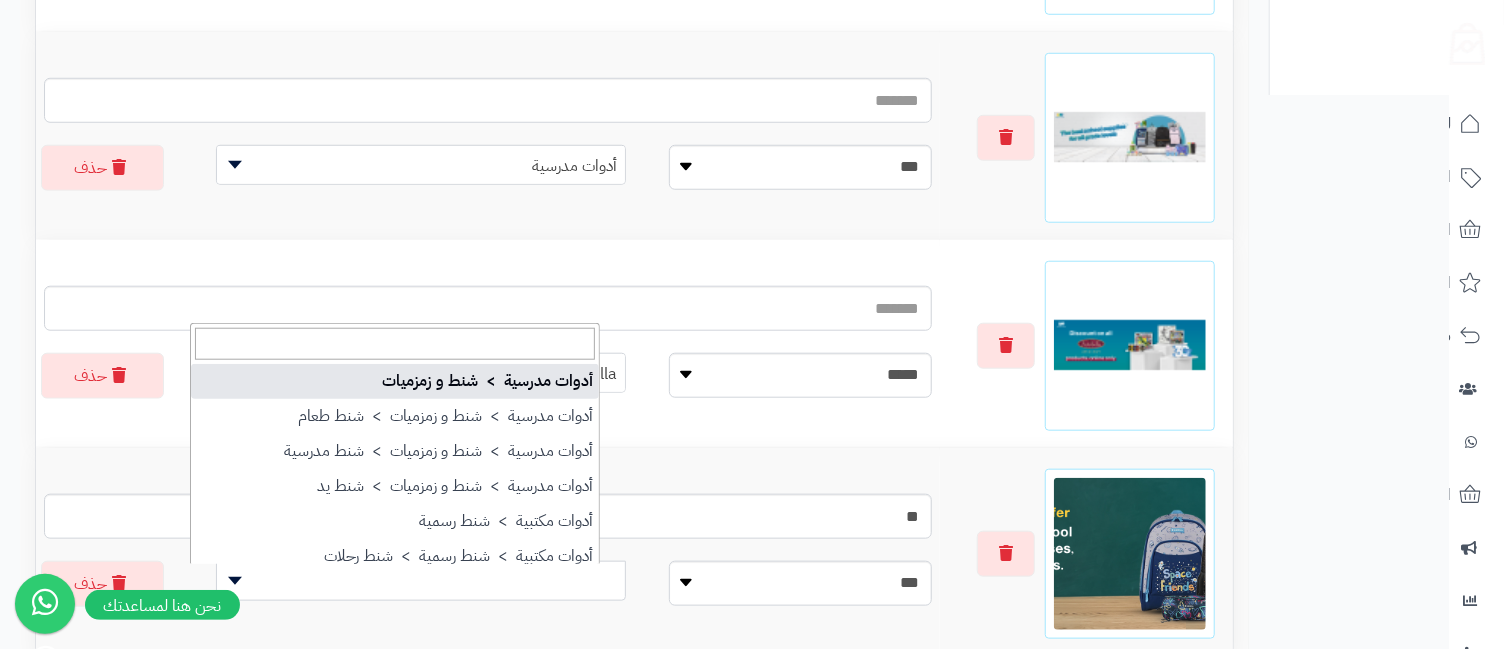 select on "**" 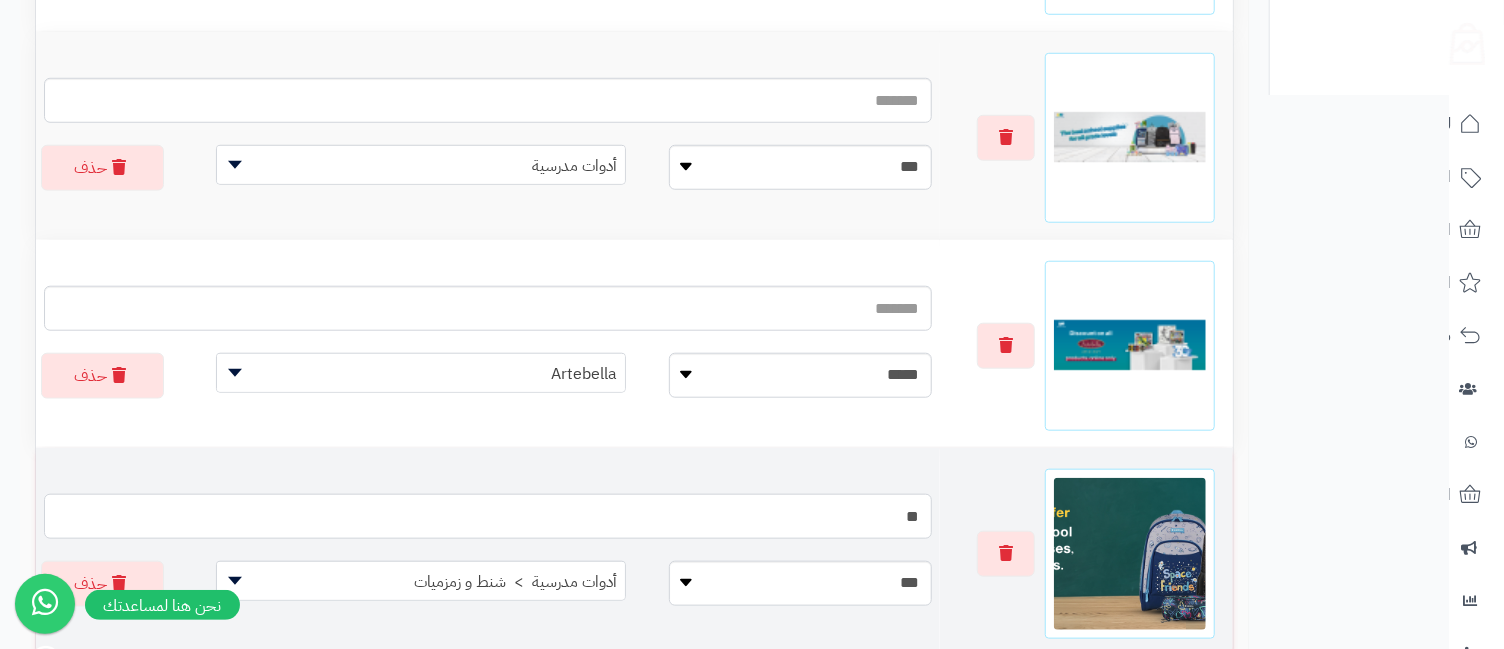 click on "**" at bounding box center [488, 516] 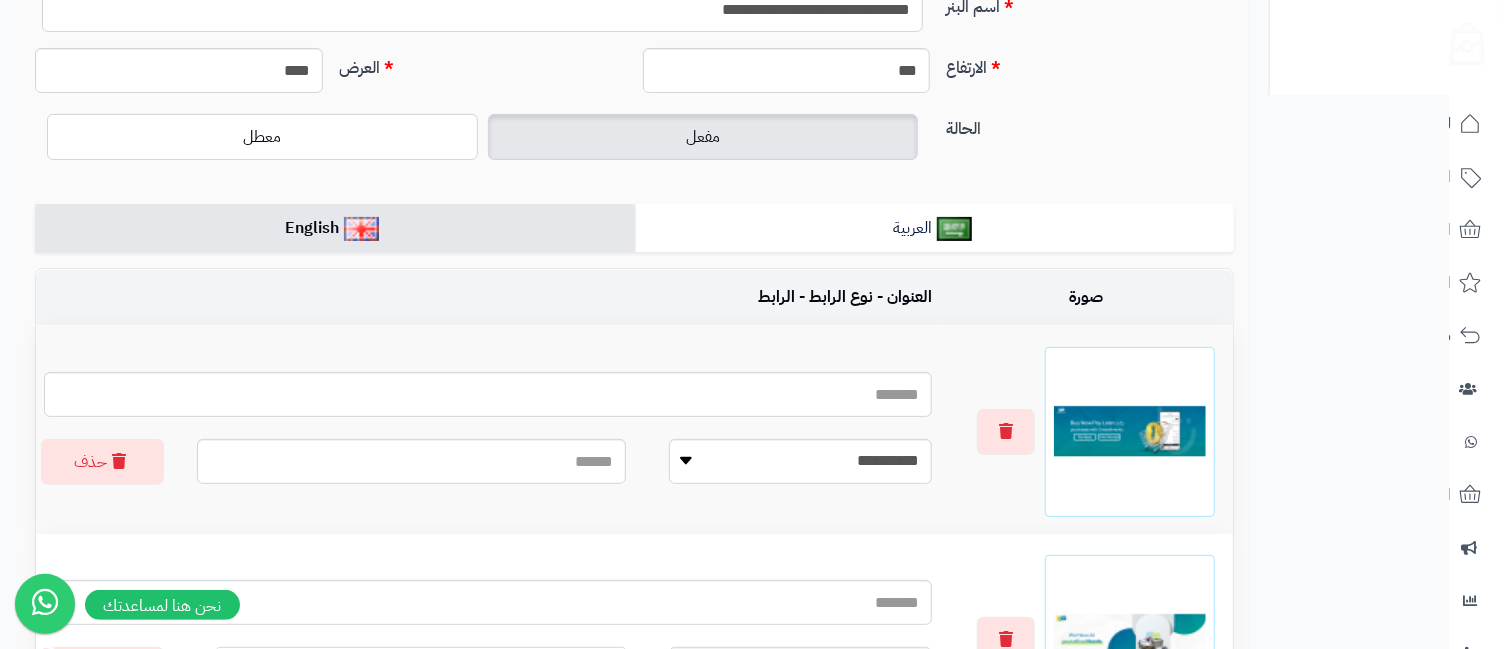 scroll, scrollTop: 0, scrollLeft: 0, axis: both 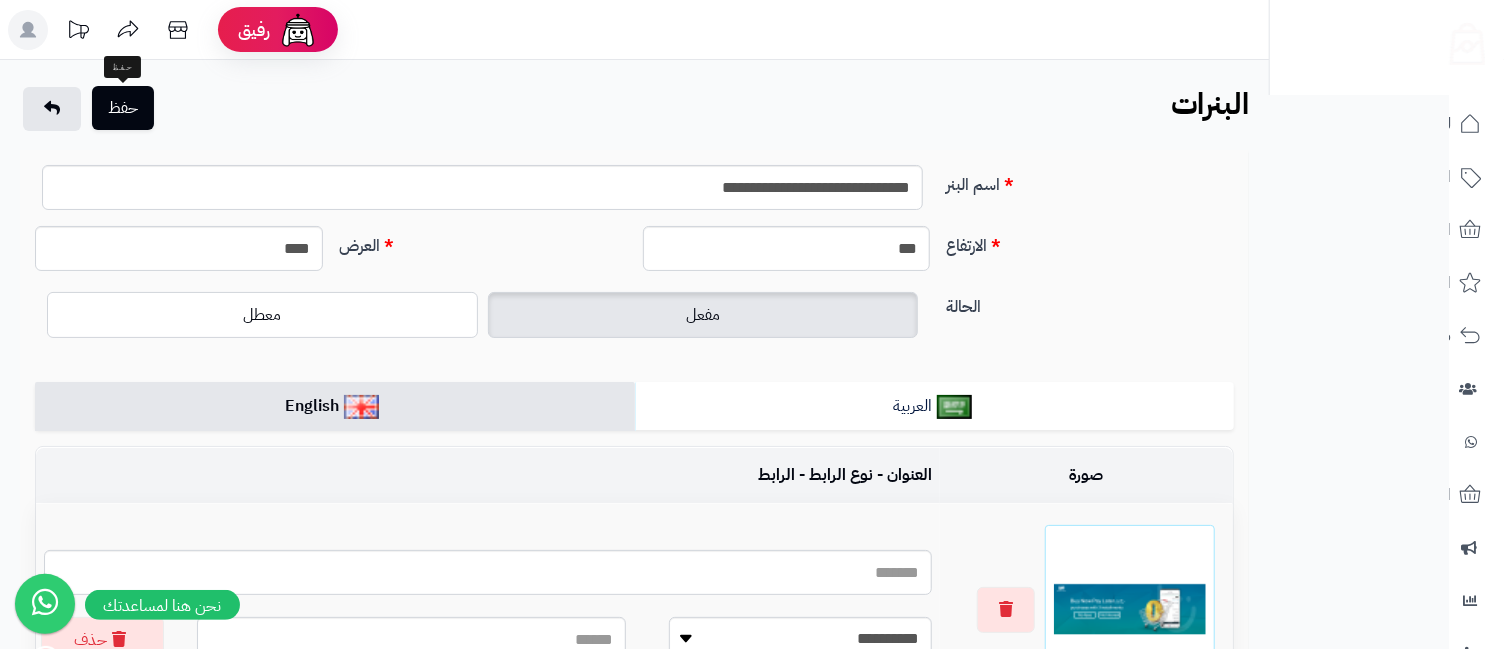 type 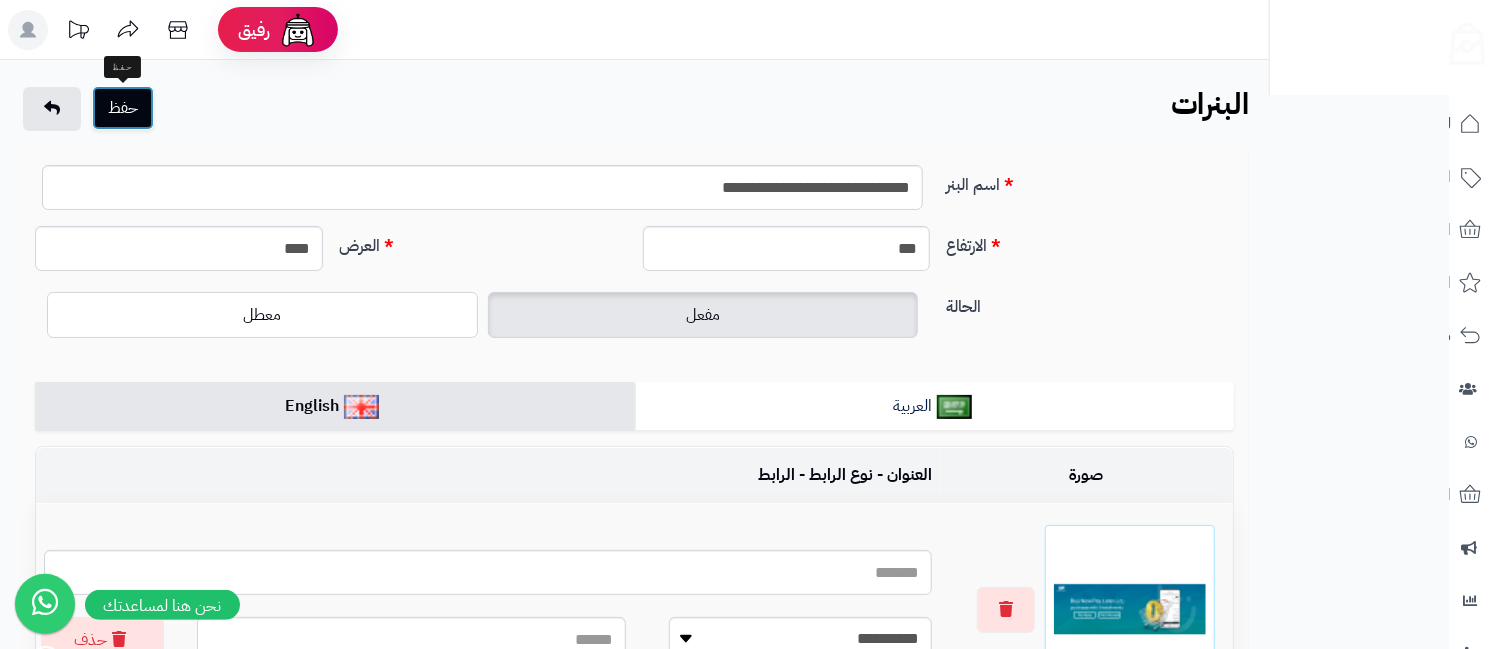click on "حفظ" at bounding box center (123, 108) 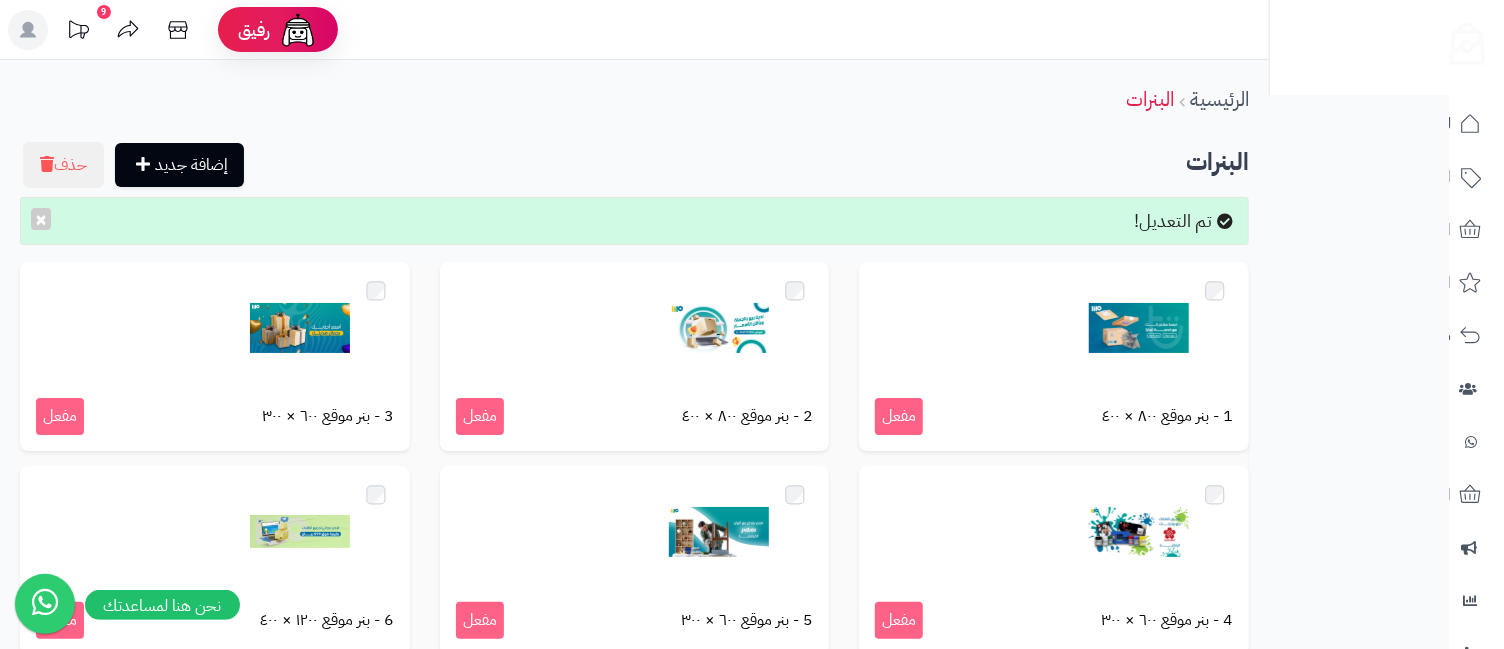 scroll, scrollTop: 403, scrollLeft: 0, axis: vertical 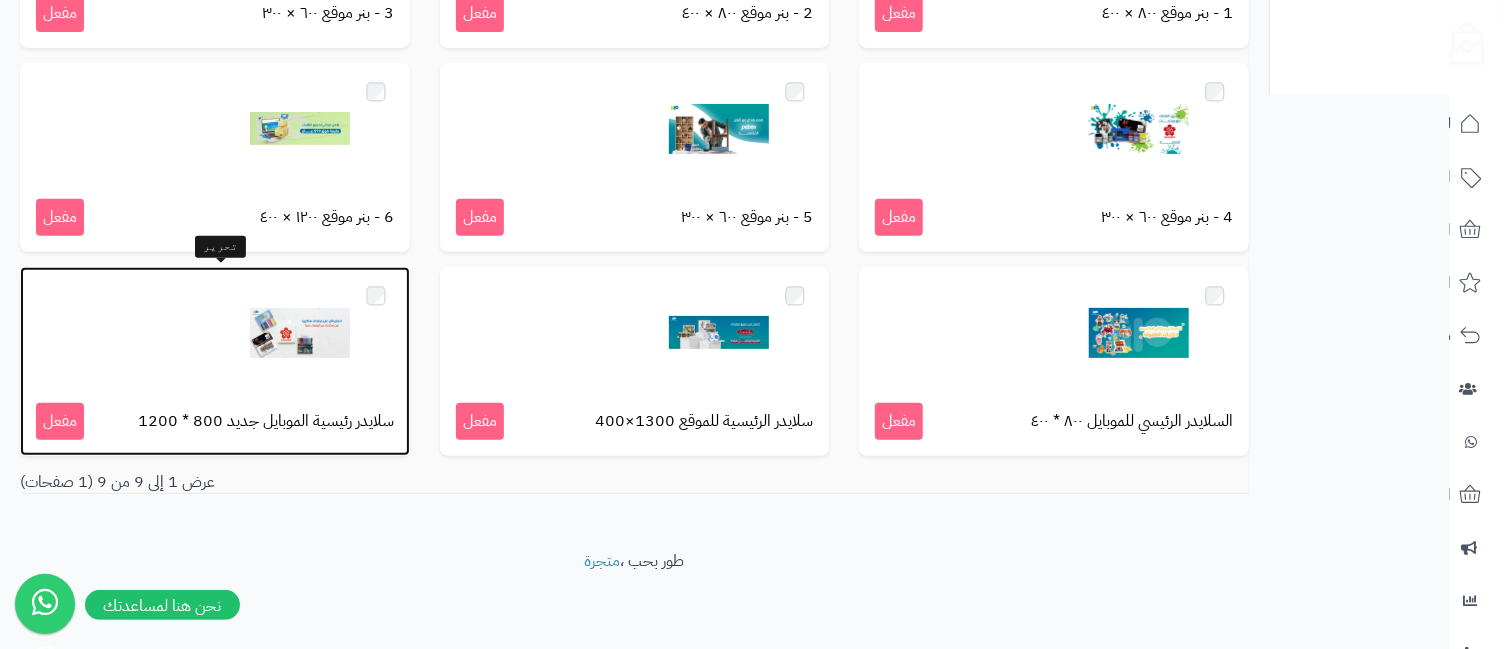 click at bounding box center [300, 333] 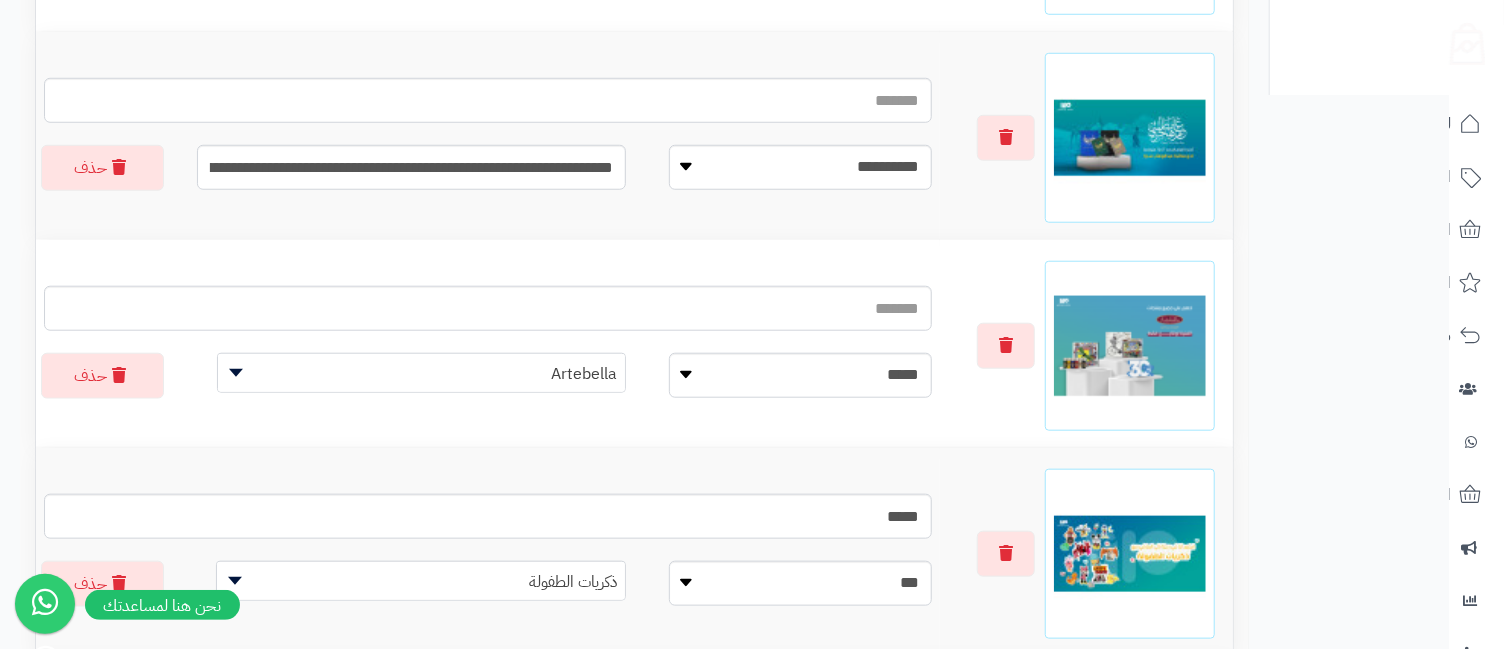 scroll, scrollTop: 1333, scrollLeft: 0, axis: vertical 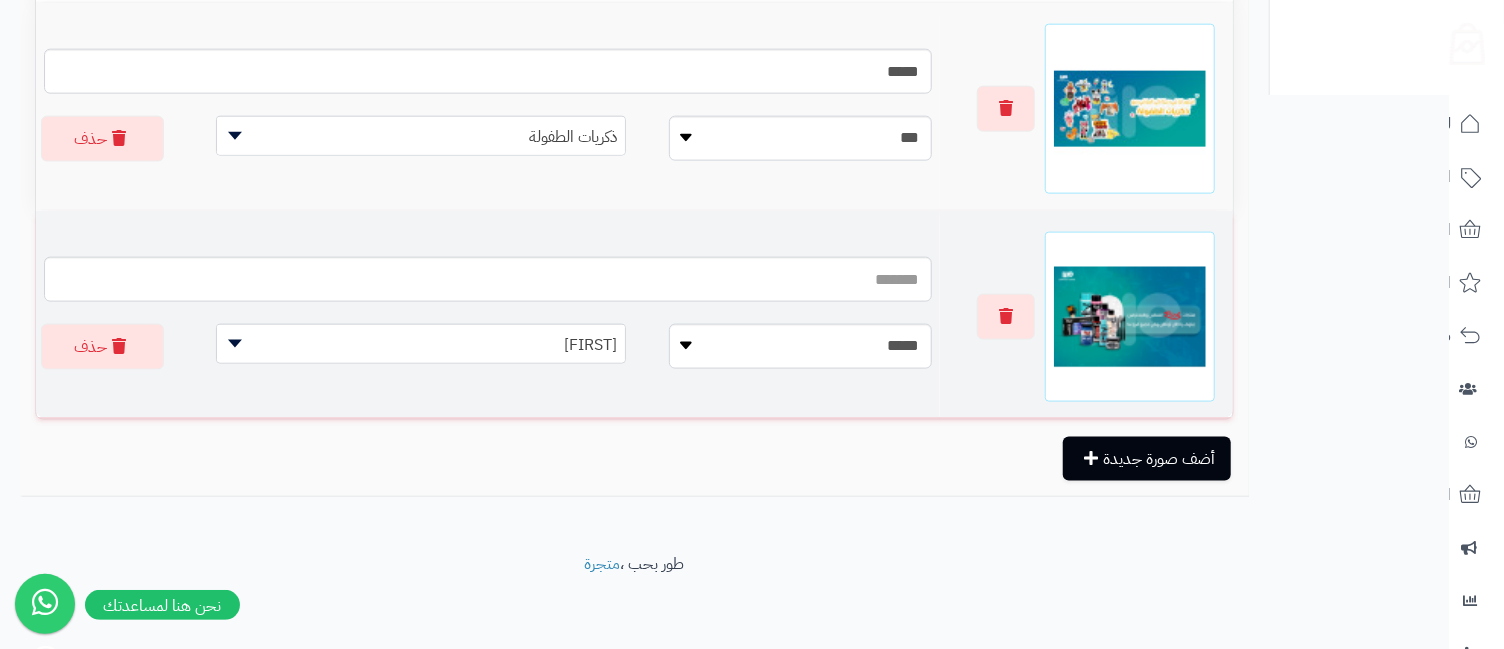 click at bounding box center [1130, 317] 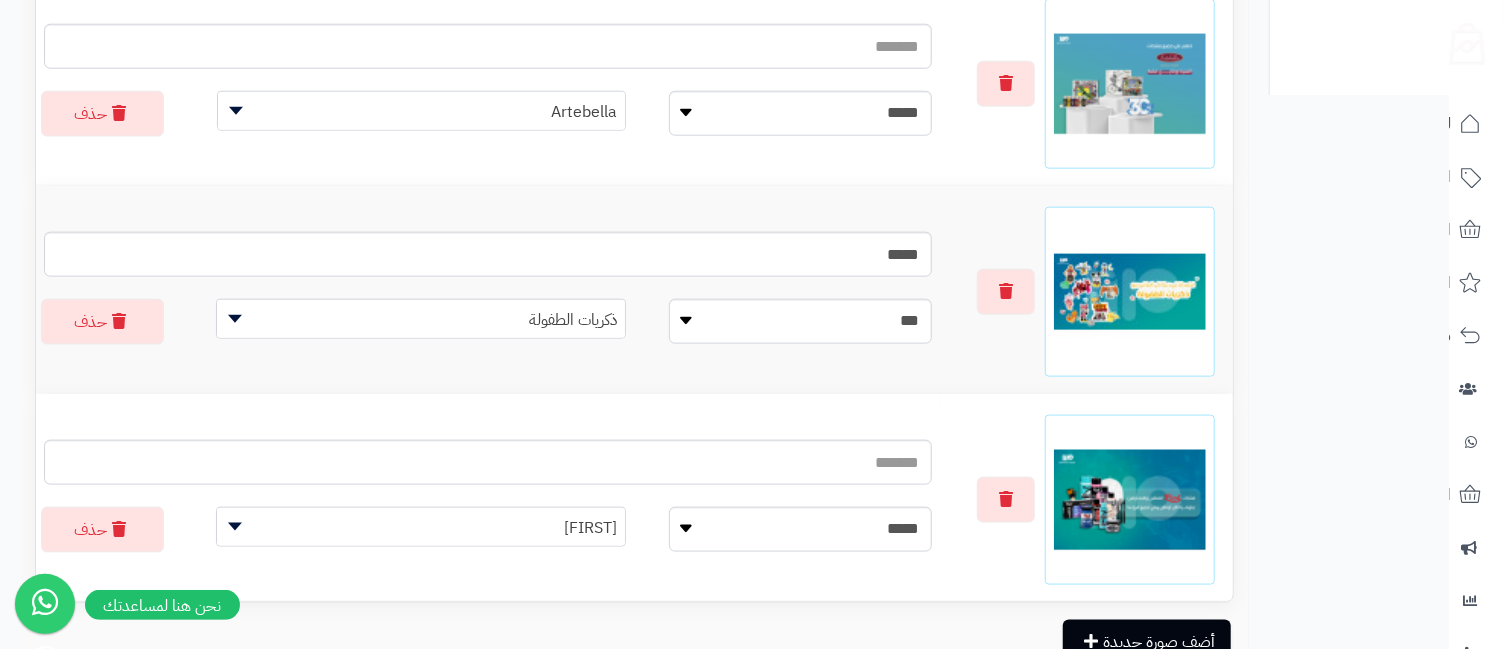 scroll, scrollTop: 1248, scrollLeft: 0, axis: vertical 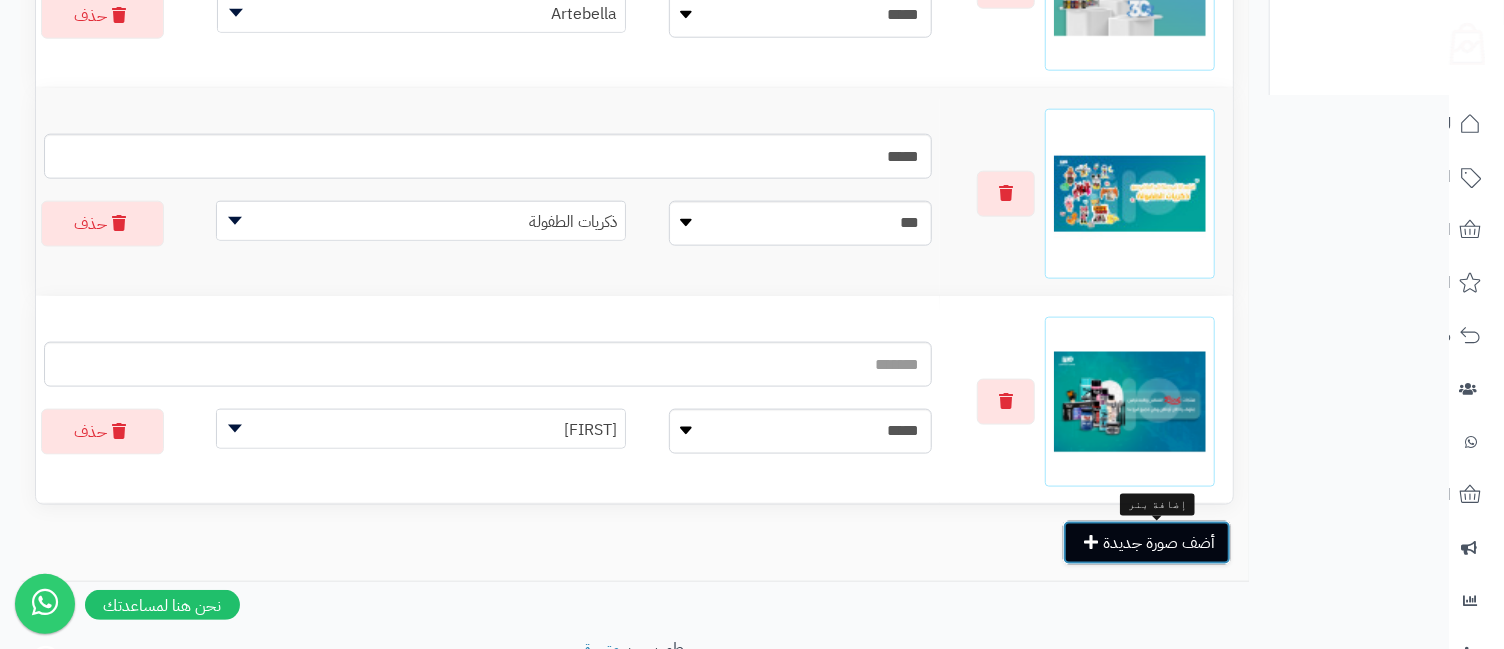 click on "أضف صورة جديدة" at bounding box center (1147, 543) 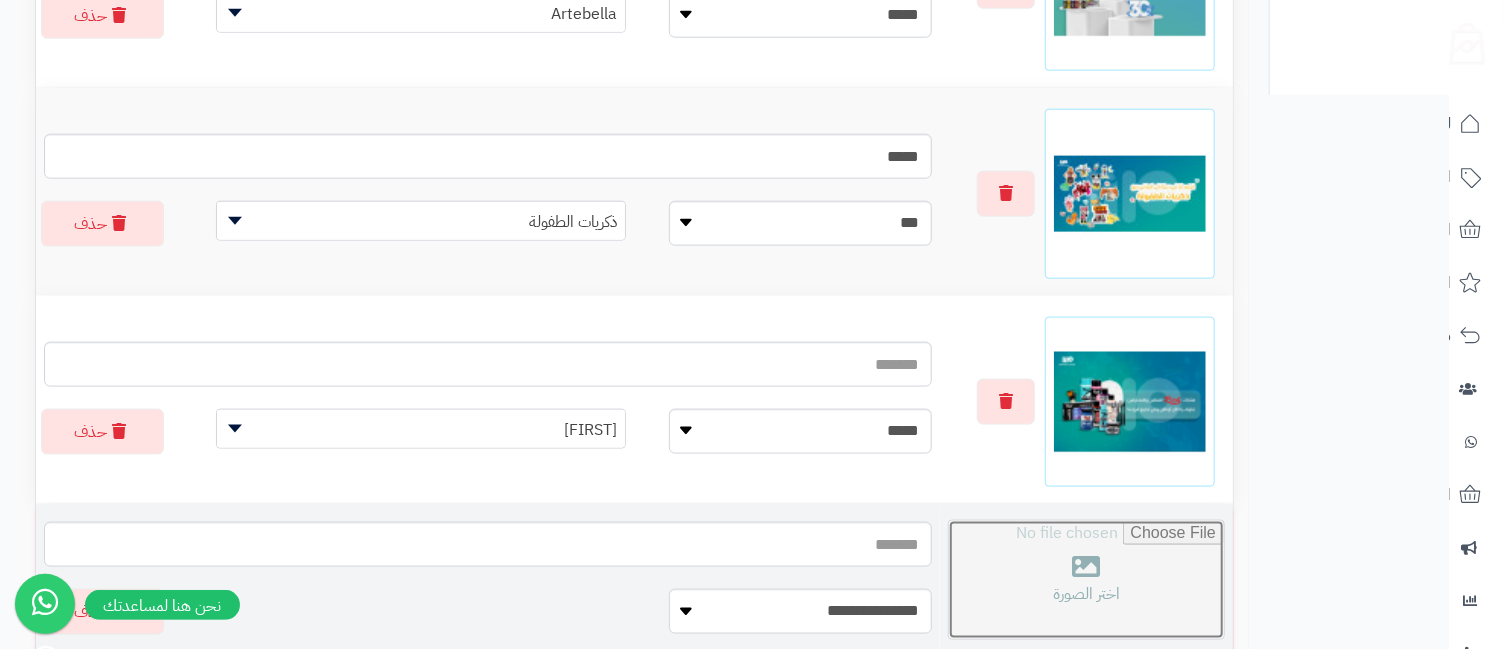 click at bounding box center [1086, 580] 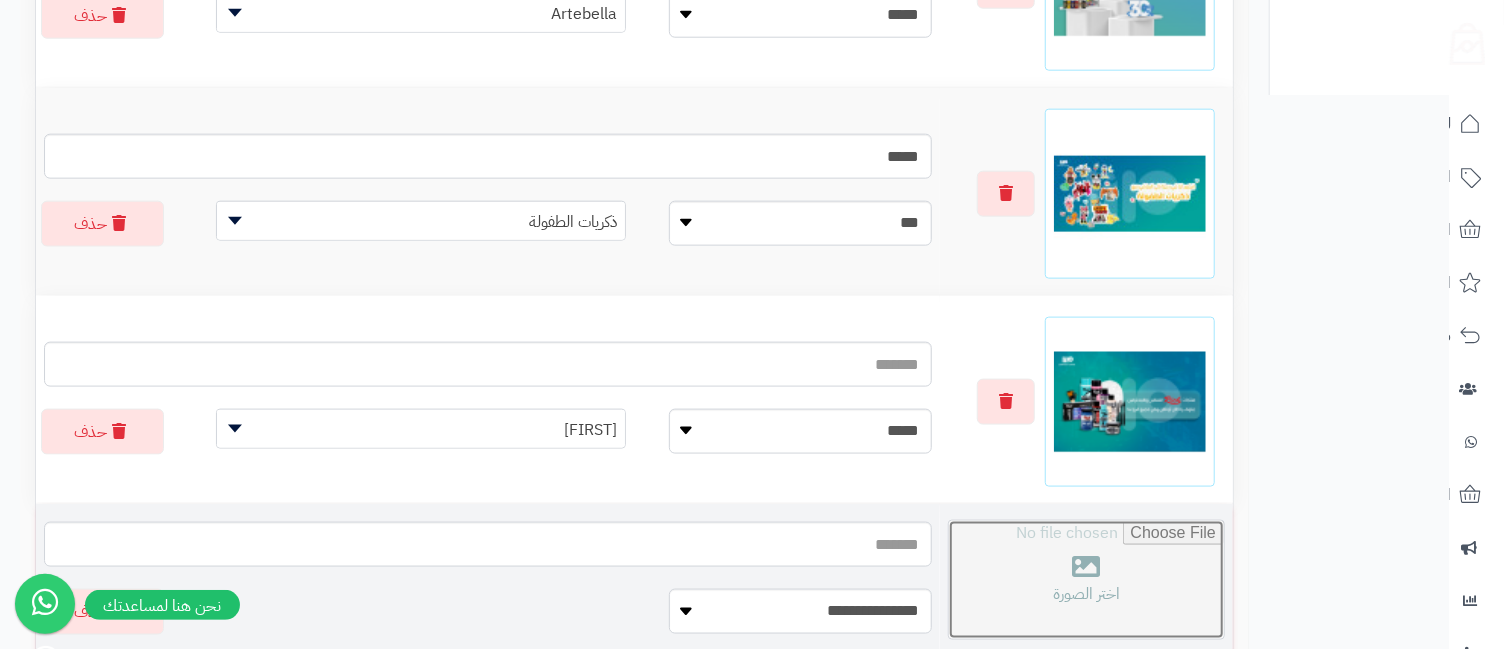 type on "**********" 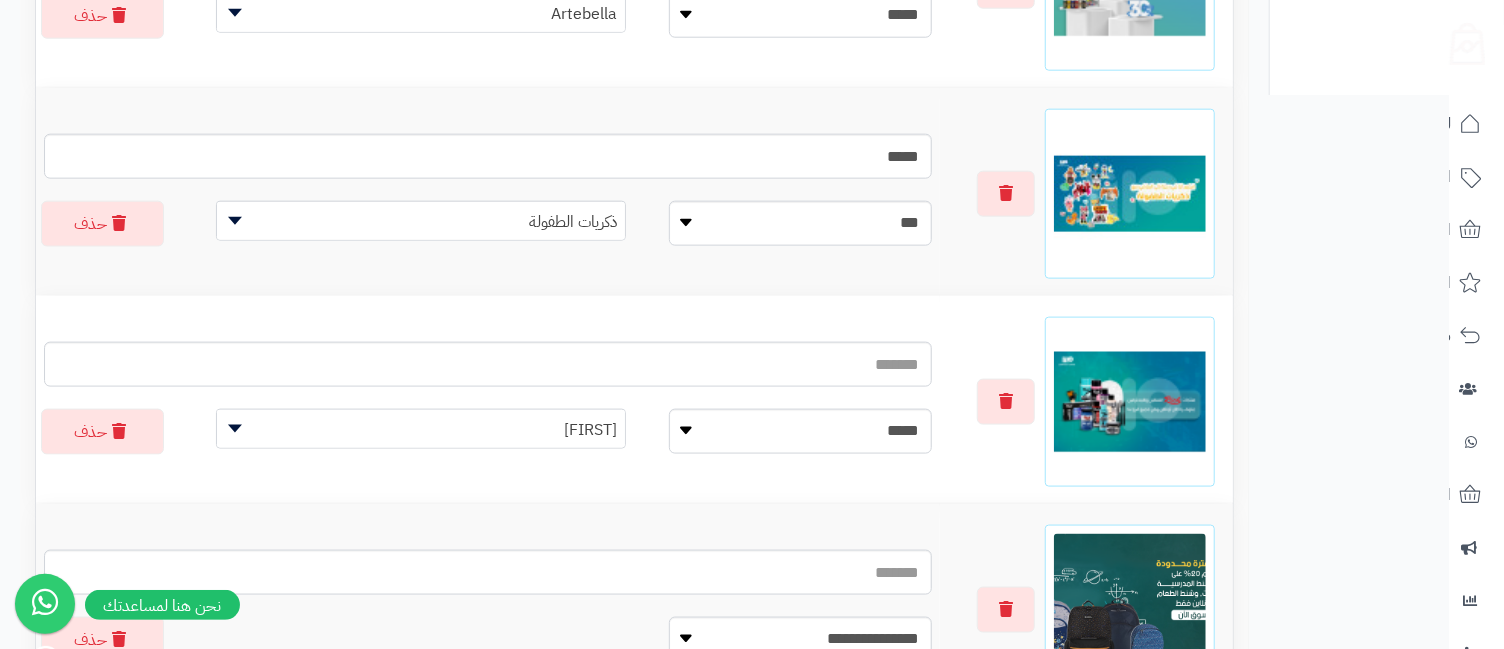 scroll, scrollTop: 1548, scrollLeft: 0, axis: vertical 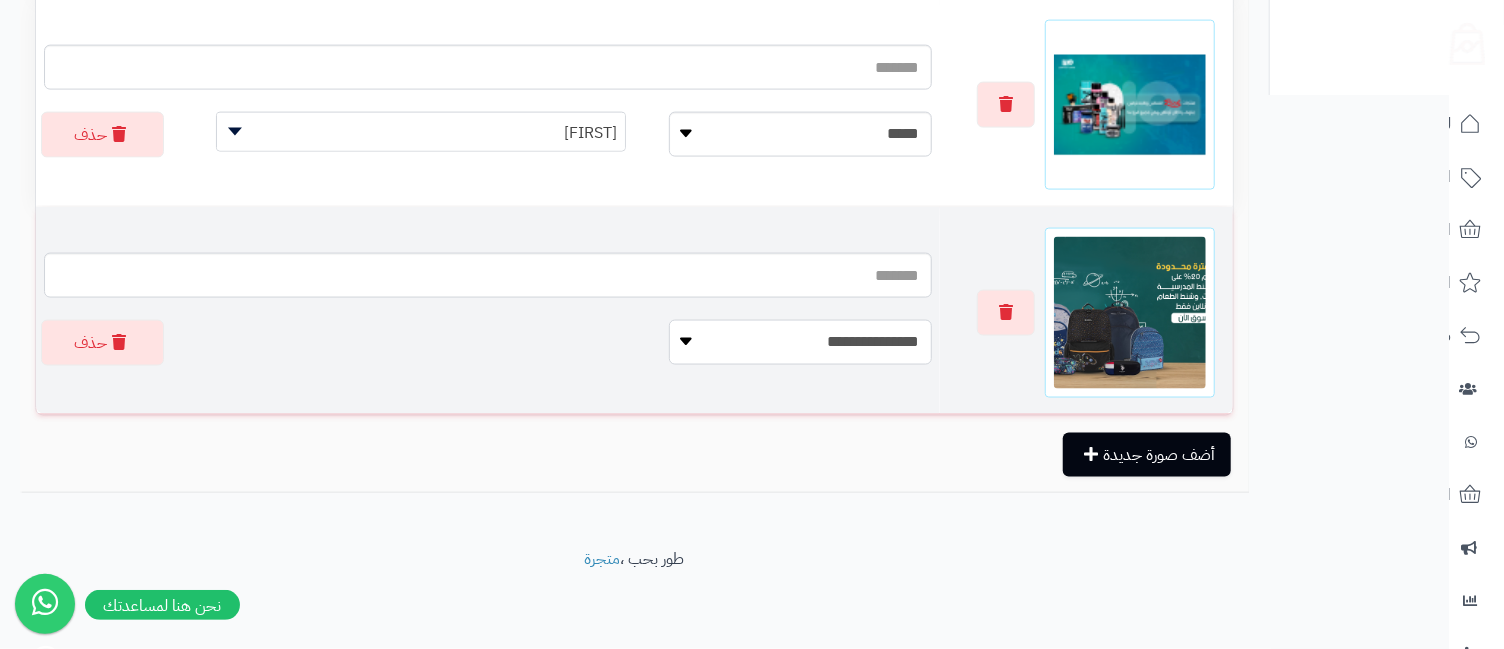 click on "**********" at bounding box center [800, 342] 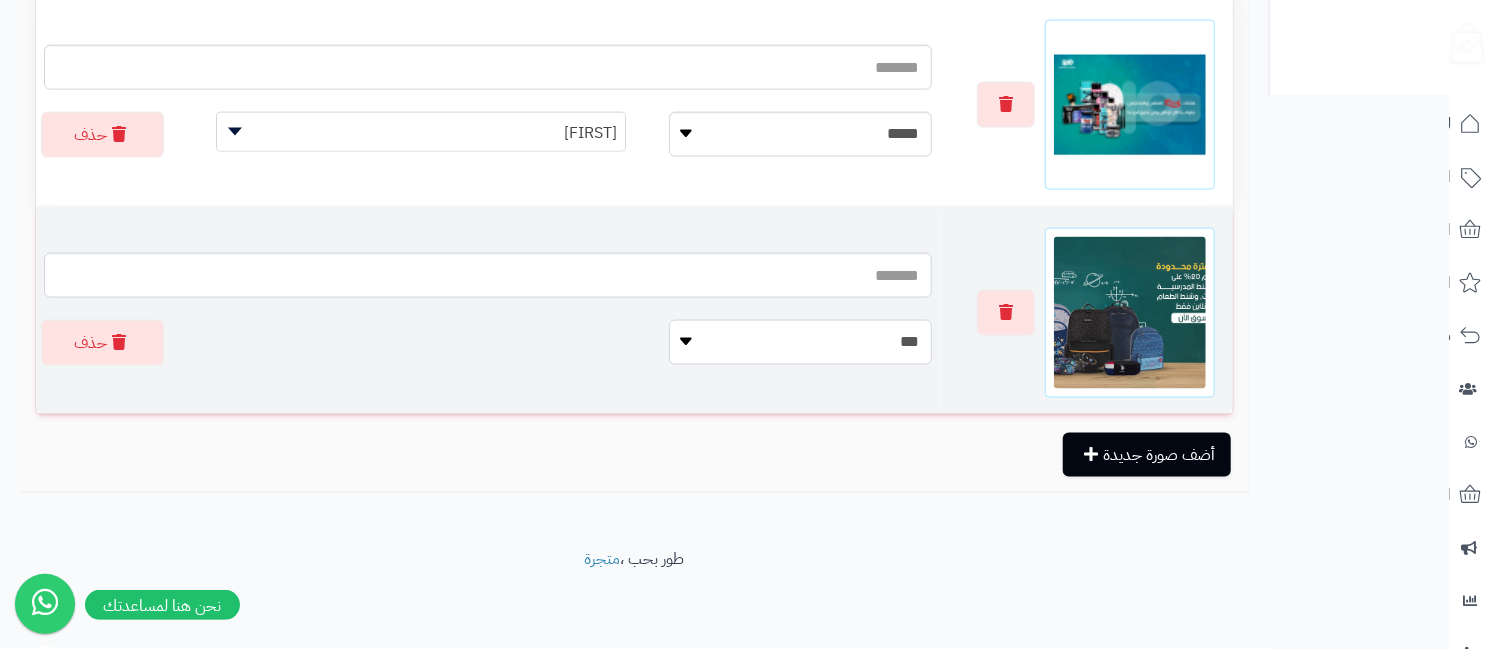 click on "**********" at bounding box center [800, 342] 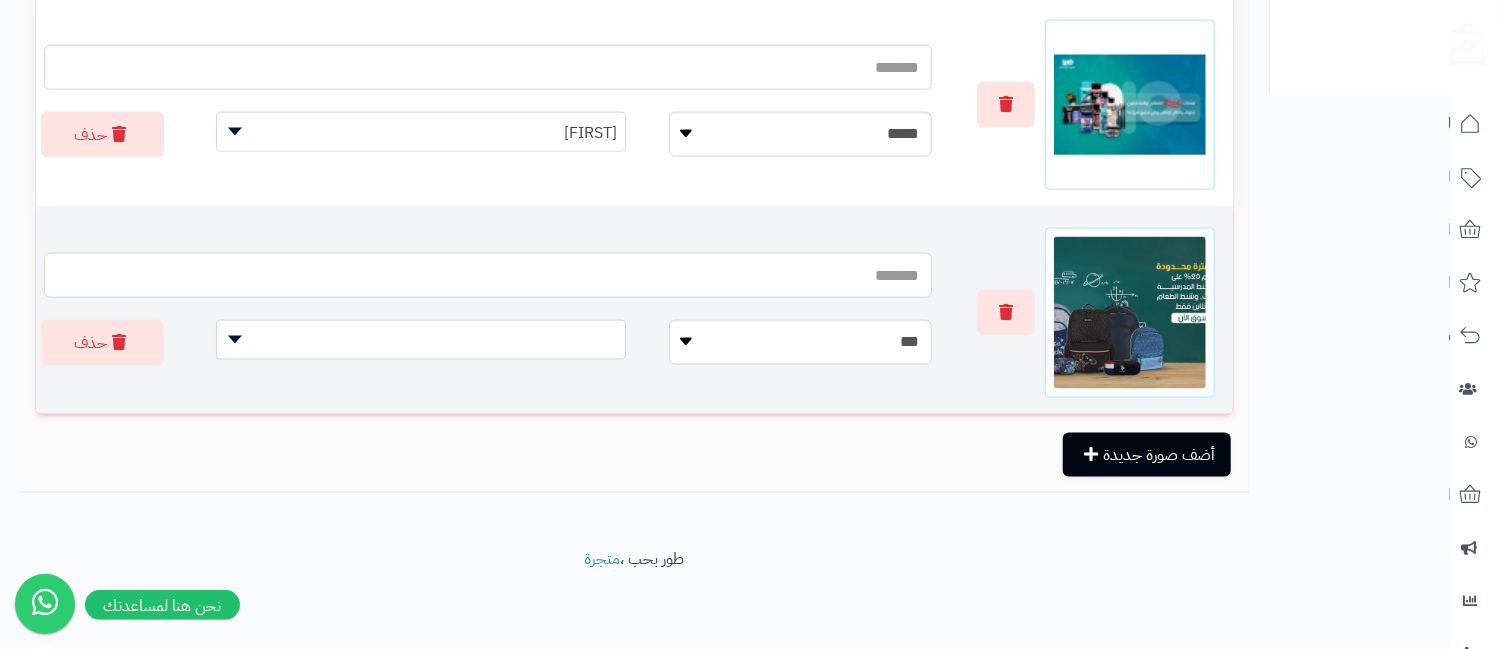click at bounding box center (488, 275) 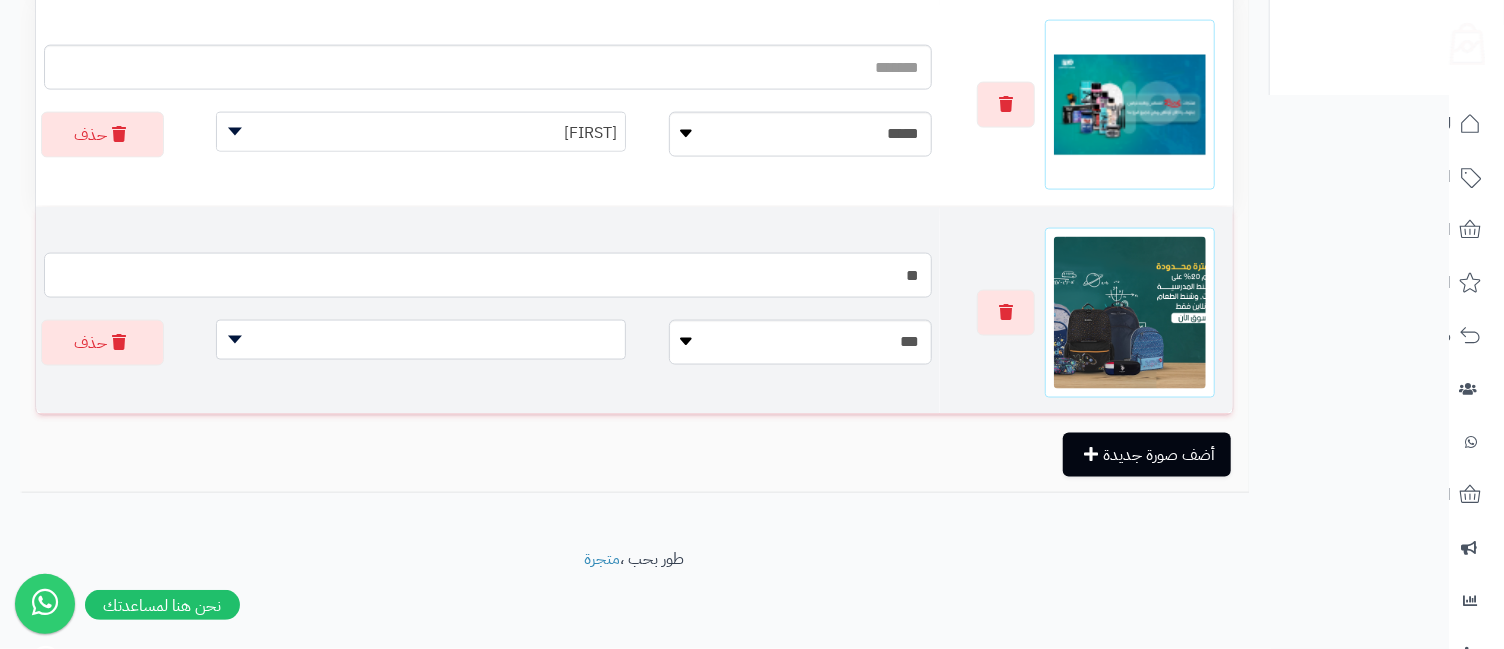 type on "***" 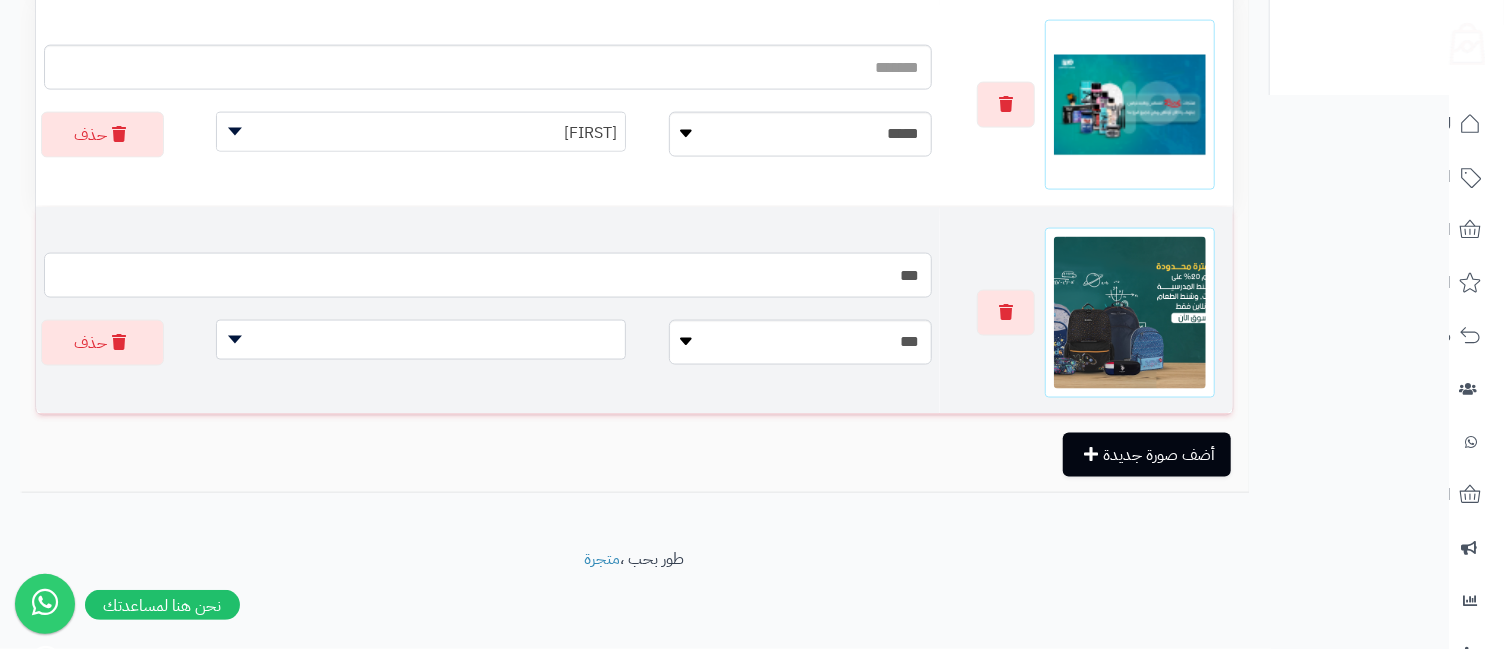 click on "***" at bounding box center [488, 275] 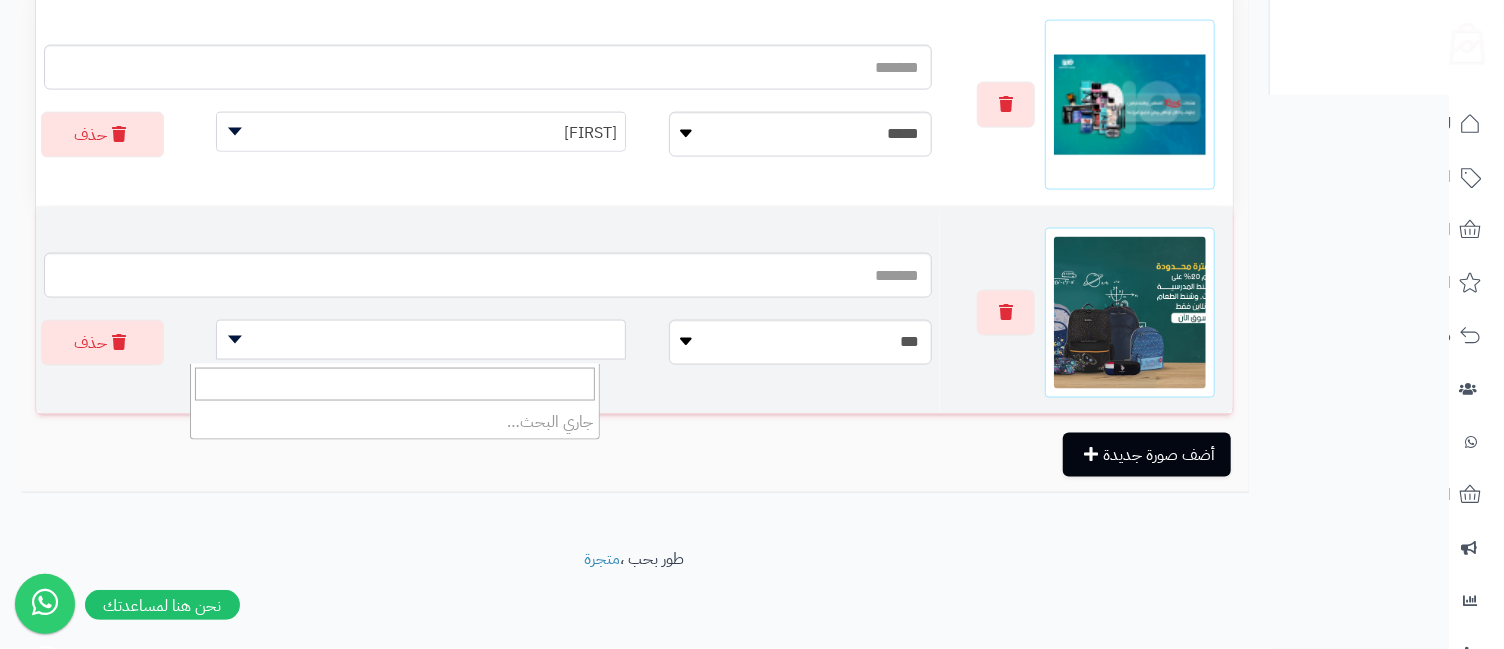 click at bounding box center (421, 340) 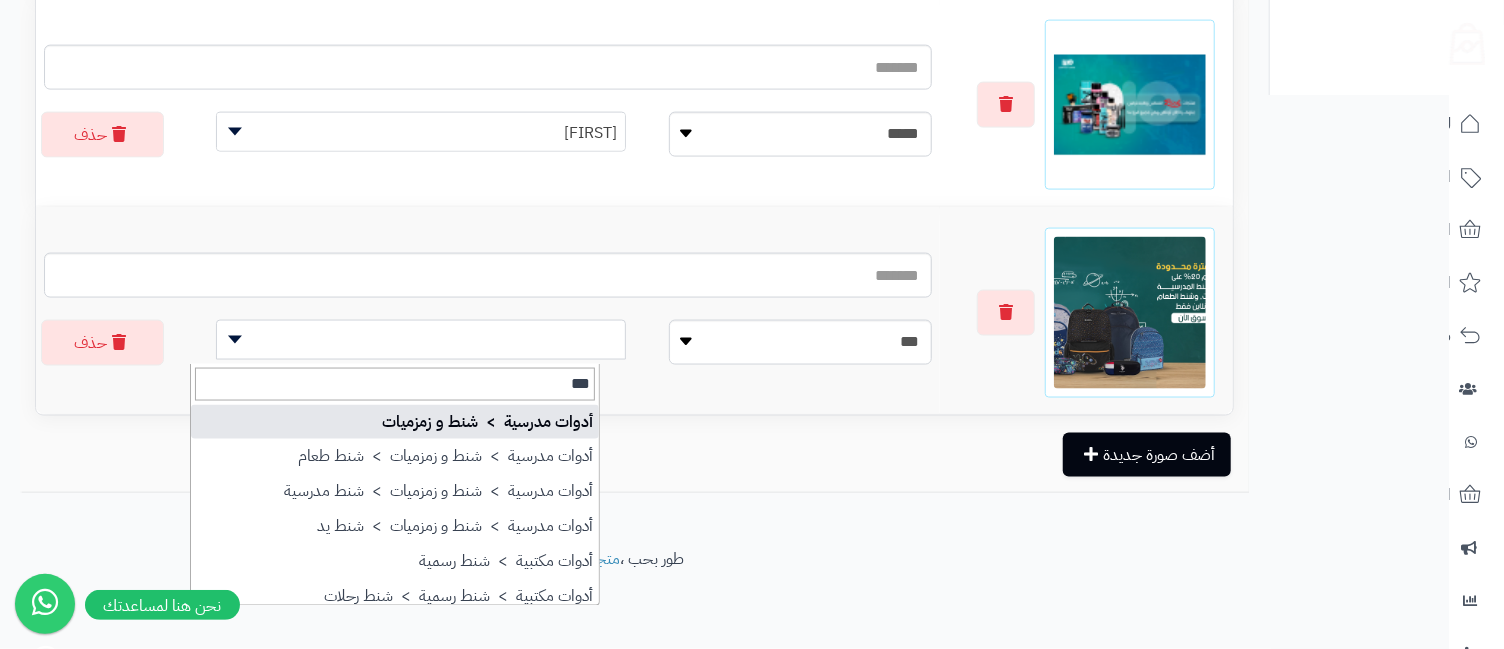 type on "***" 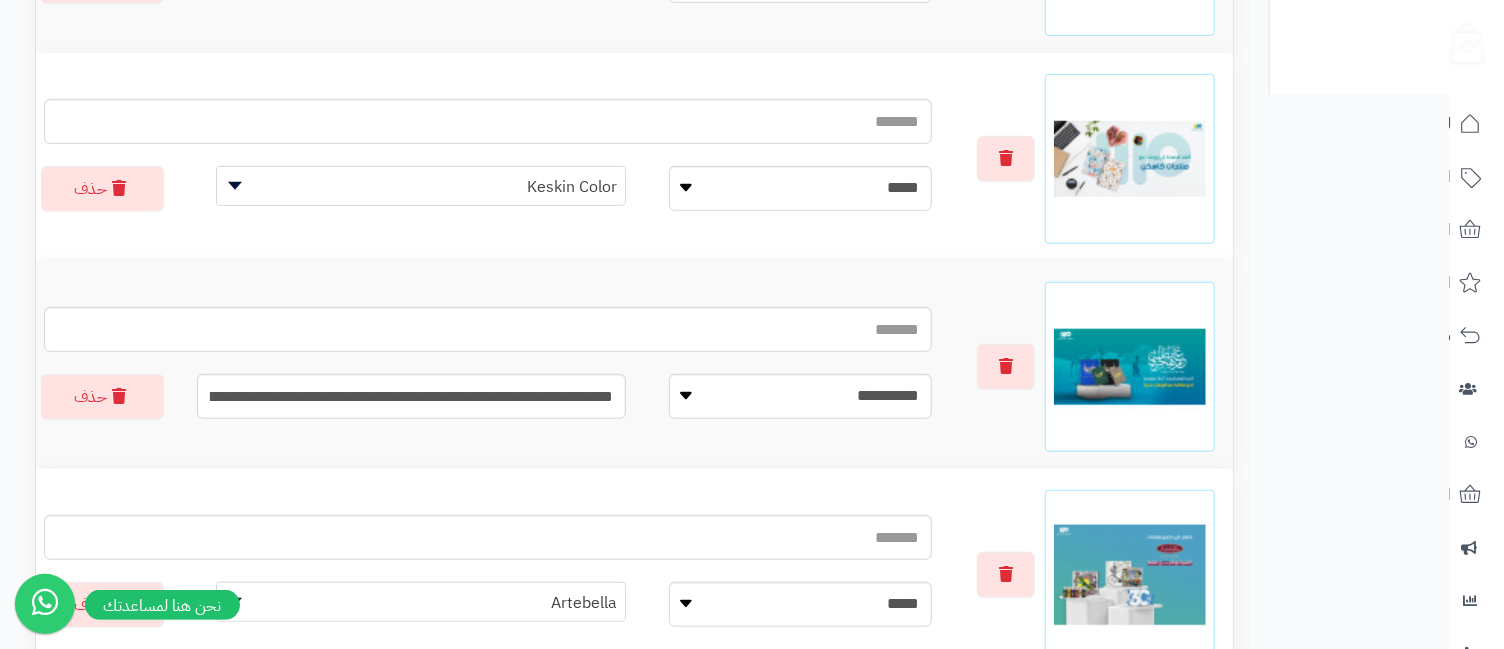 scroll, scrollTop: 215, scrollLeft: 0, axis: vertical 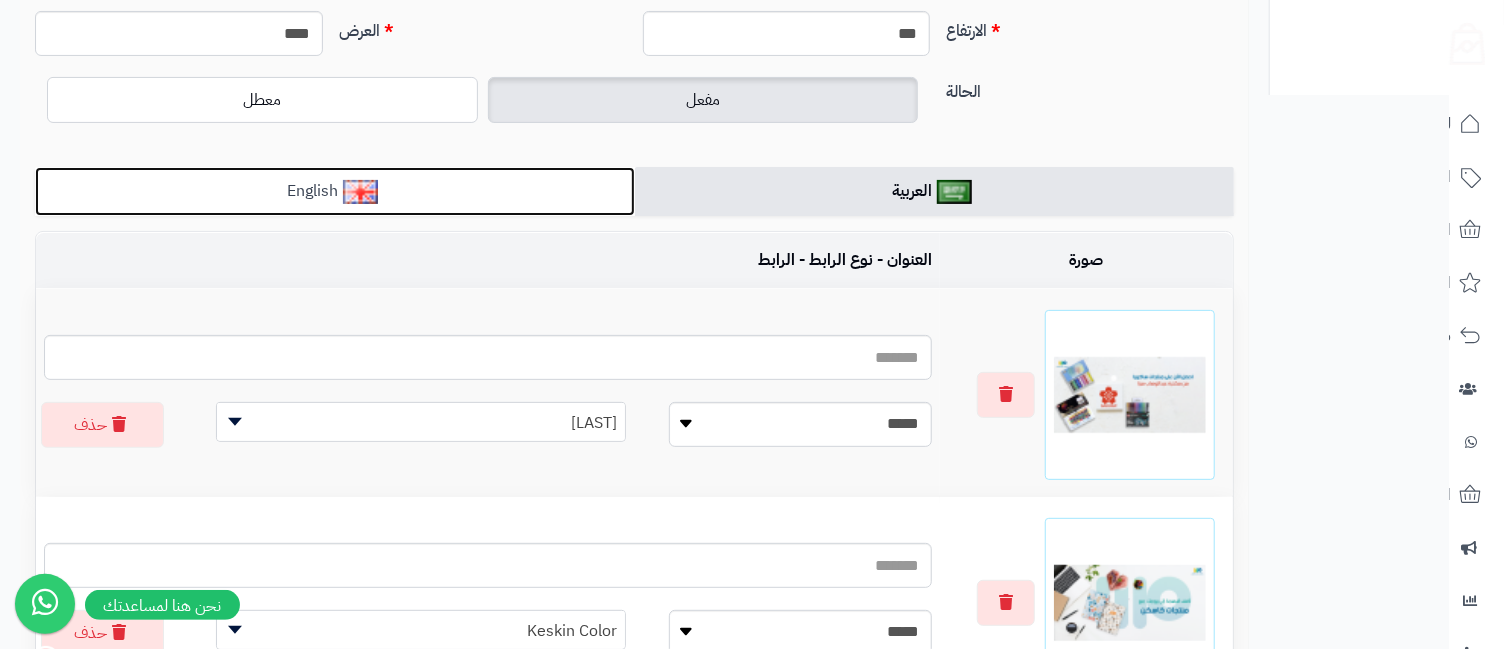 click on "English" at bounding box center (335, 191) 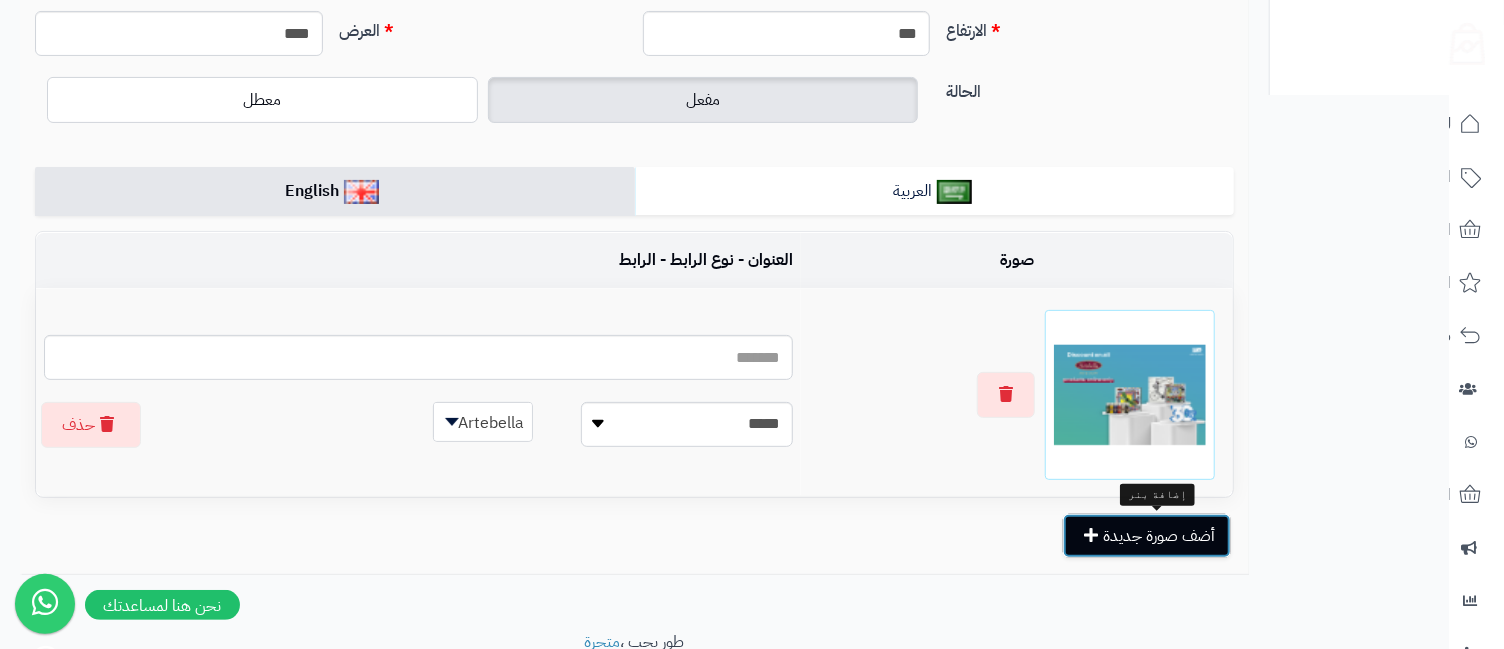 click on "أضف صورة جديدة" at bounding box center (1147, 536) 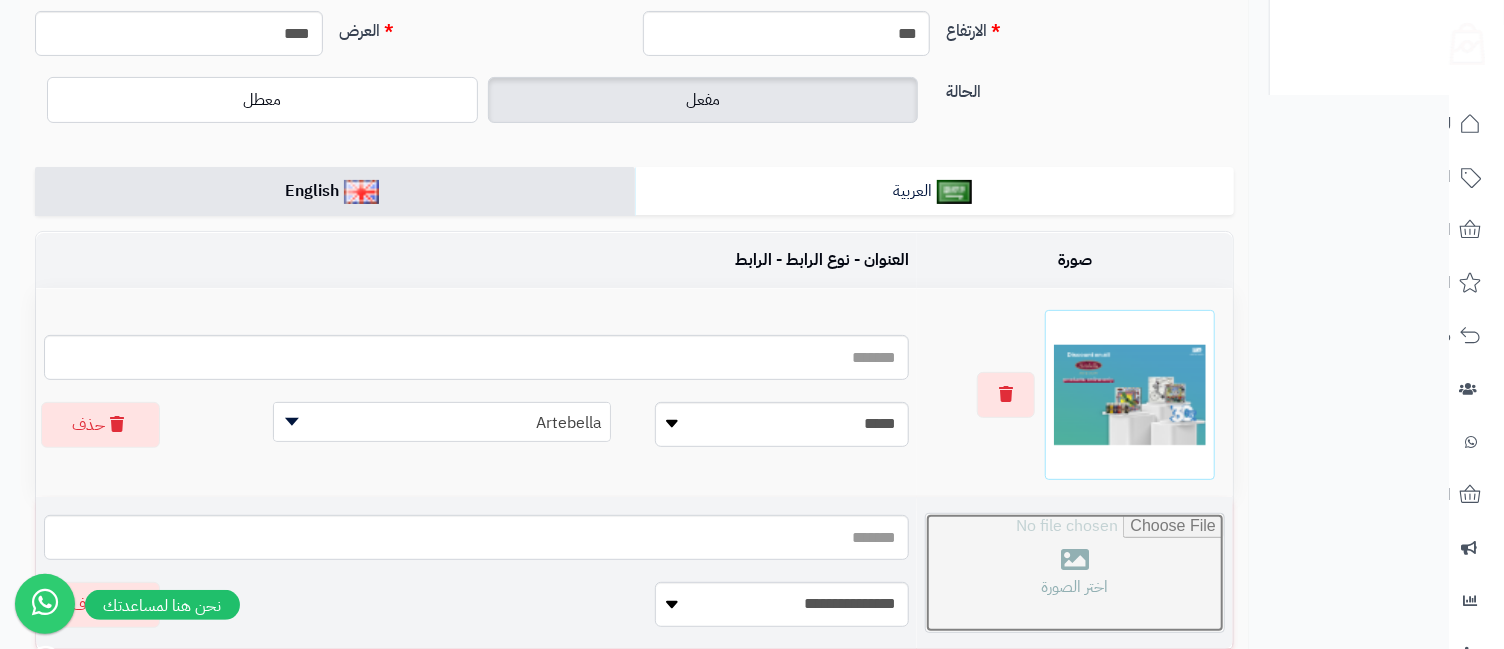 click at bounding box center [1075, 573] 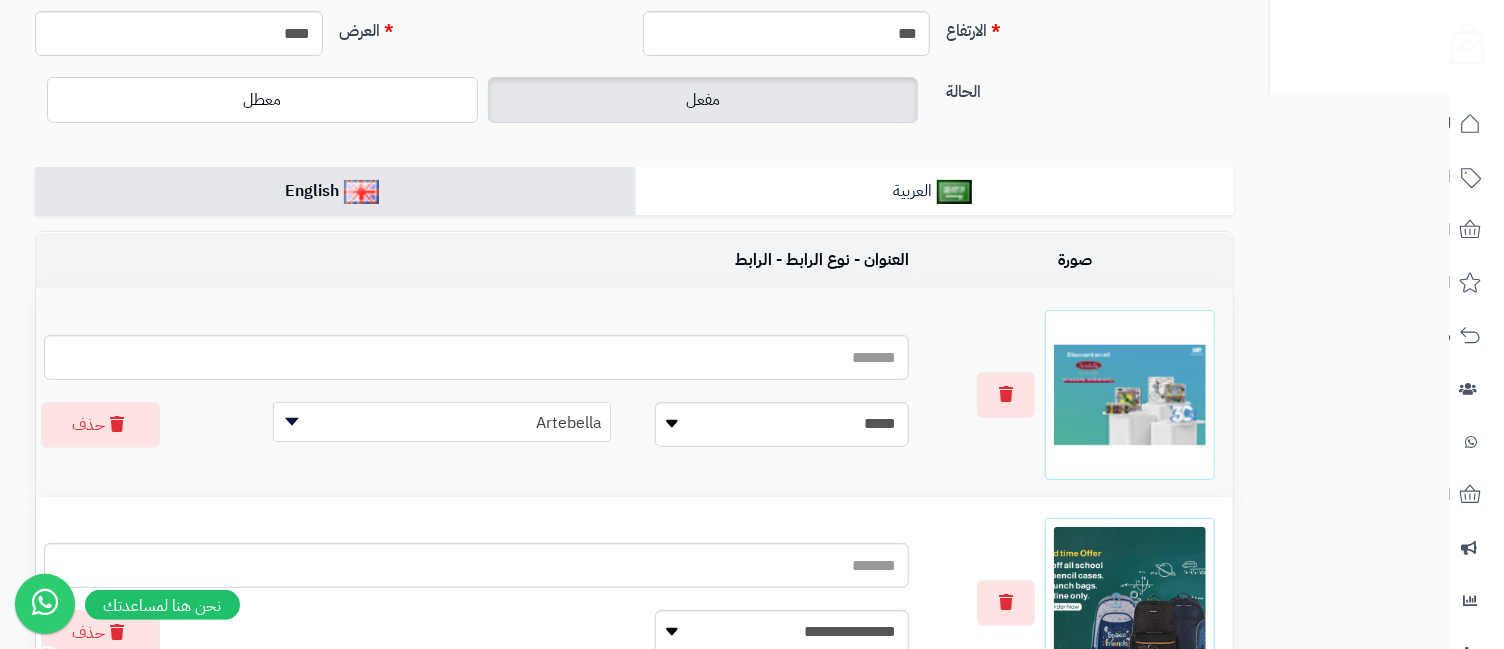 scroll, scrollTop: 505, scrollLeft: 0, axis: vertical 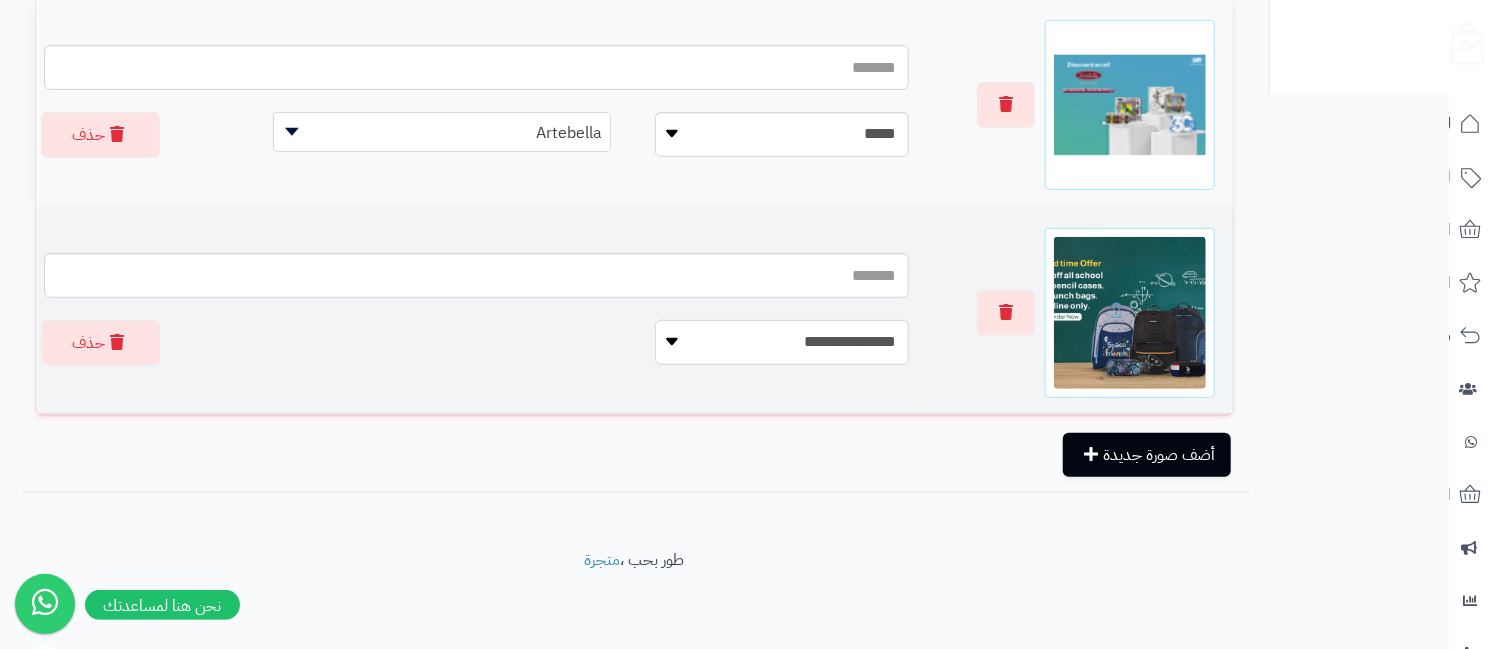 click on "**********" at bounding box center (782, 342) 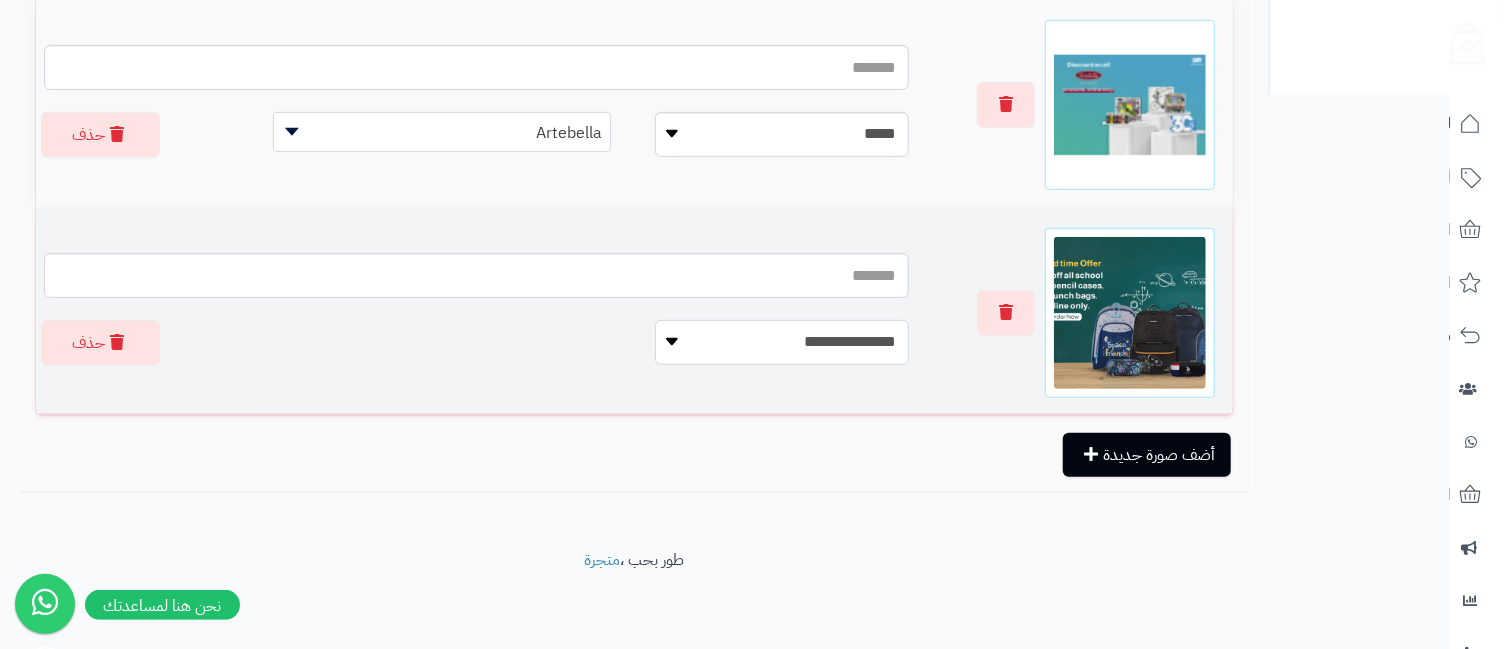 select on "**********" 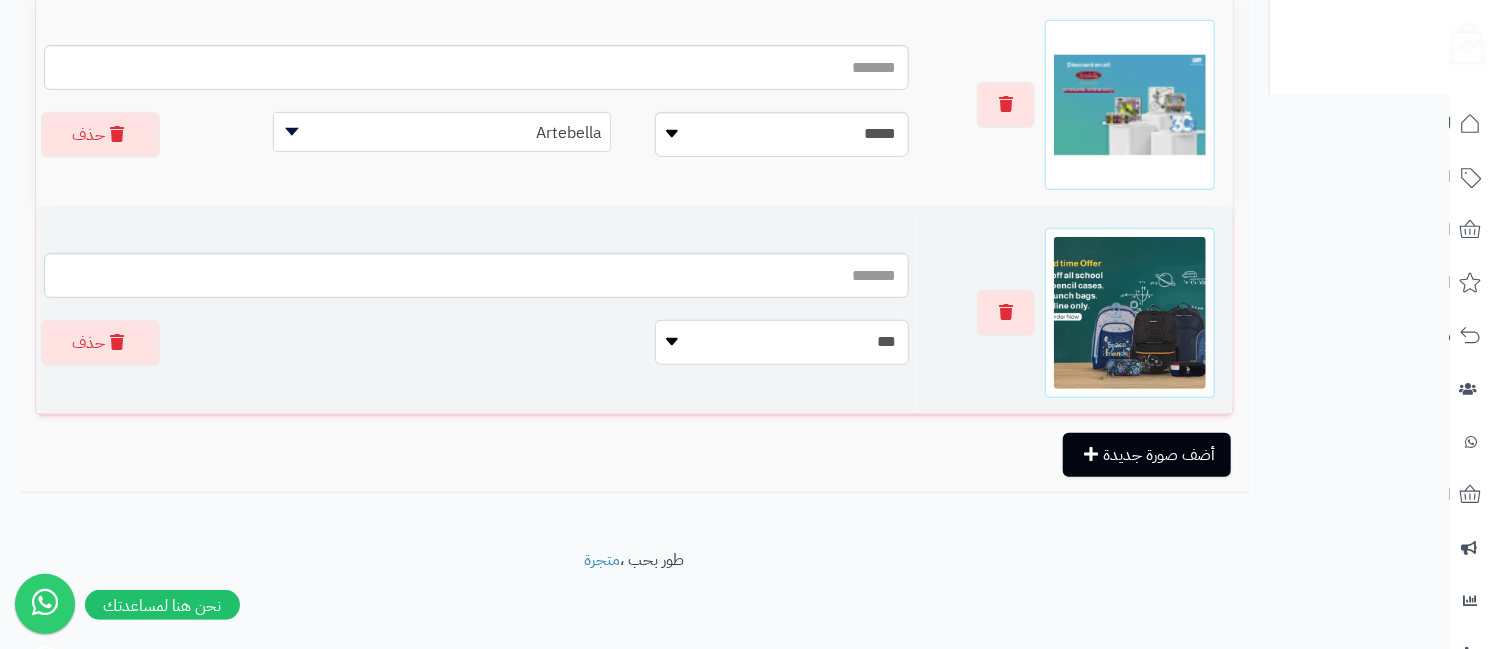click on "**********" at bounding box center [782, 342] 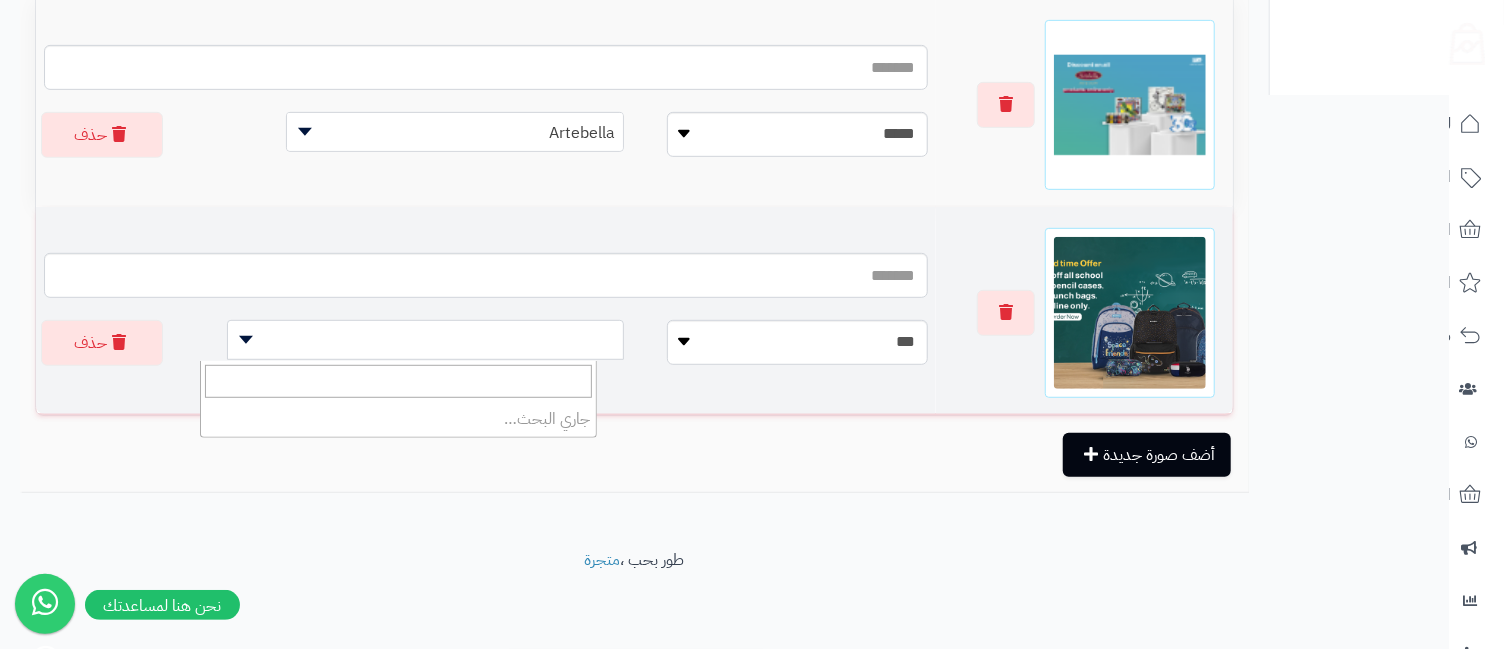 click at bounding box center (246, 340) 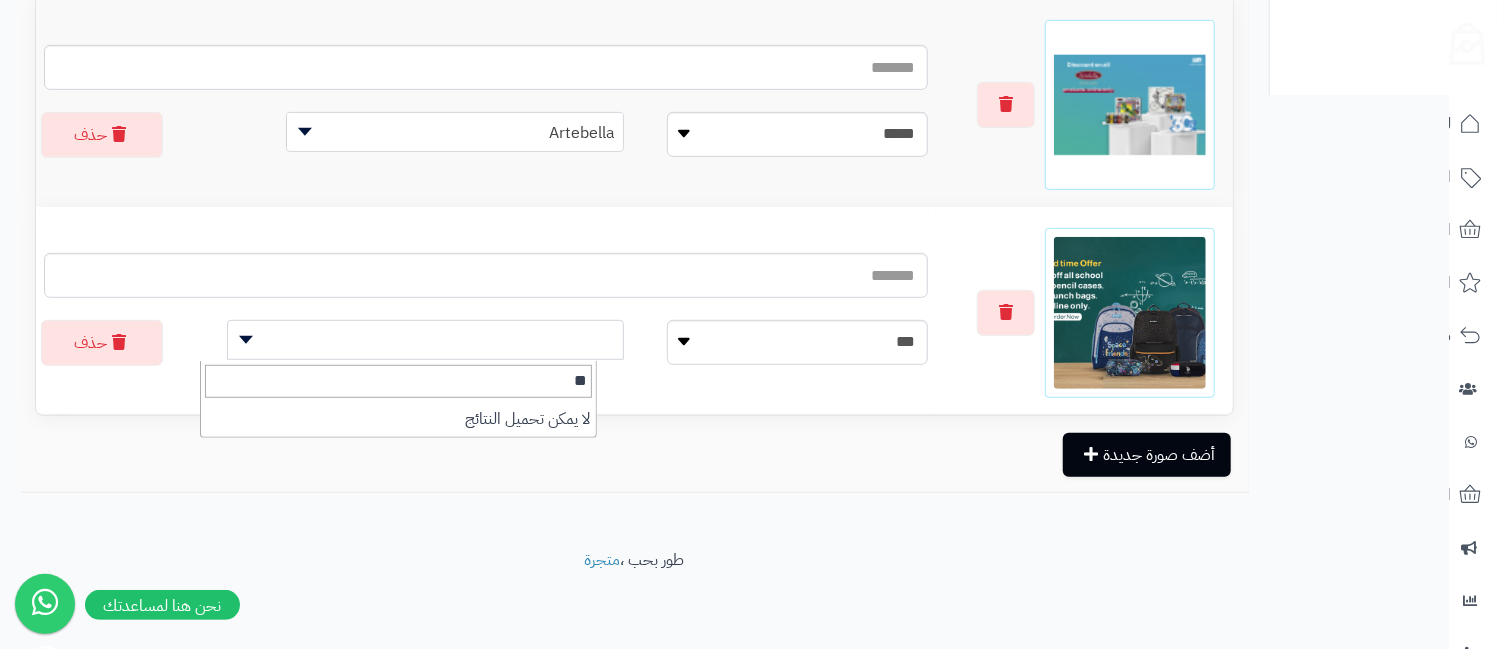 type on "***" 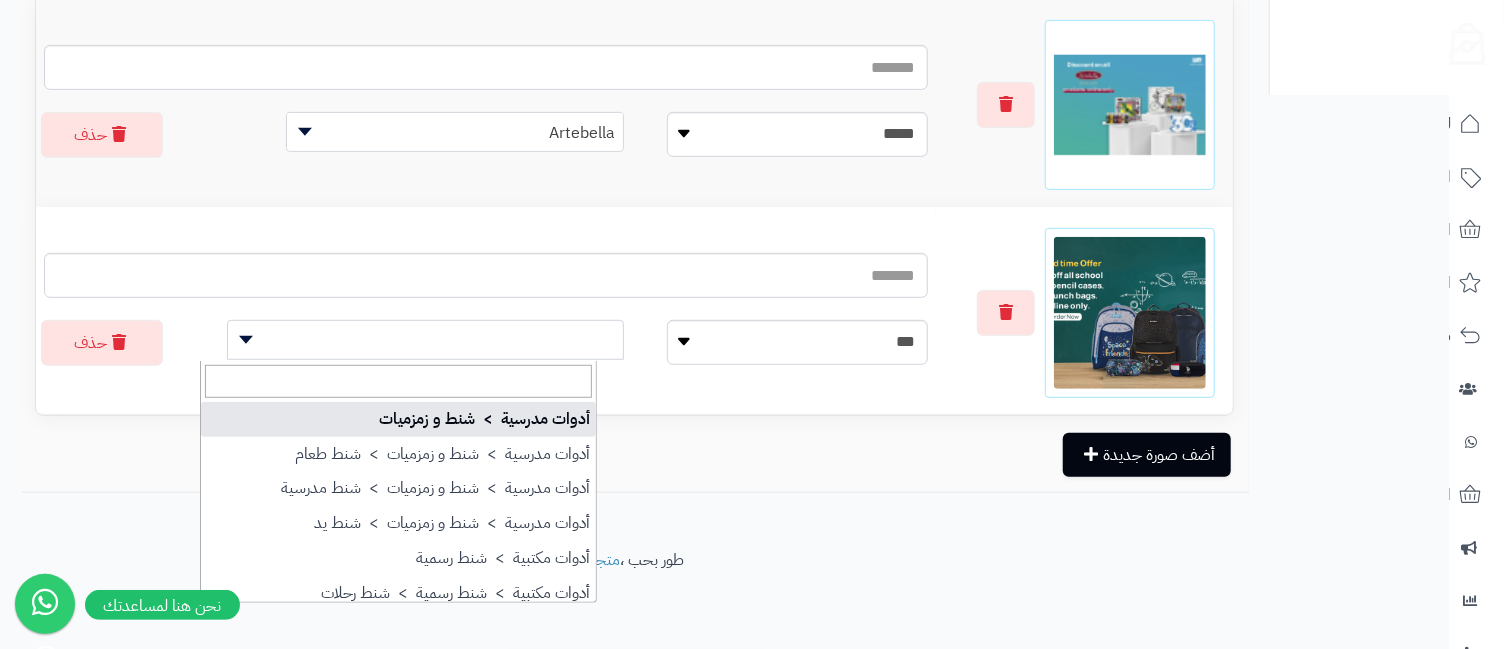 click on "**********" at bounding box center (634, 209) 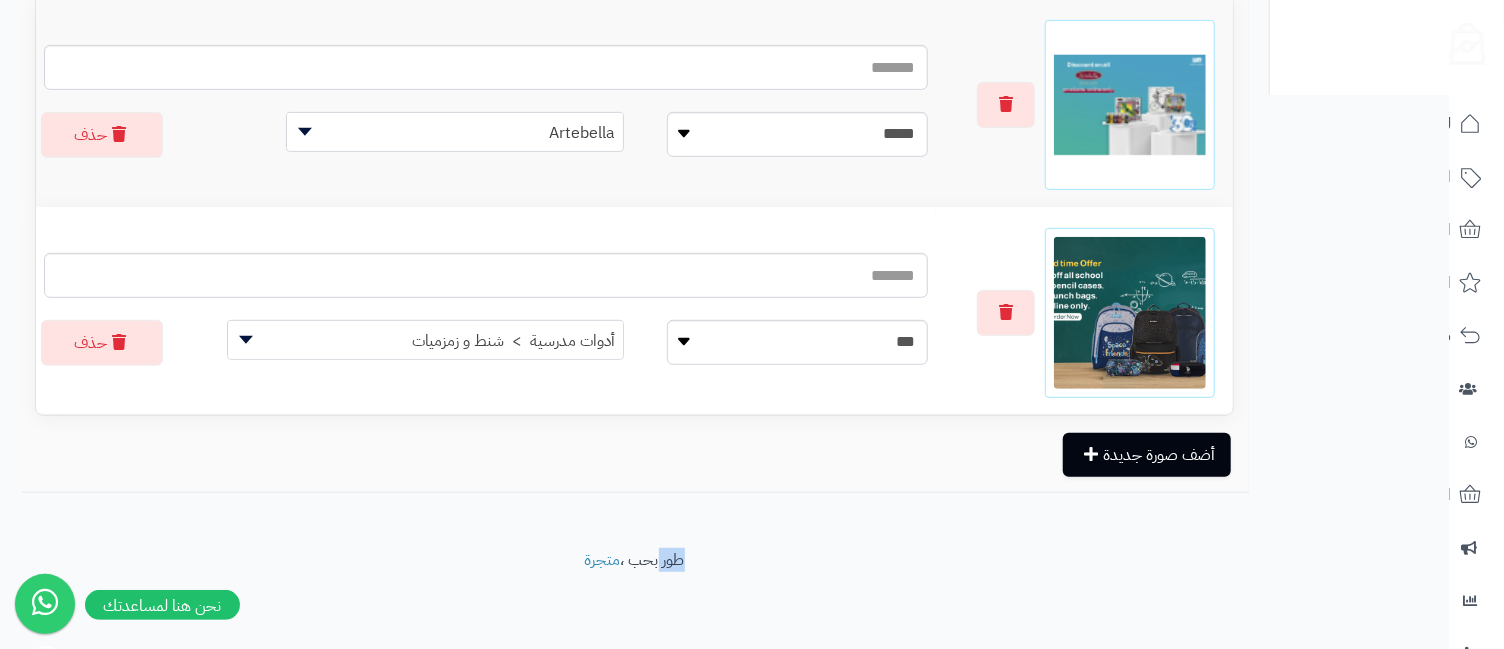 scroll, scrollTop: 0, scrollLeft: 0, axis: both 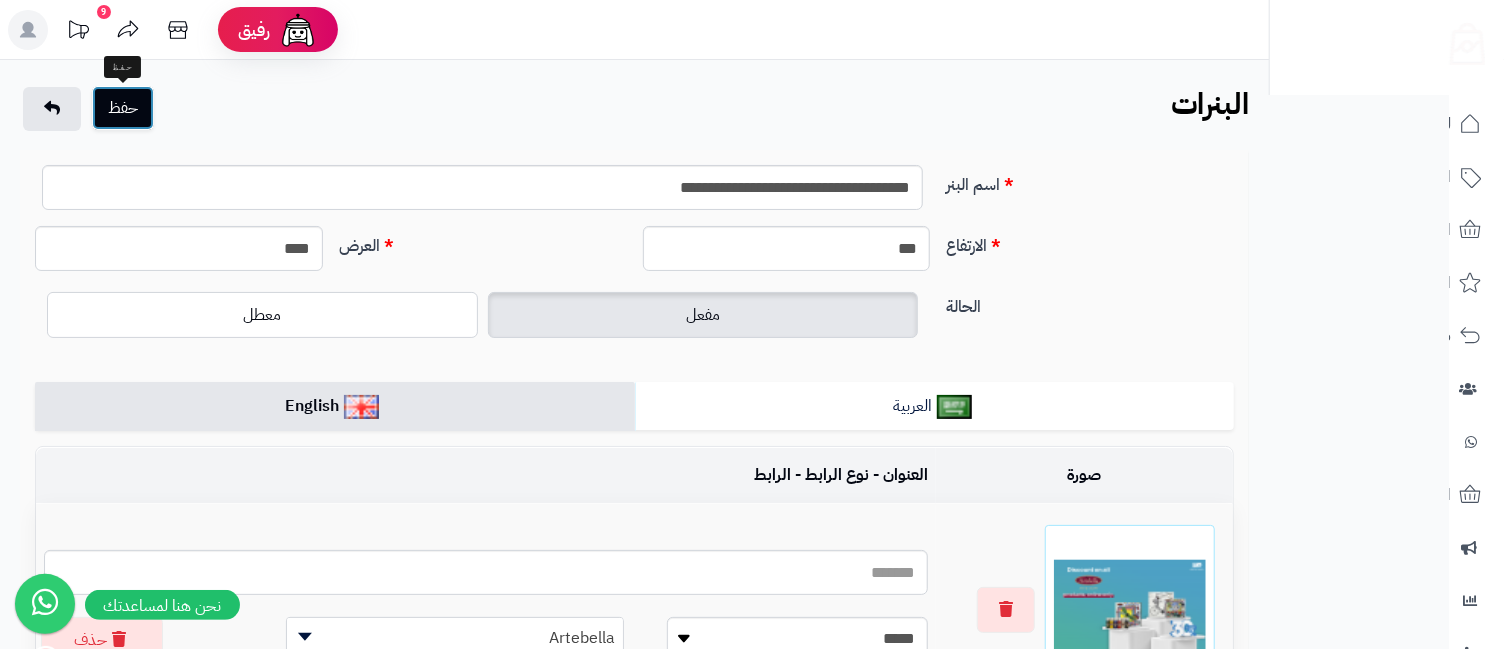 click on "حفظ" at bounding box center (123, 108) 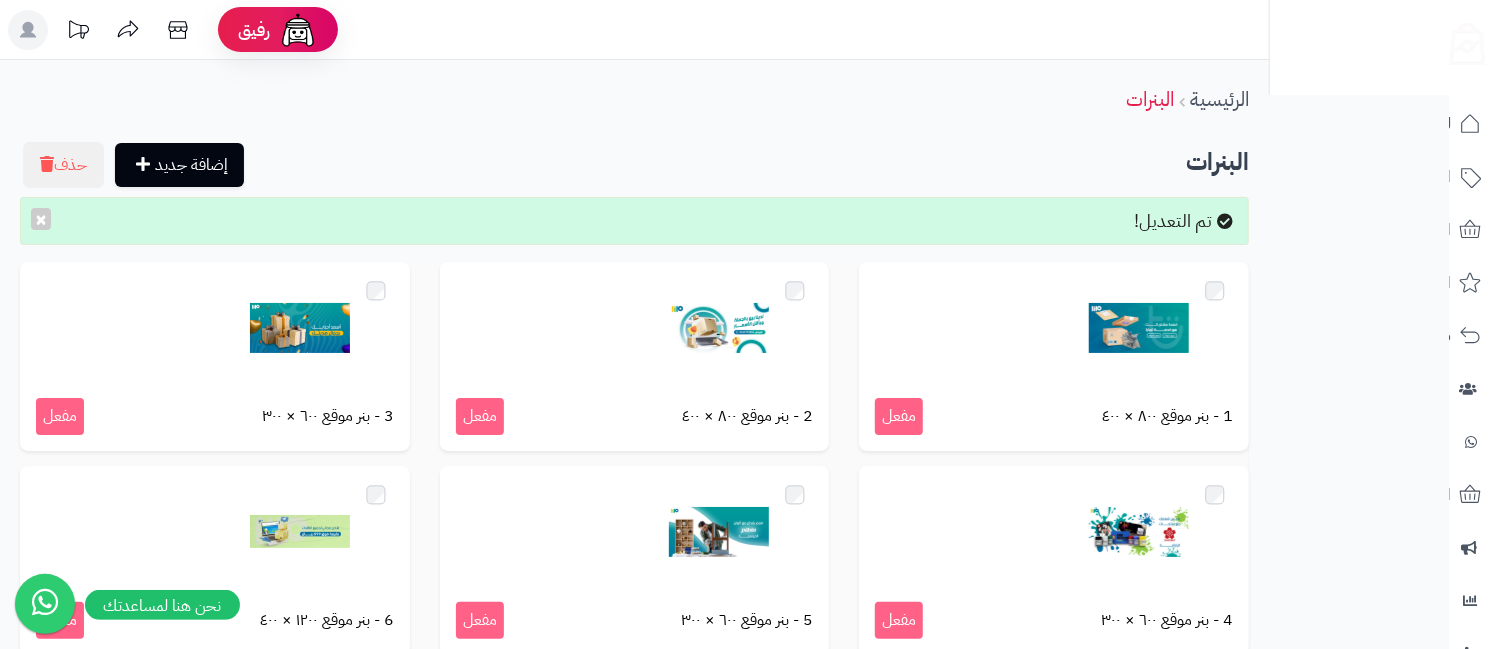 scroll, scrollTop: 403, scrollLeft: 0, axis: vertical 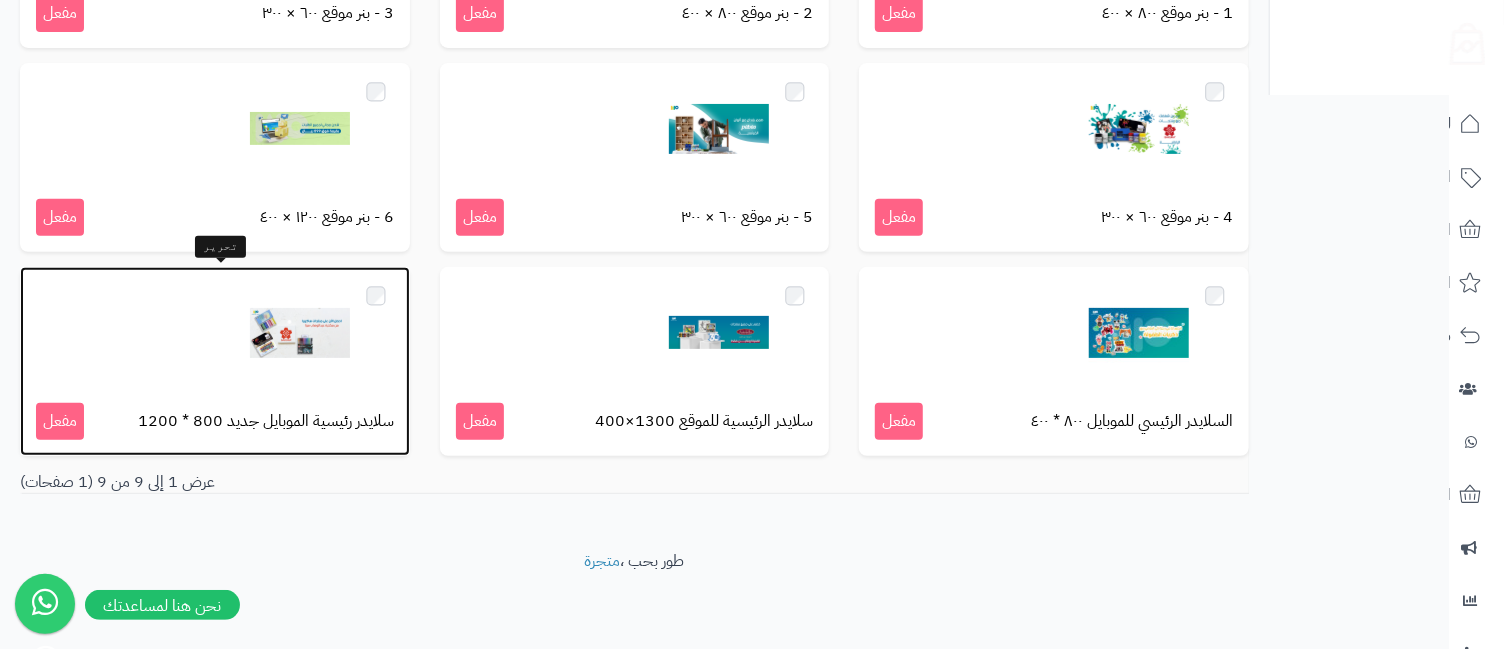 click at bounding box center (300, 333) 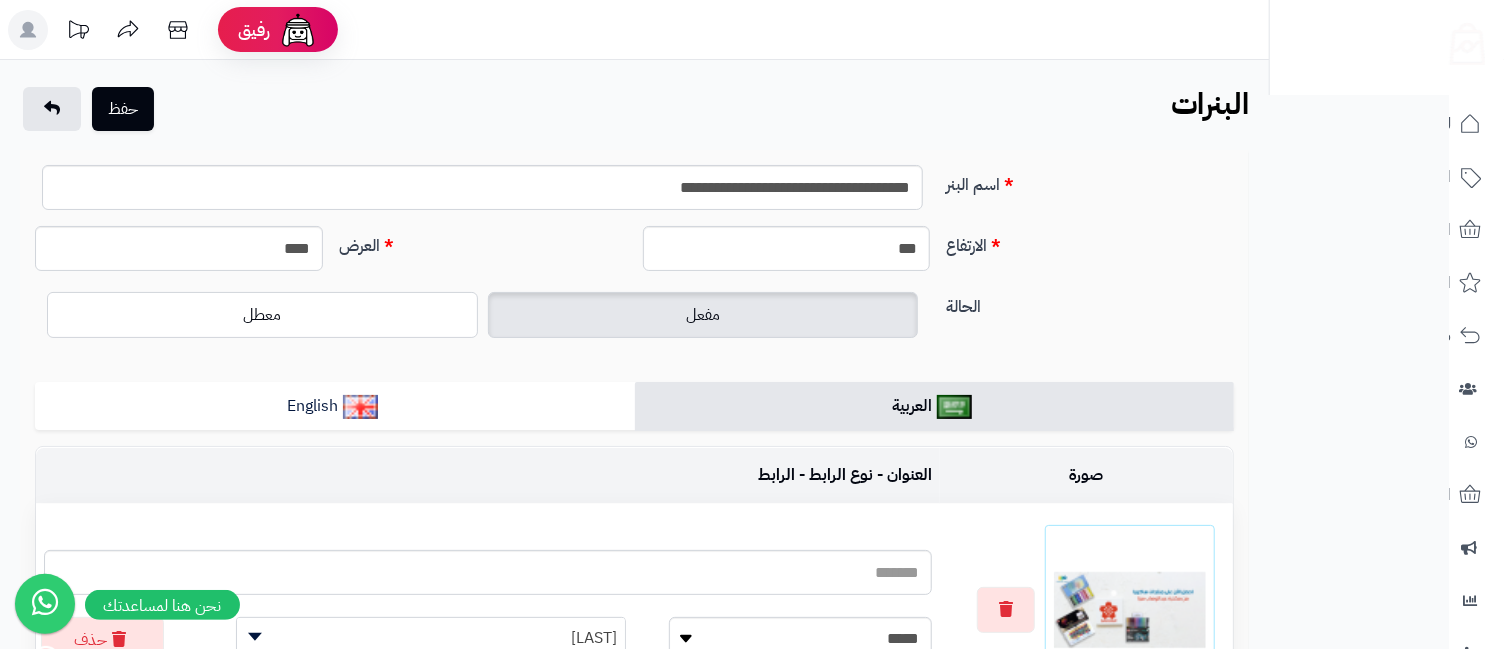 scroll, scrollTop: 444, scrollLeft: 0, axis: vertical 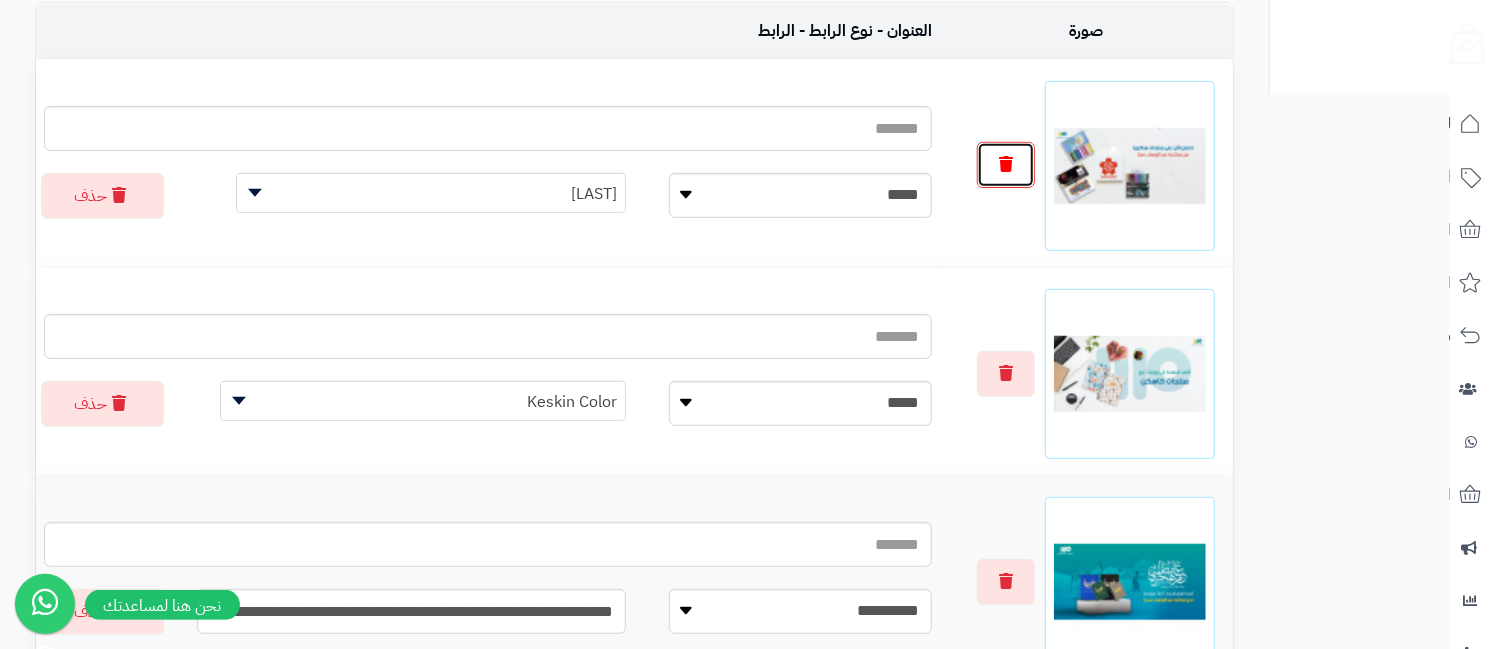 click at bounding box center [1006, 165] 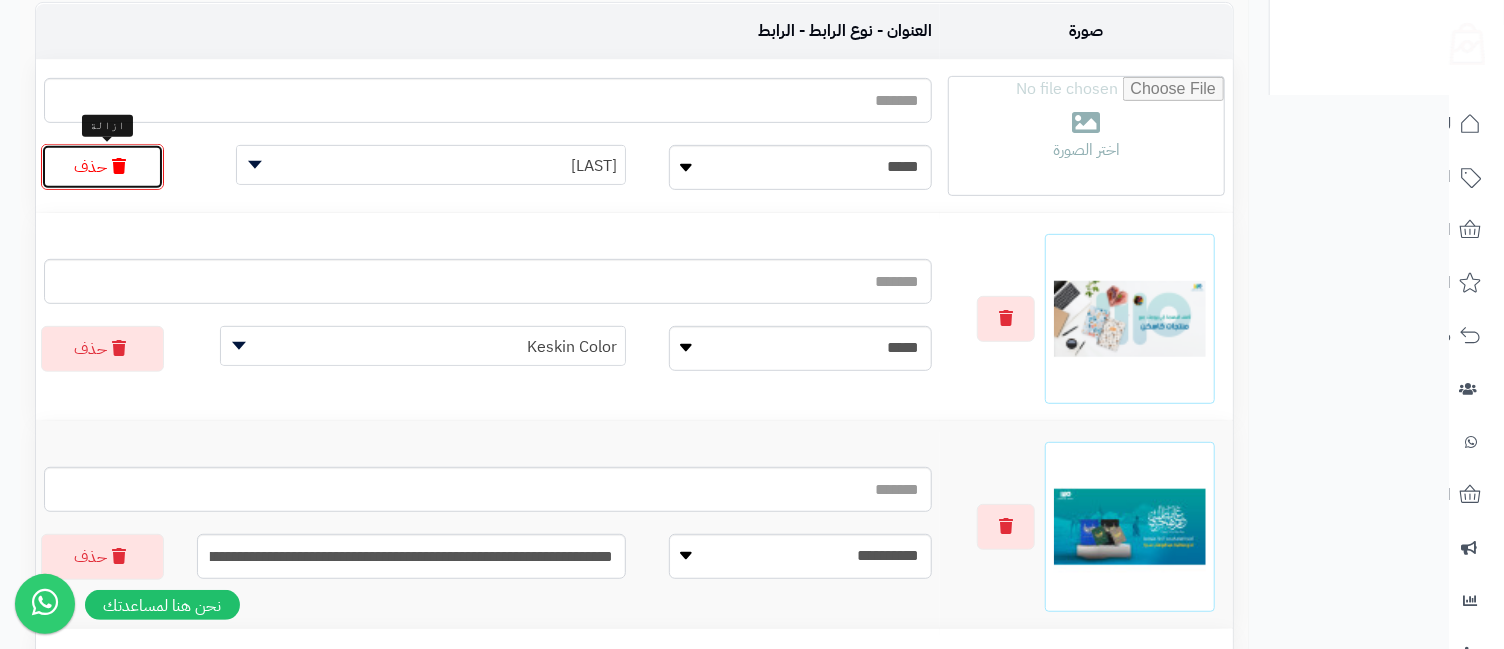click on "حذف" at bounding box center [102, 167] 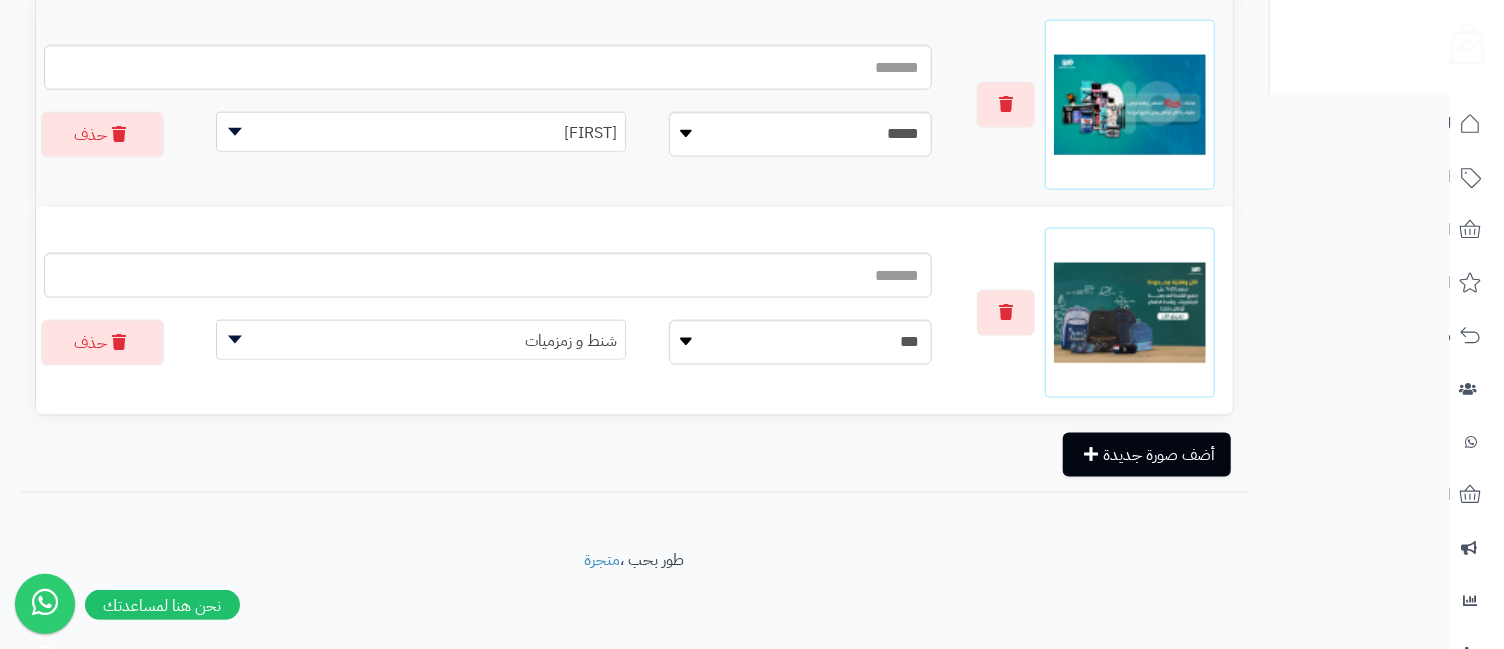 scroll, scrollTop: 1339, scrollLeft: 0, axis: vertical 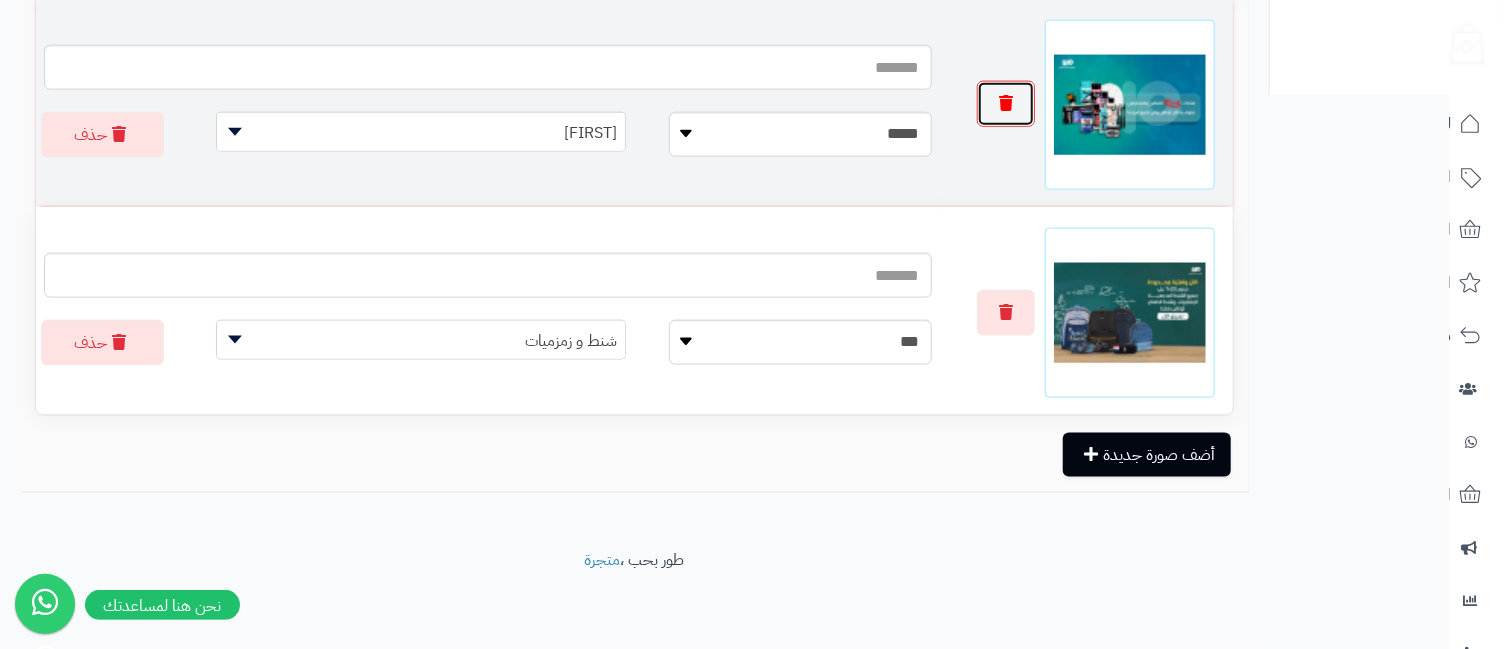 click at bounding box center [1006, 104] 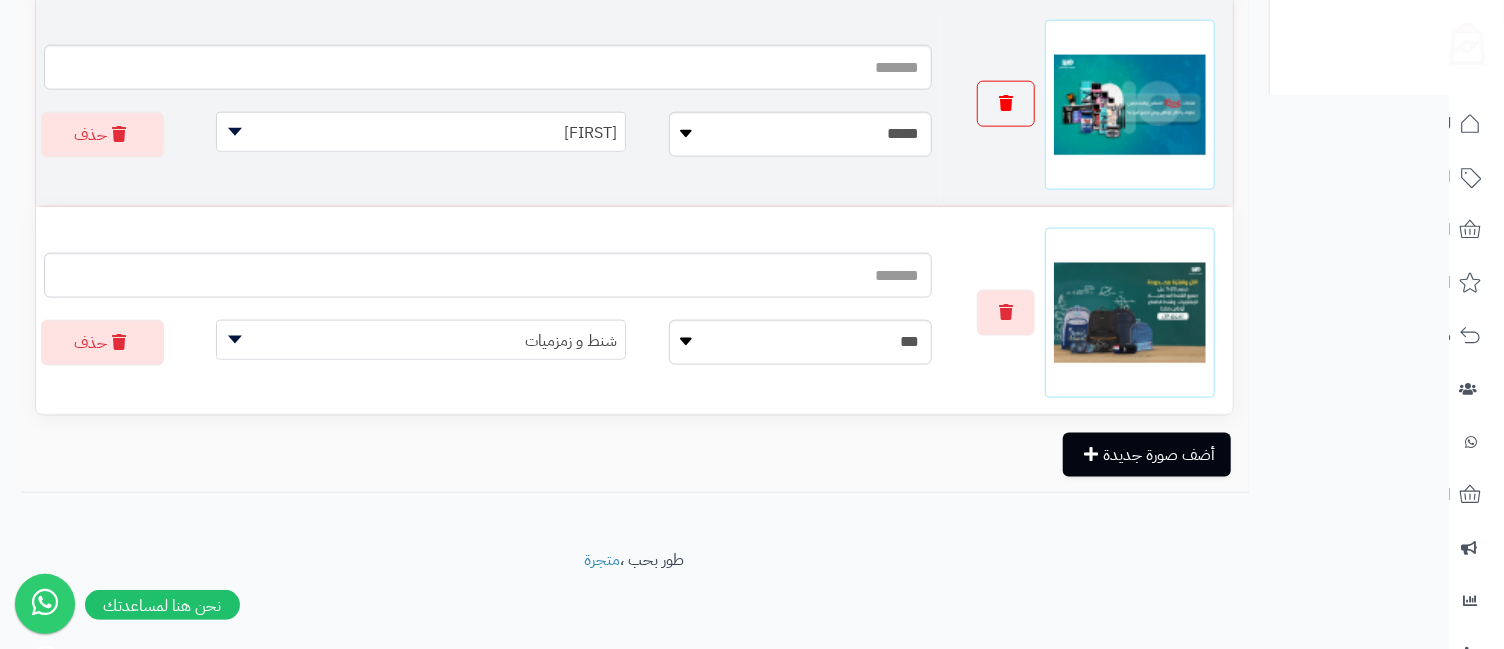 scroll, scrollTop: 1284, scrollLeft: 0, axis: vertical 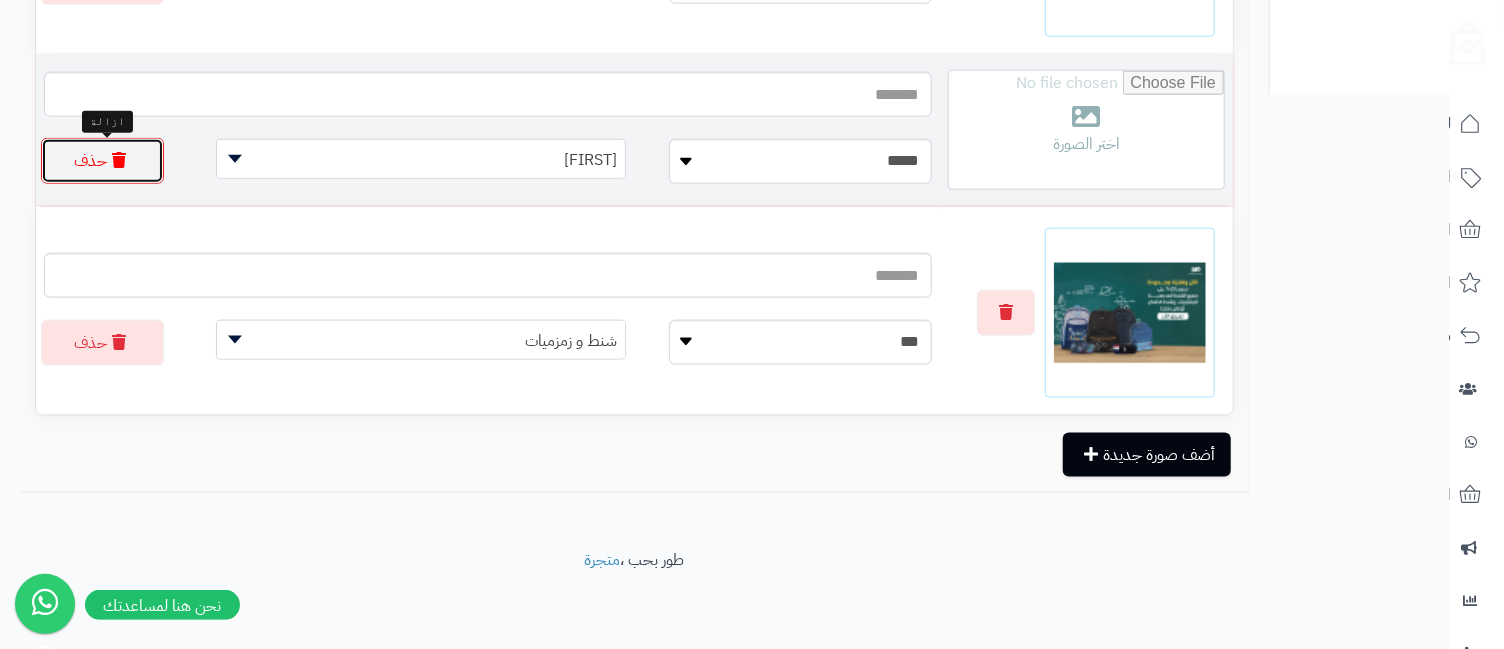 click on "حذف" at bounding box center [102, 161] 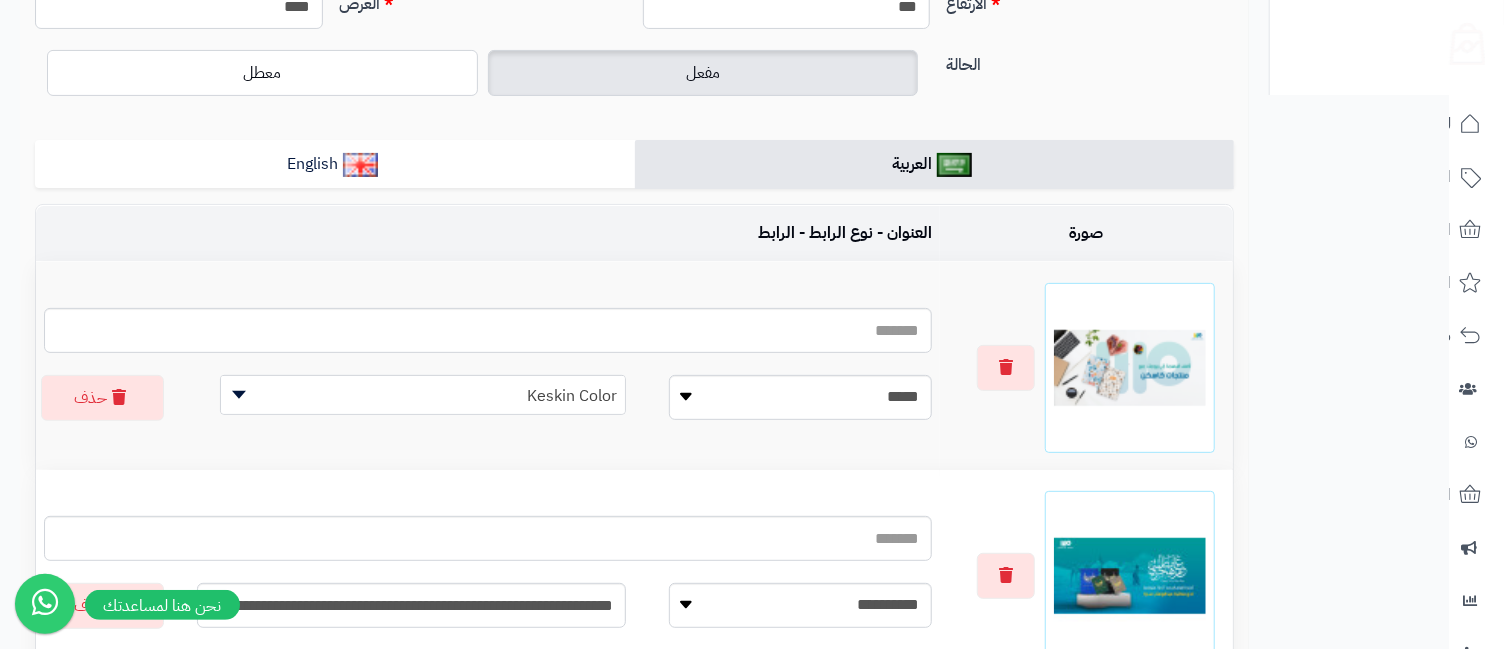 scroll, scrollTop: 0, scrollLeft: 0, axis: both 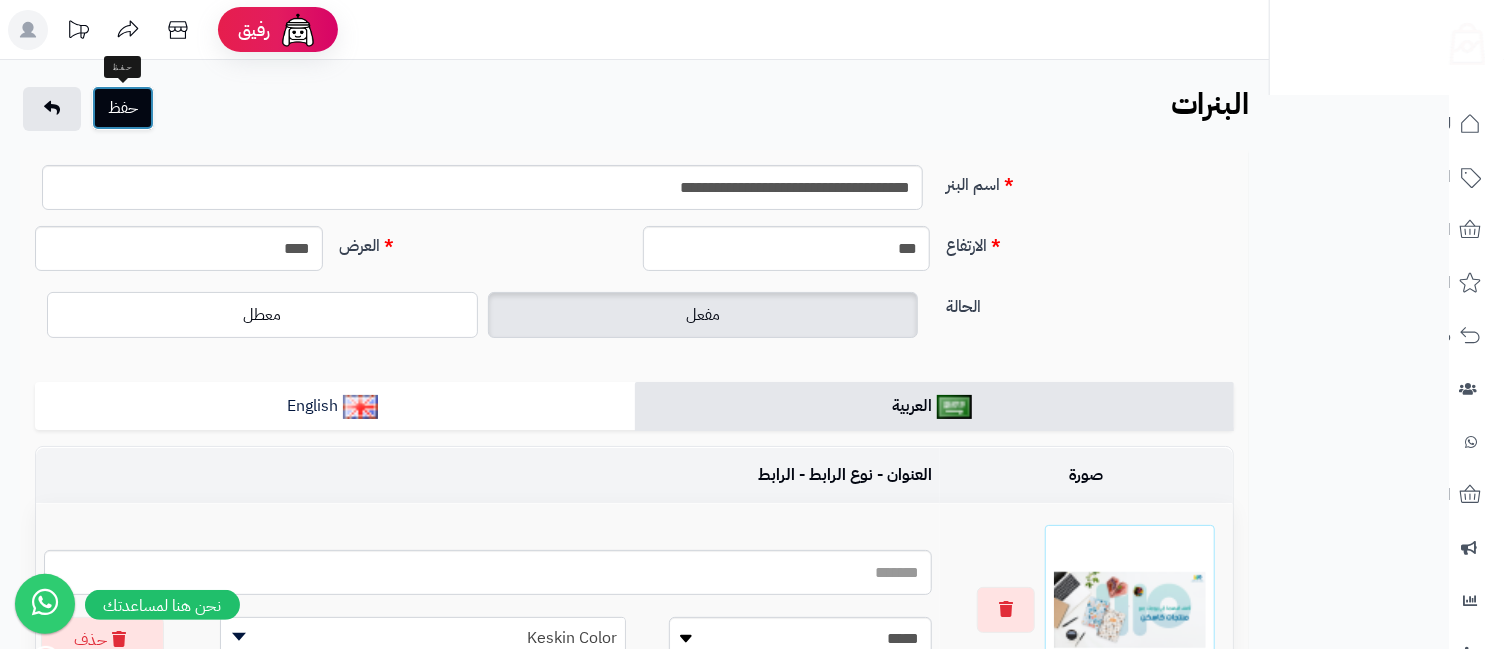 click on "حفظ" at bounding box center (123, 108) 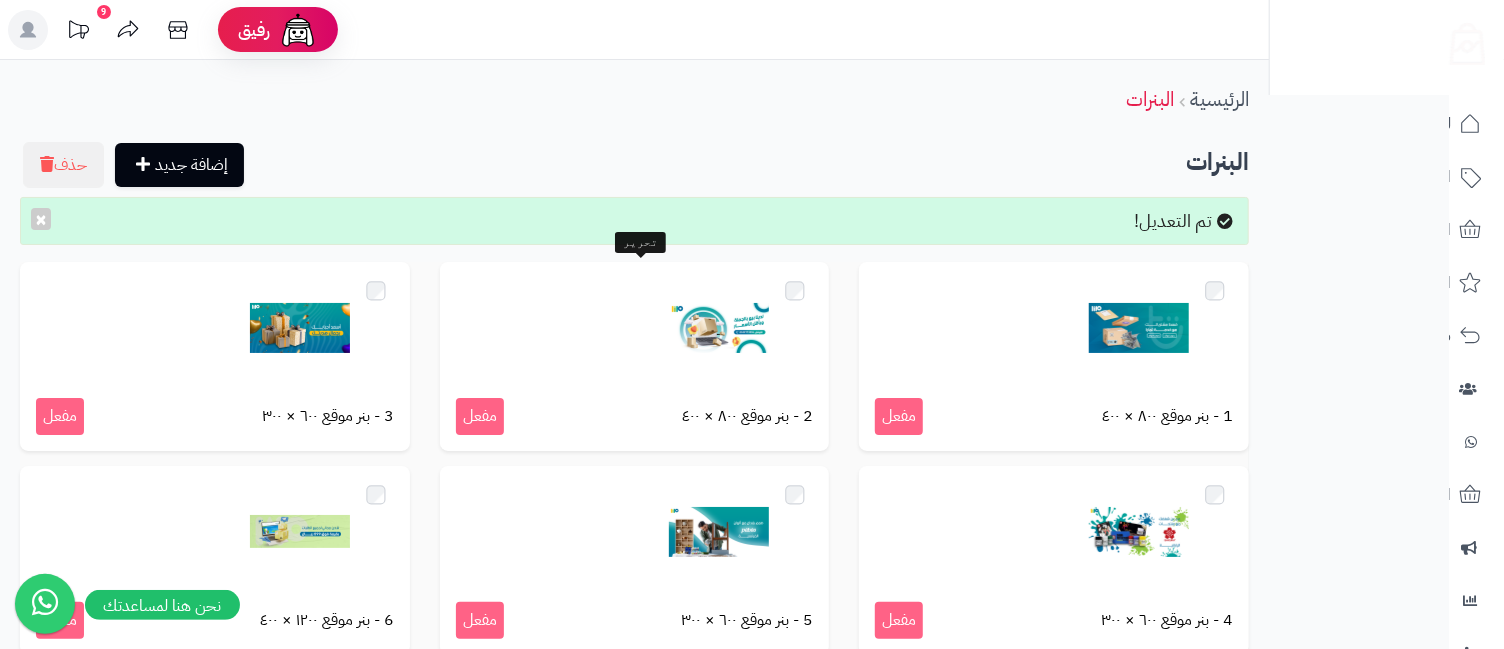 scroll, scrollTop: 403, scrollLeft: 0, axis: vertical 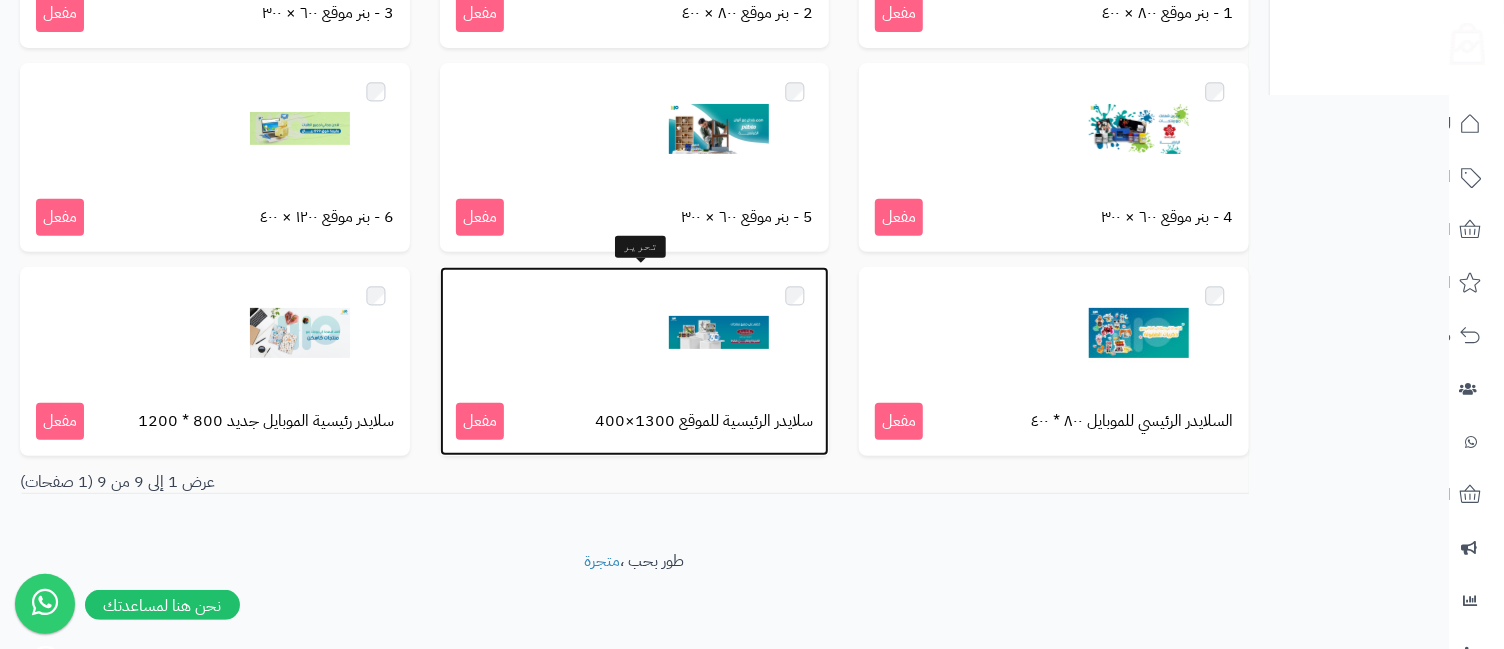 click at bounding box center (719, 333) 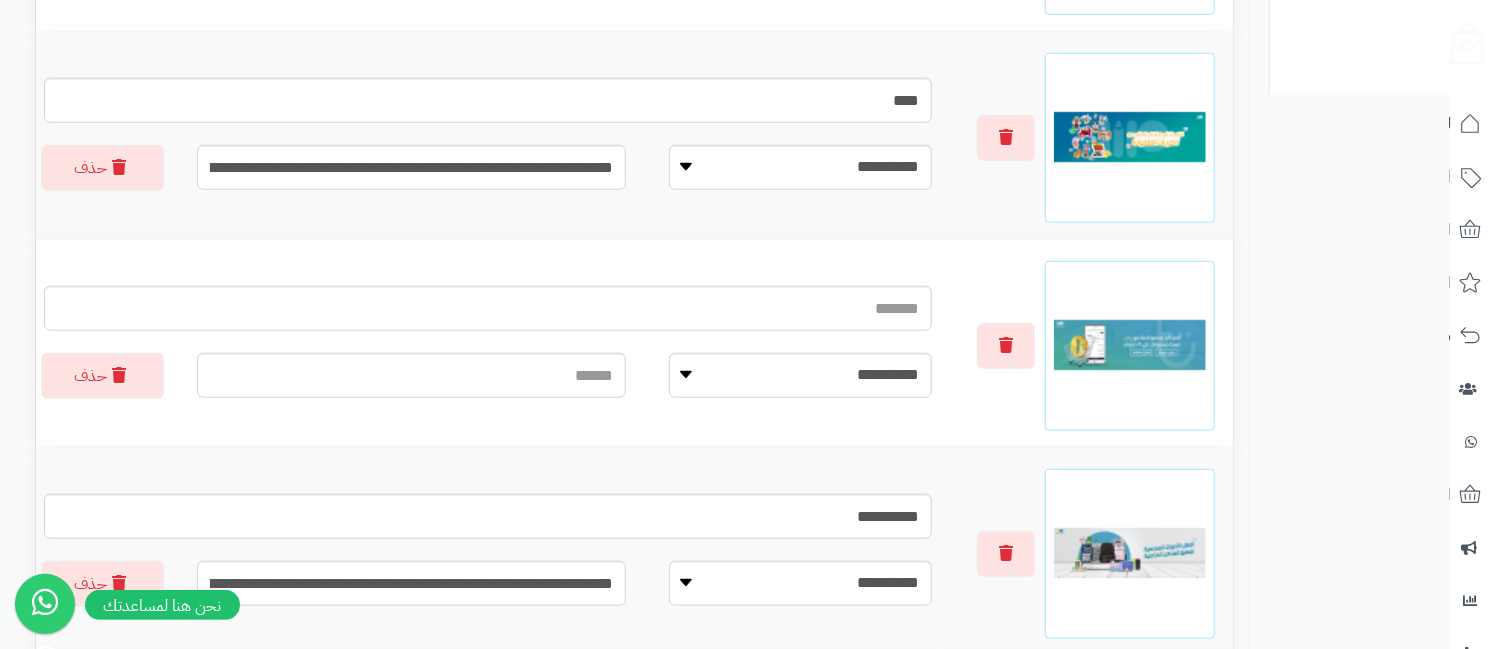 scroll, scrollTop: 444, scrollLeft: 0, axis: vertical 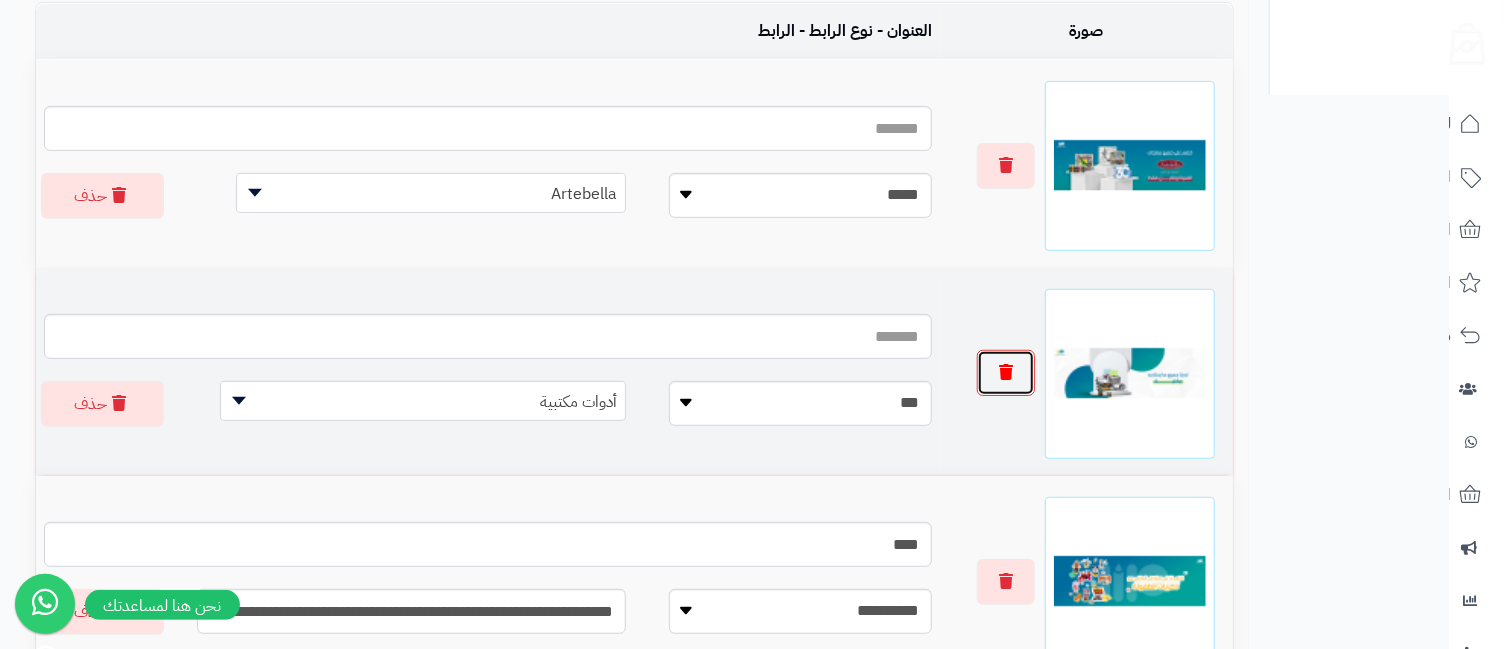 click at bounding box center (1006, 373) 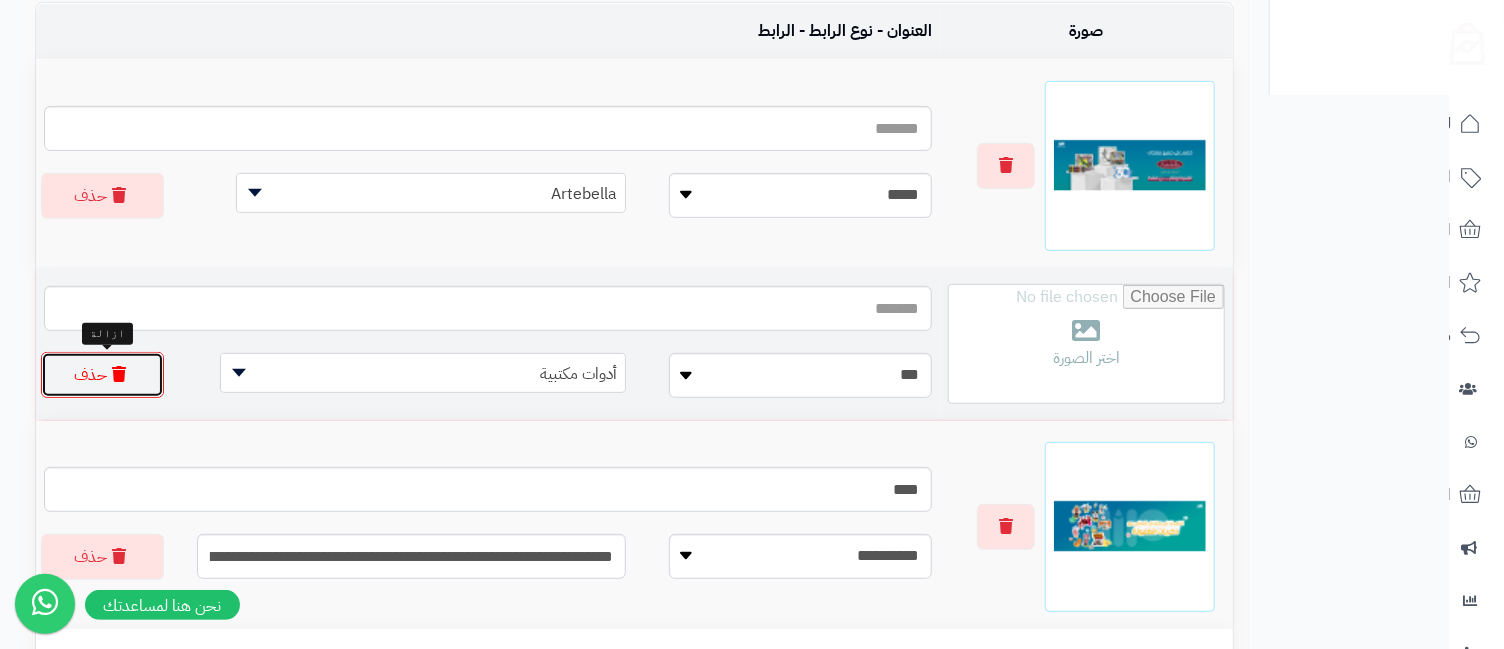 click on "حذف" at bounding box center (102, 375) 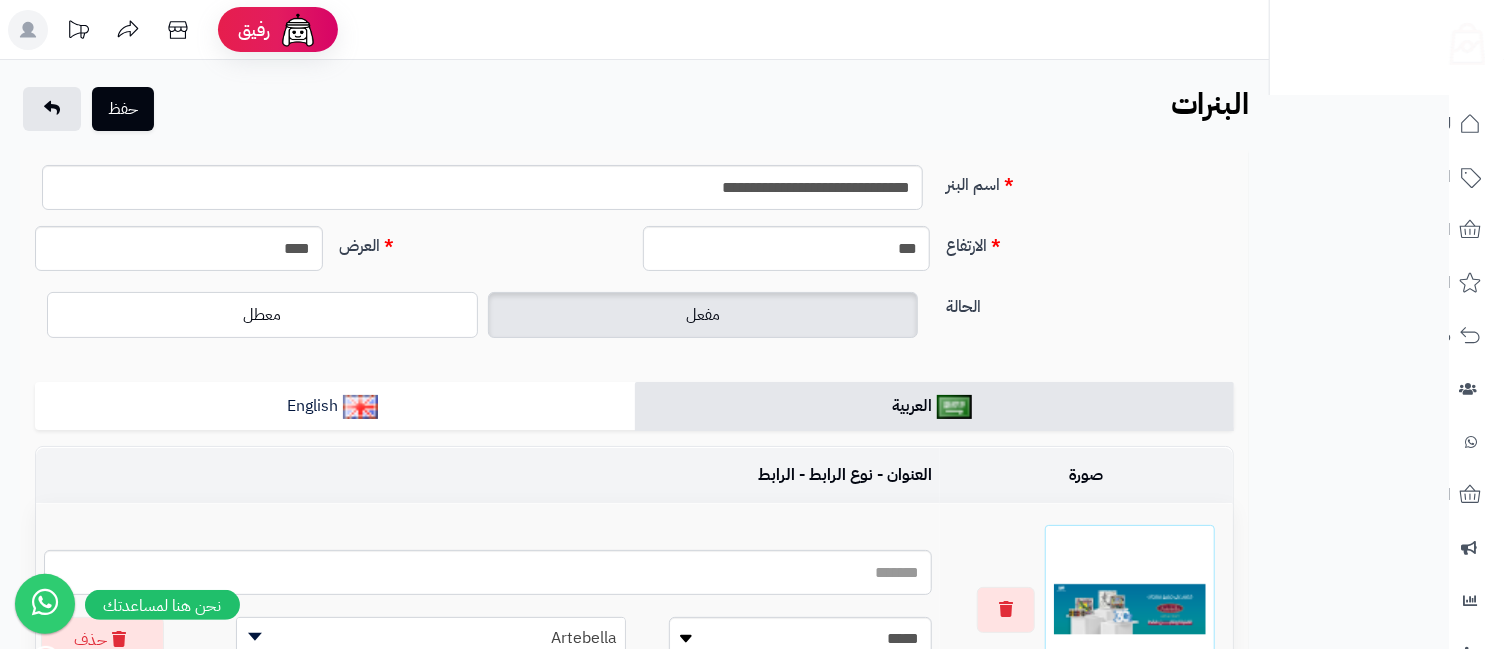 scroll, scrollTop: 0, scrollLeft: 0, axis: both 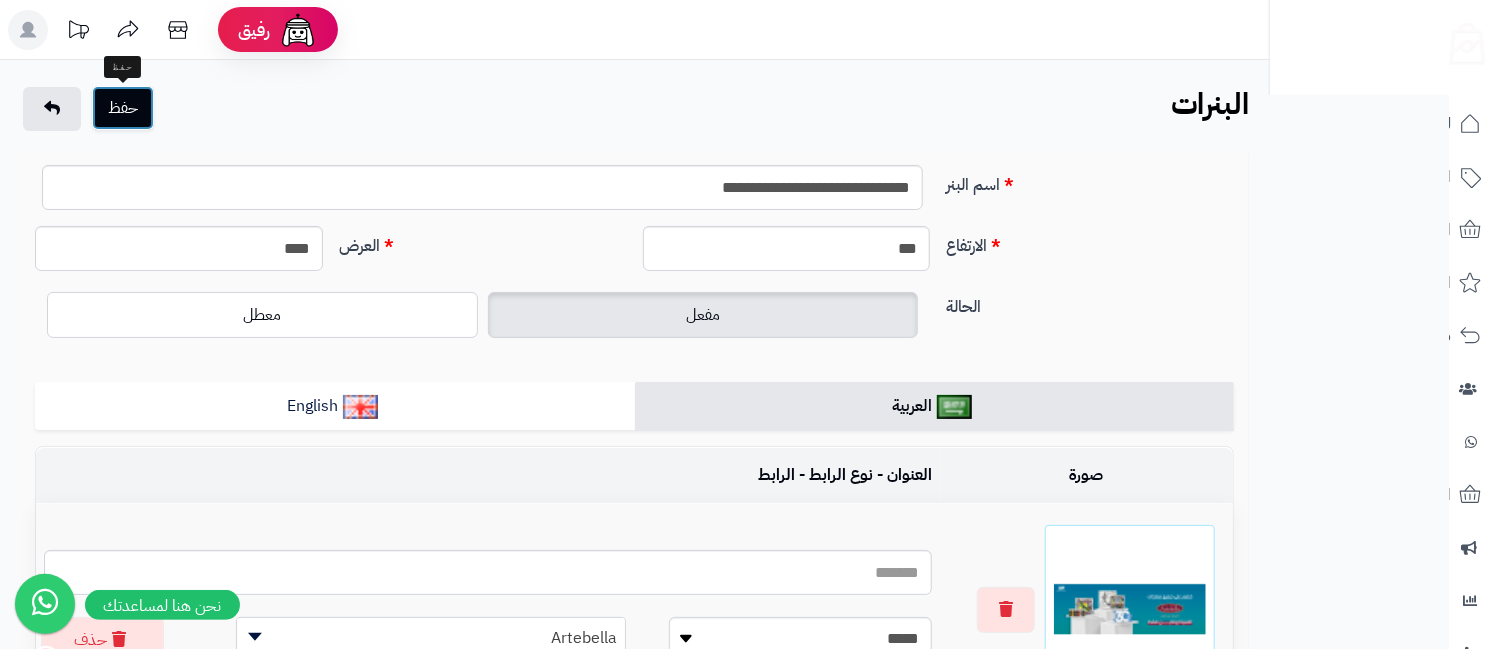 click on "حفظ" at bounding box center (123, 108) 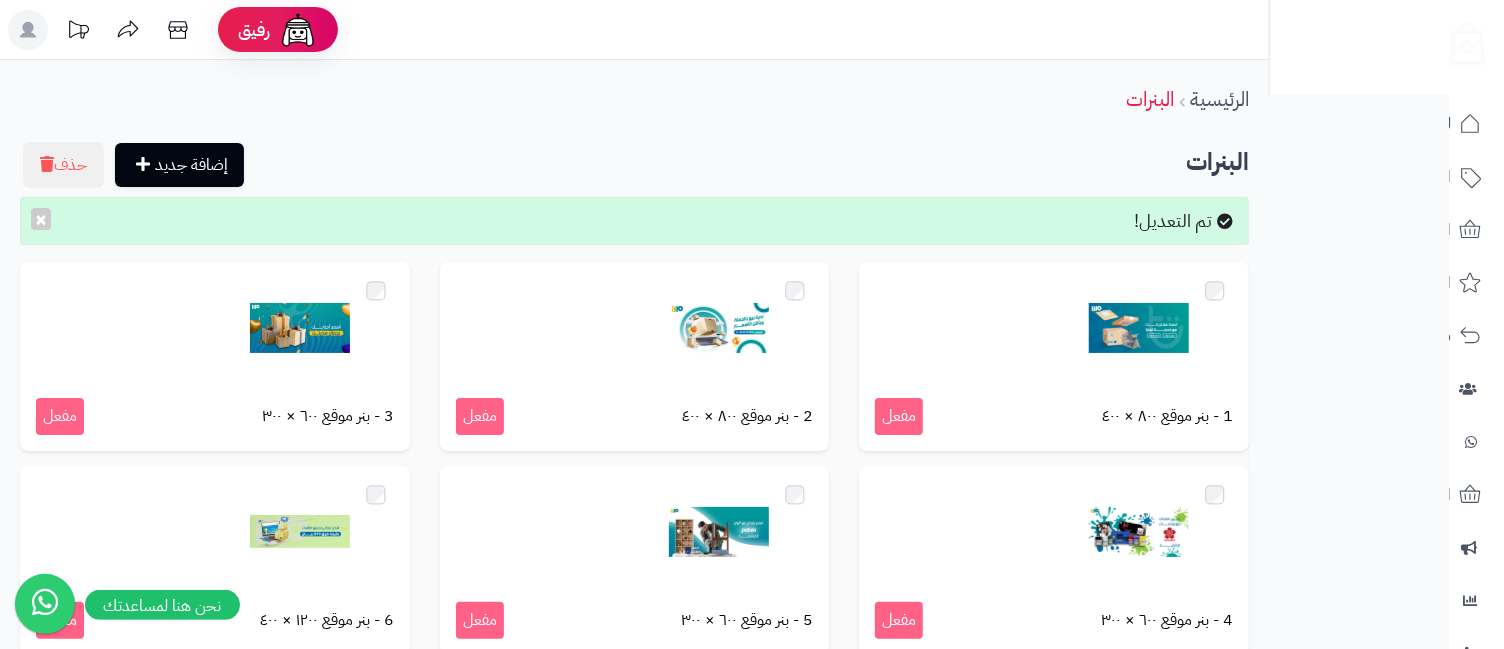 scroll, scrollTop: 403, scrollLeft: 0, axis: vertical 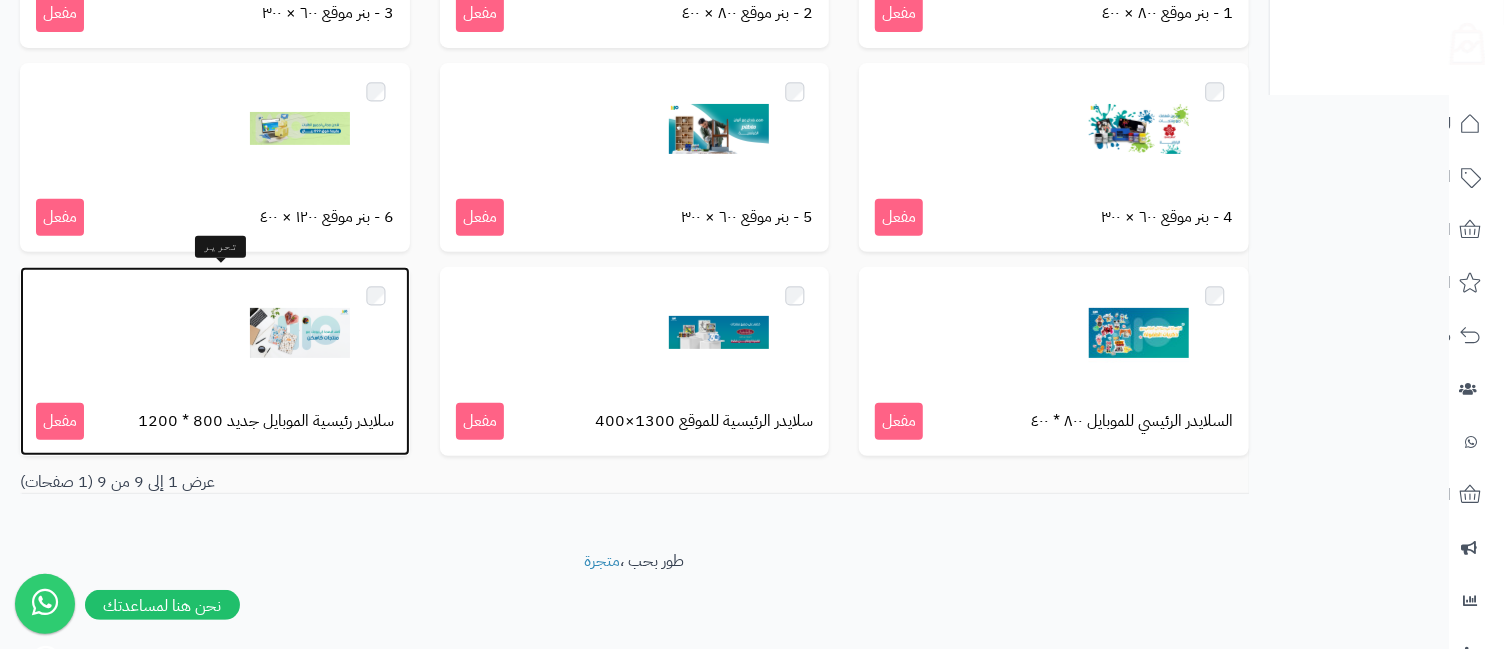 click at bounding box center [300, 333] 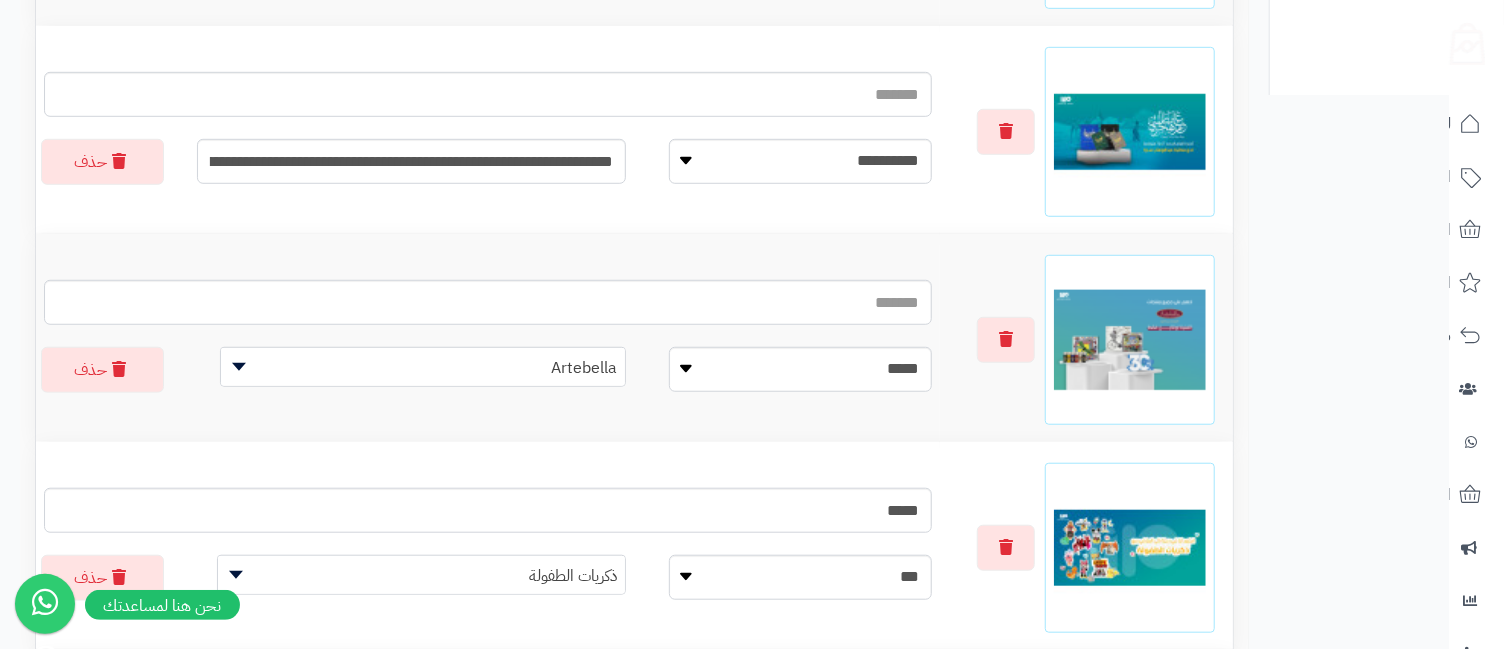 scroll, scrollTop: 242, scrollLeft: 0, axis: vertical 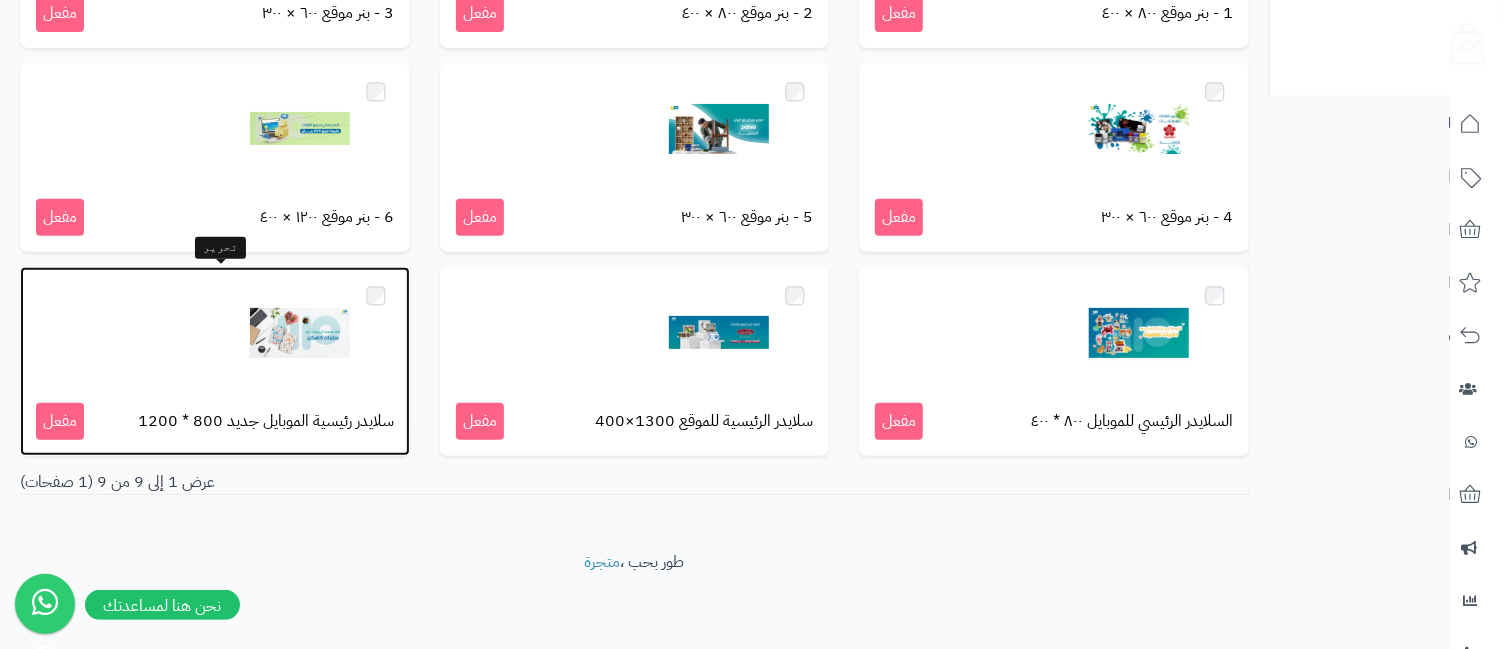 click at bounding box center [300, 333] 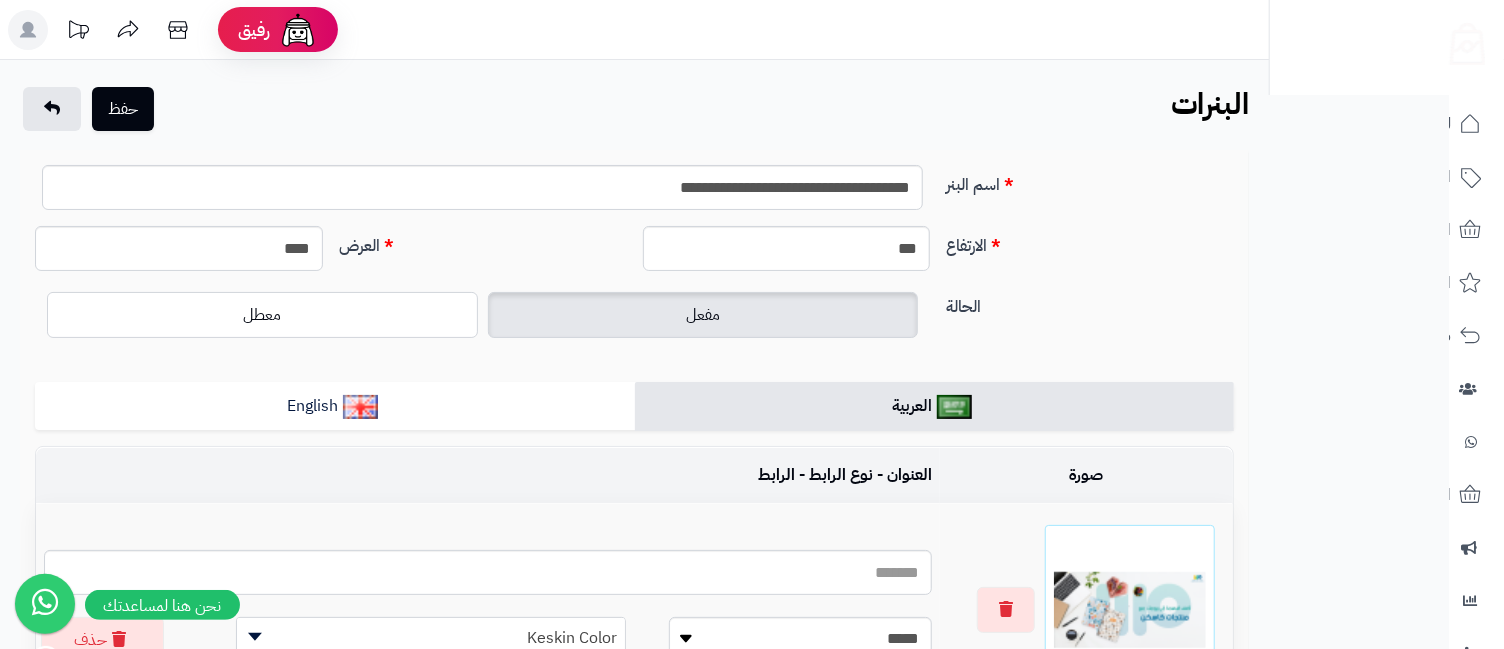 scroll, scrollTop: 444, scrollLeft: 0, axis: vertical 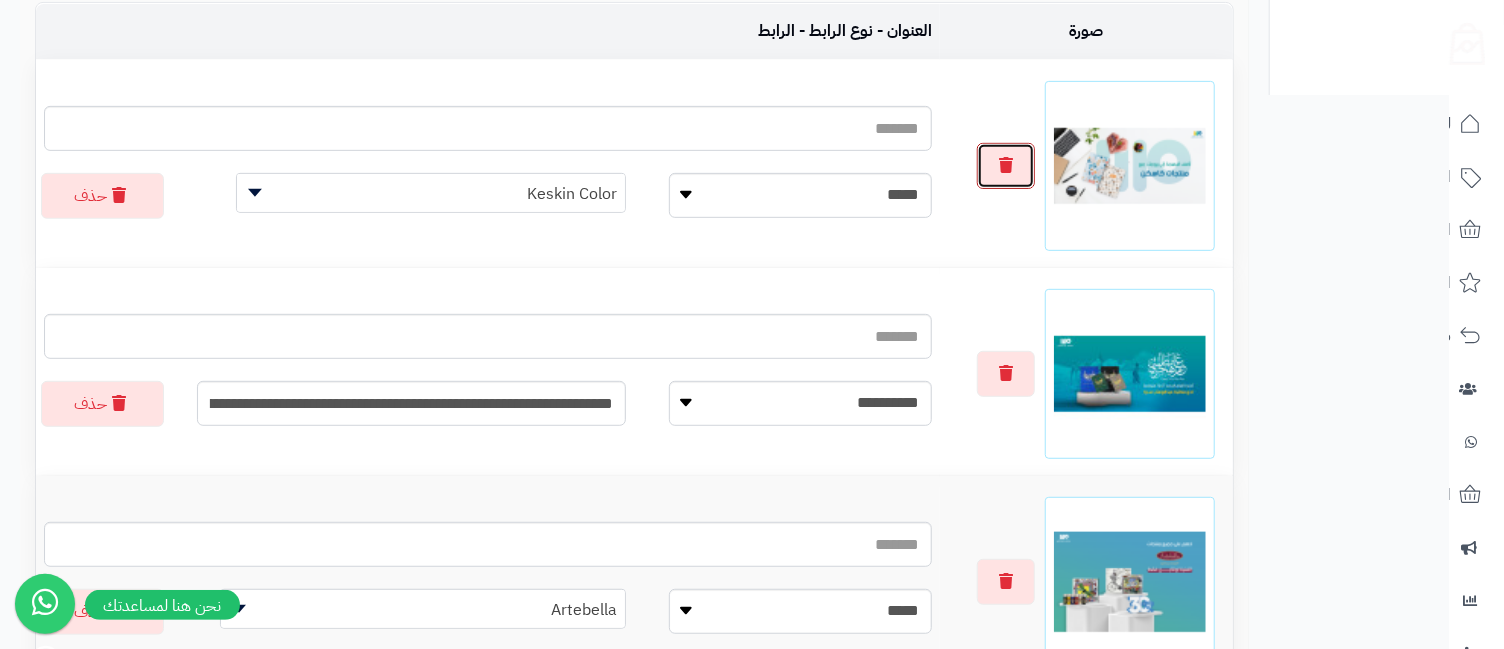 click at bounding box center [1006, 166] 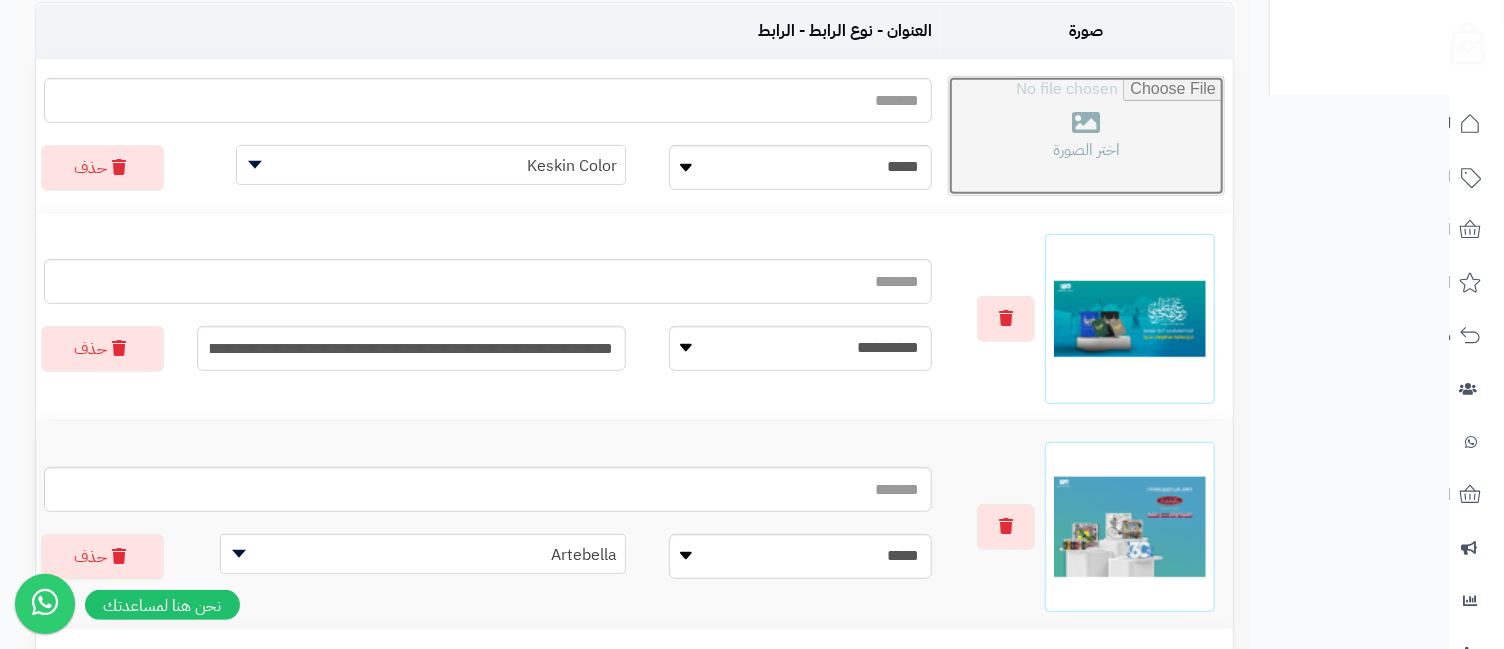 click at bounding box center [1086, 136] 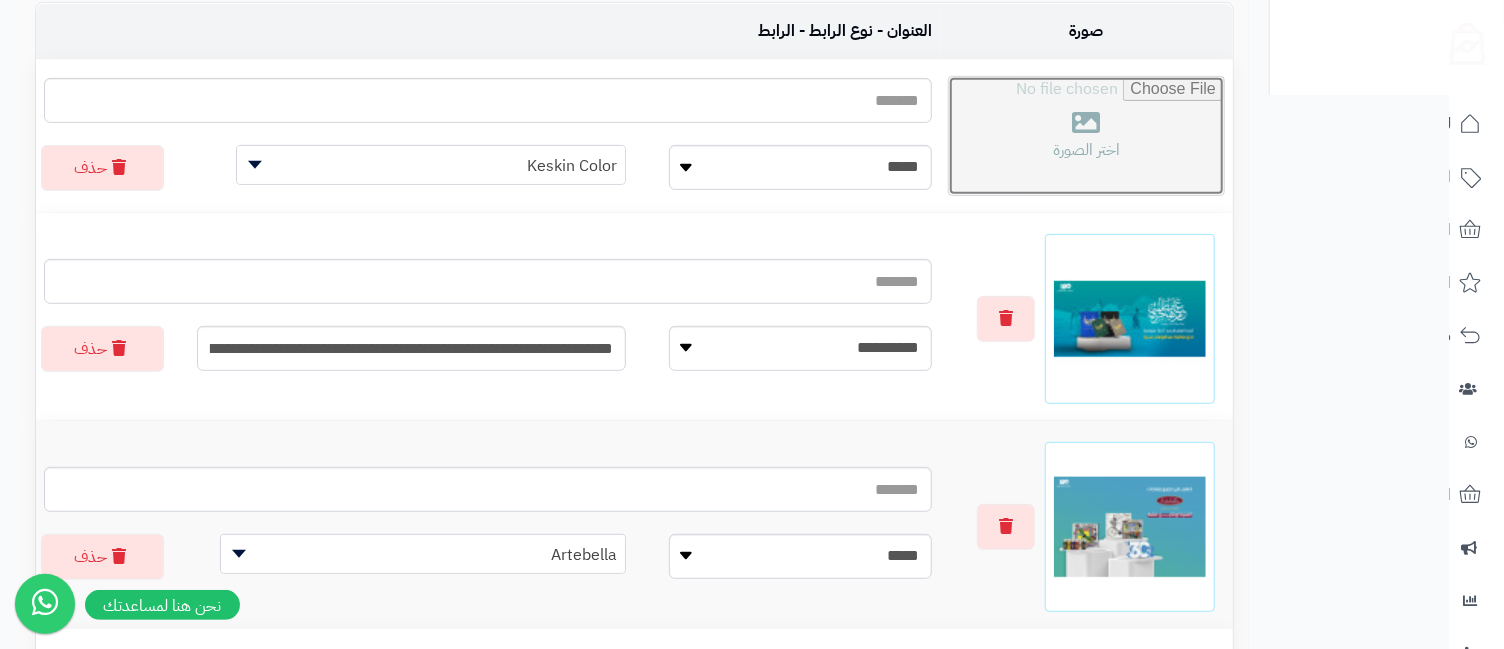 type on "**********" 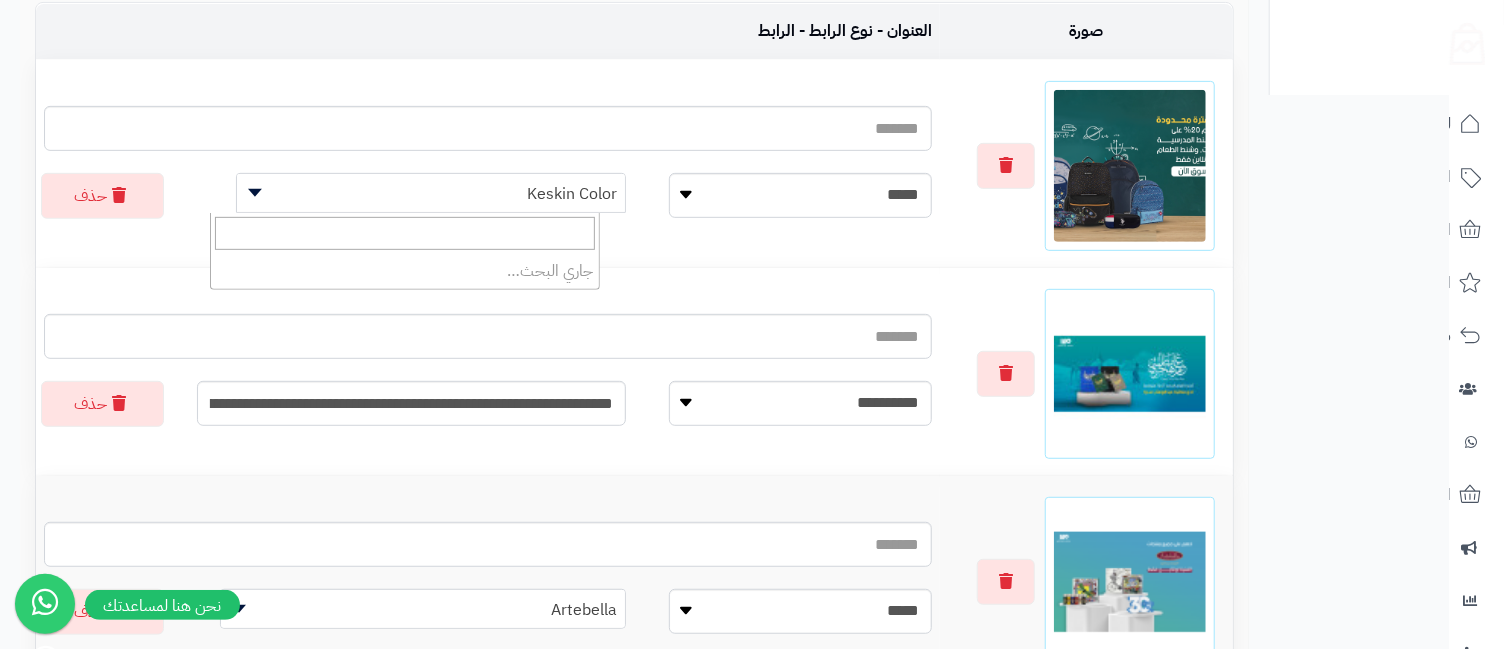 click on "Keskin Color" at bounding box center (431, 194) 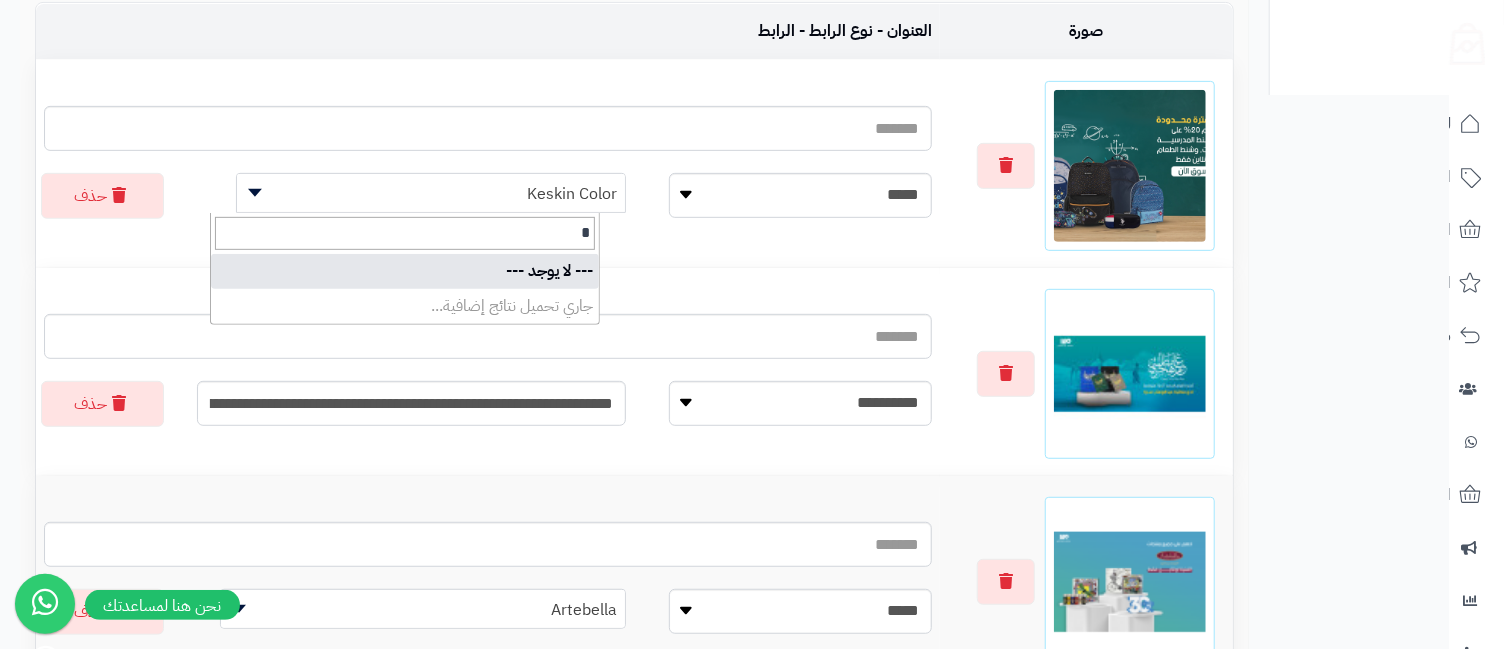 type on "**" 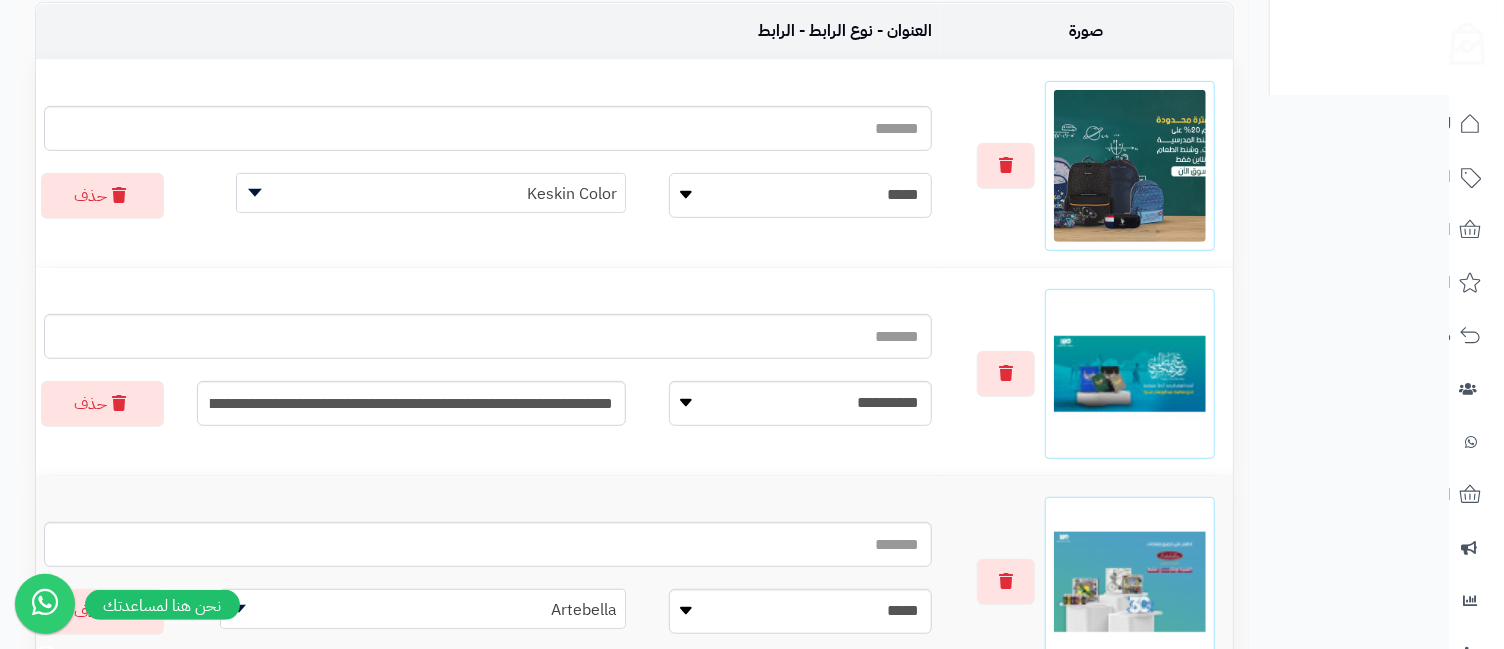 click on "**********" at bounding box center (800, 195) 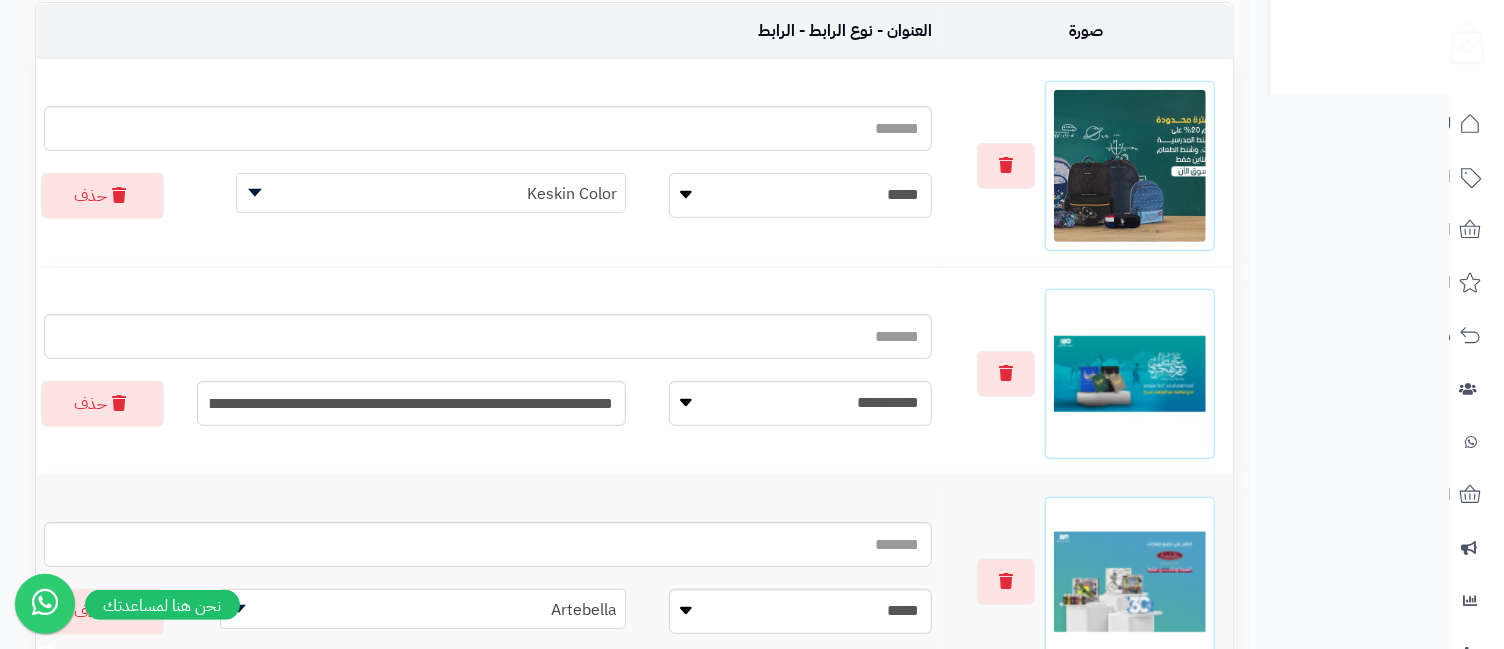 select on "**********" 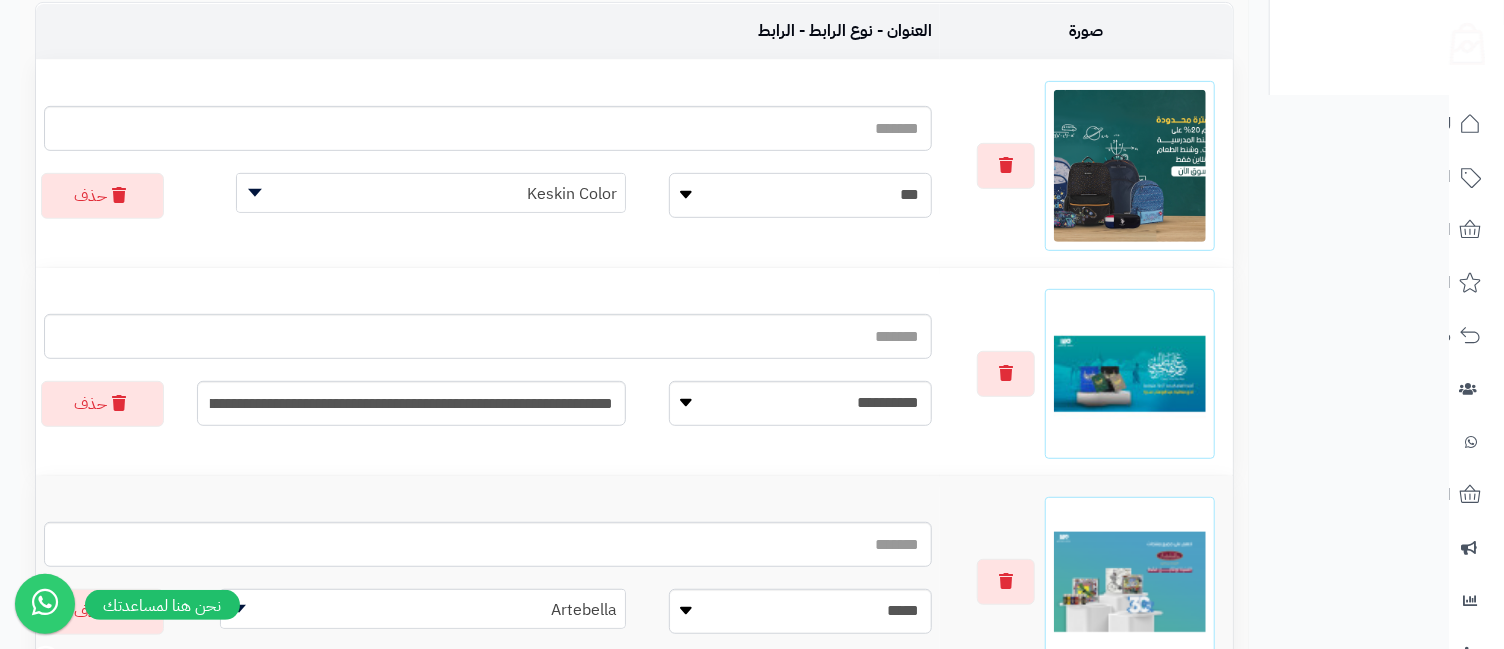 click on "**********" at bounding box center (800, 195) 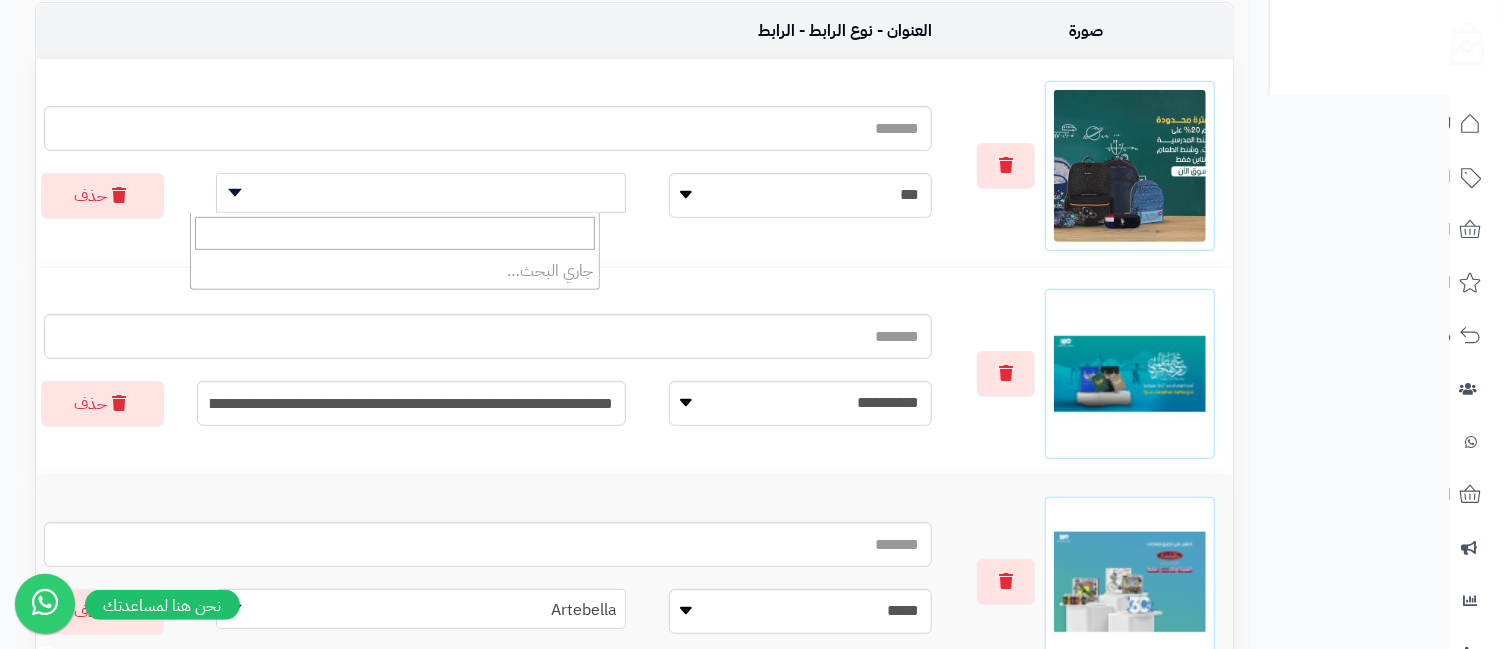 click at bounding box center [421, 193] 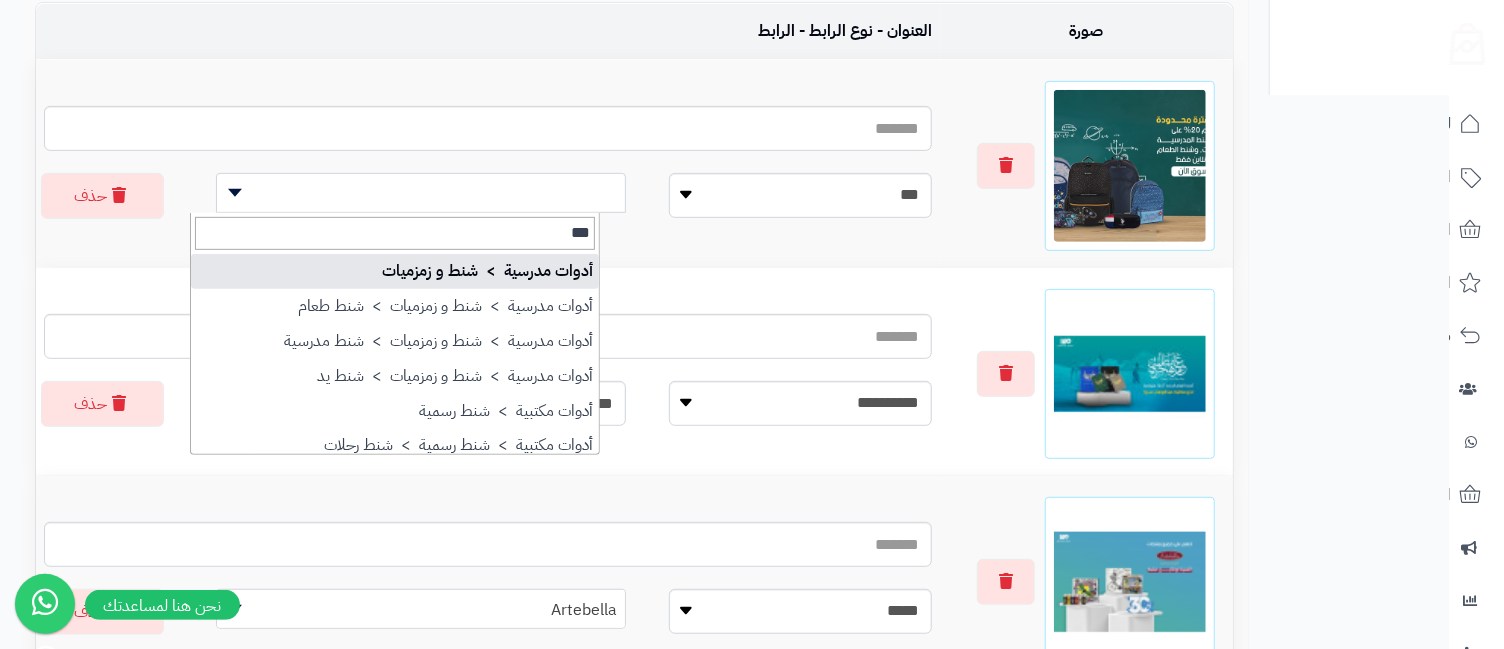 type on "***" 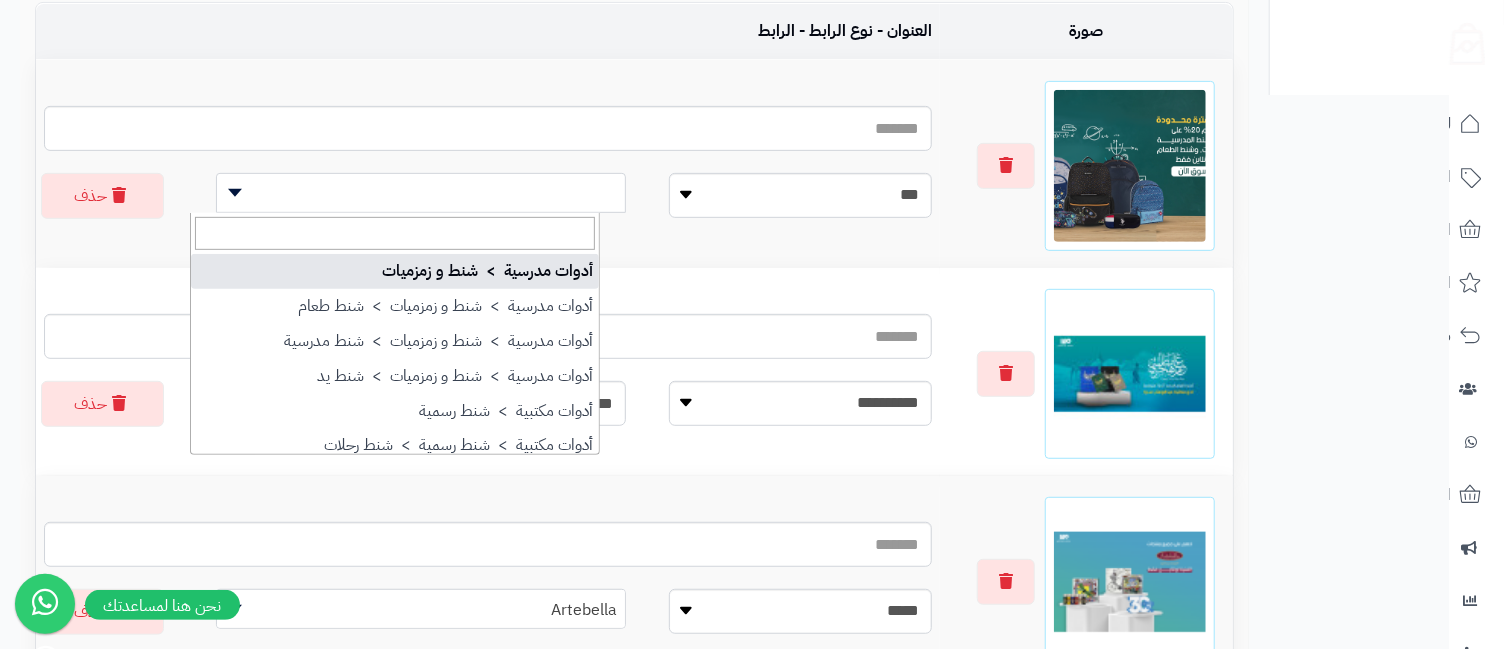select on "**" 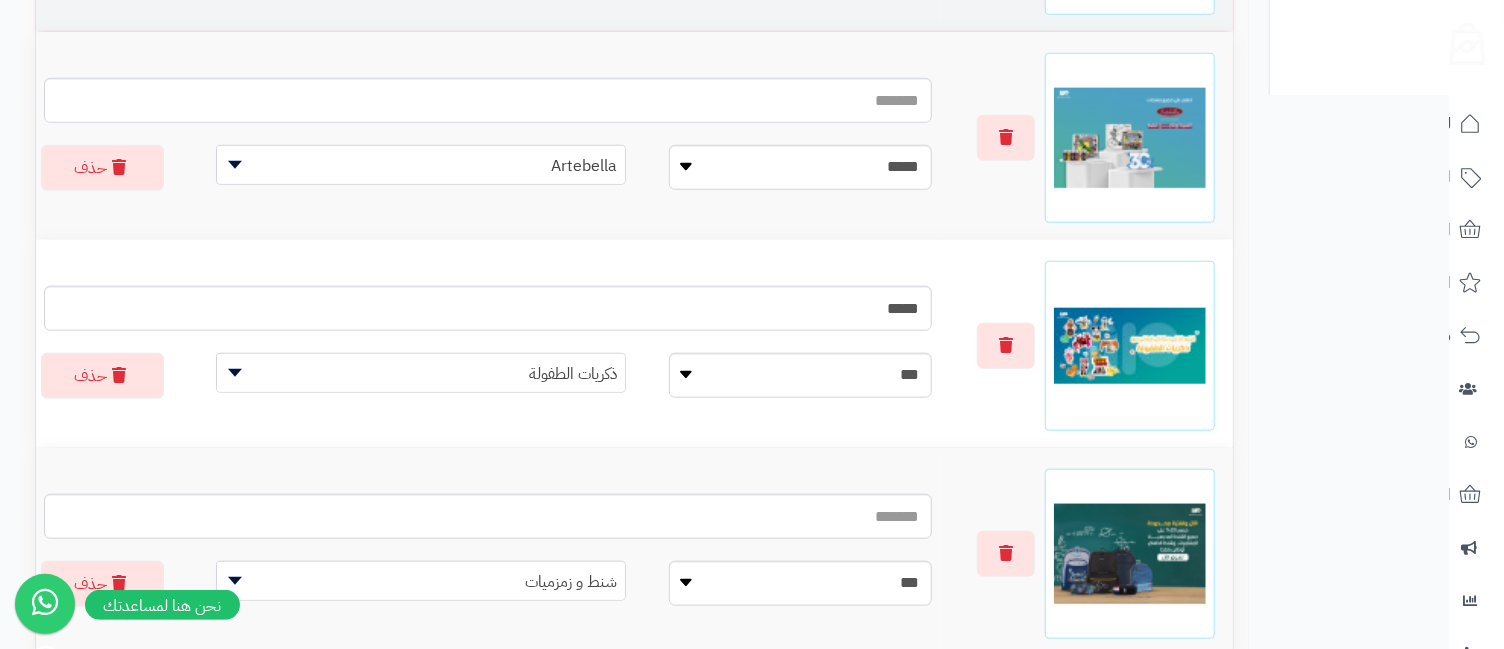 scroll, scrollTop: 1131, scrollLeft: 0, axis: vertical 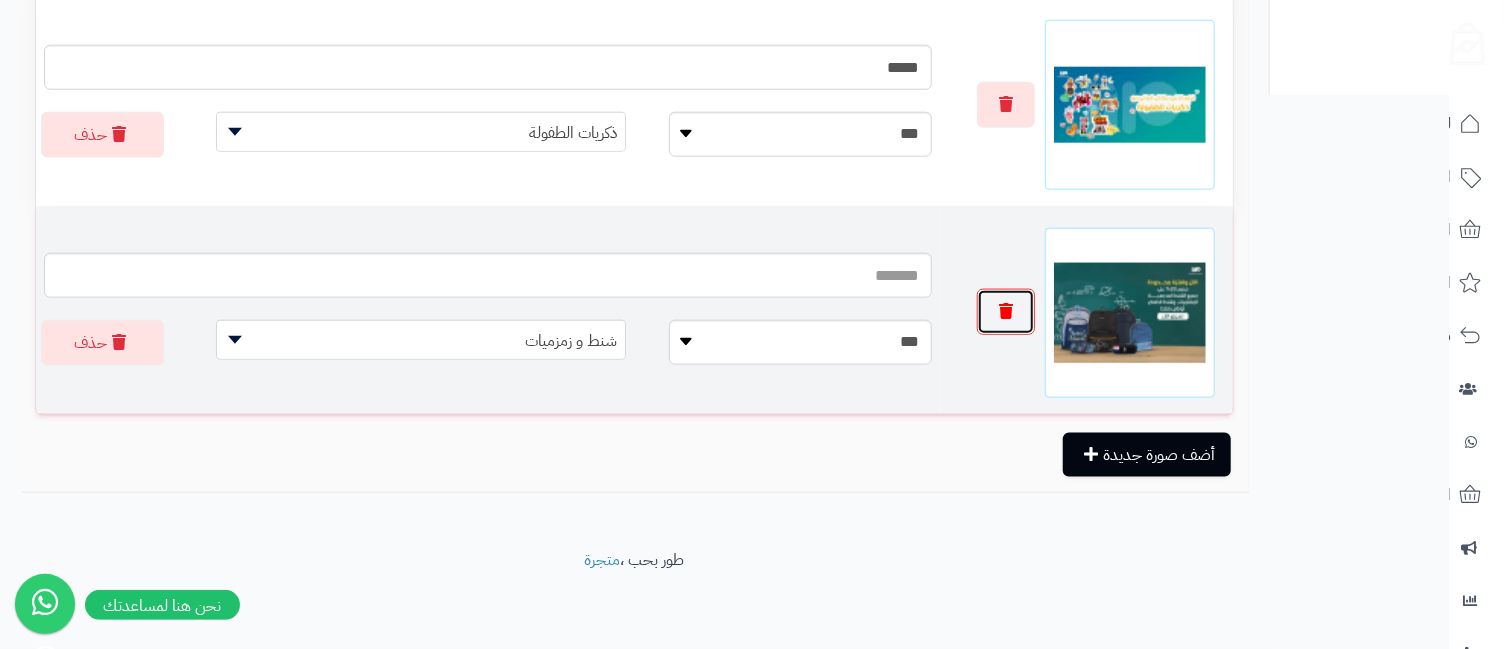 click at bounding box center [1006, 312] 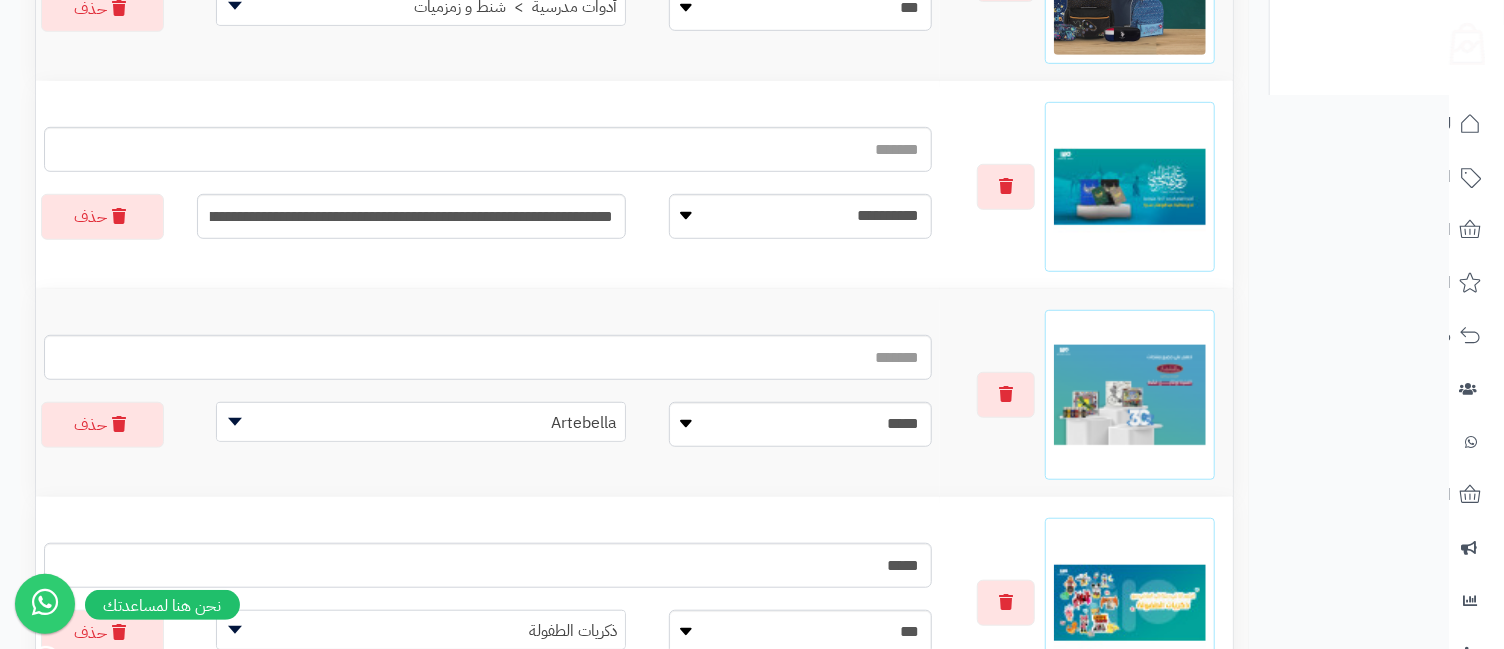 scroll, scrollTop: 1076, scrollLeft: 0, axis: vertical 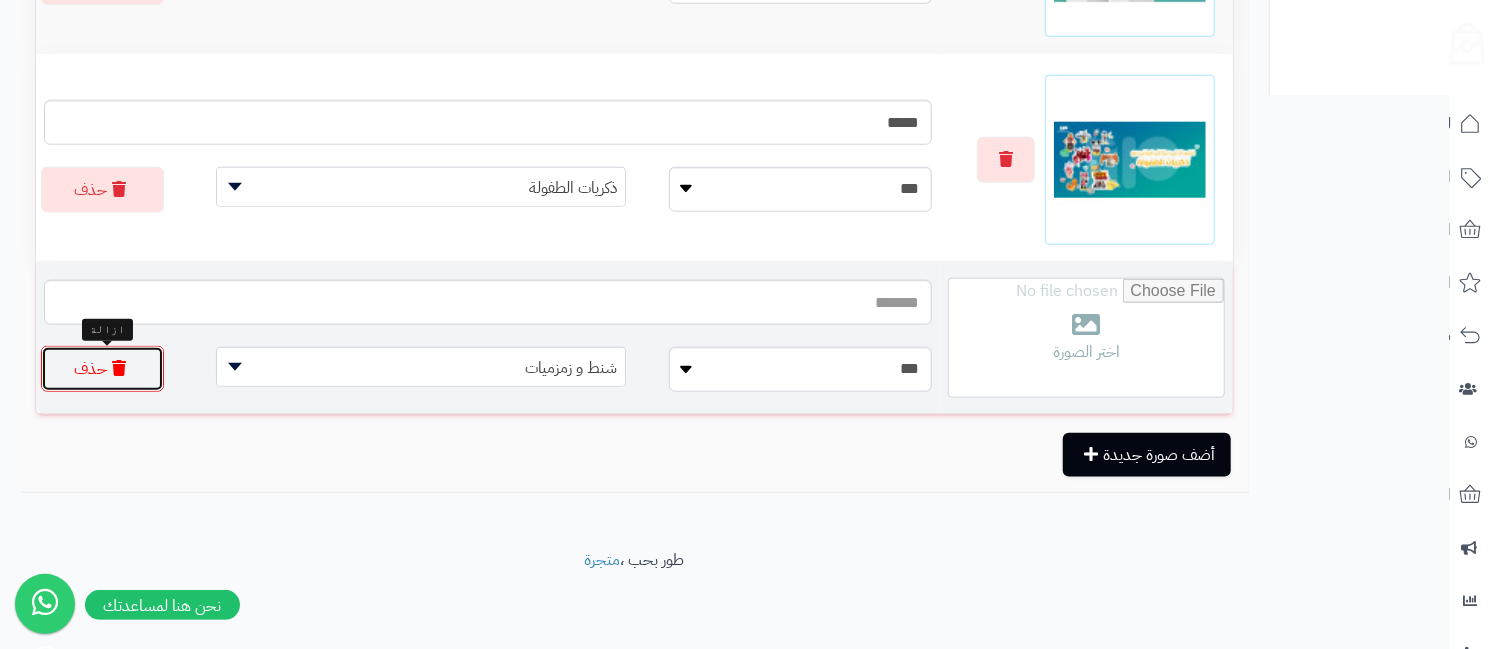 click on "حذف" at bounding box center (102, 369) 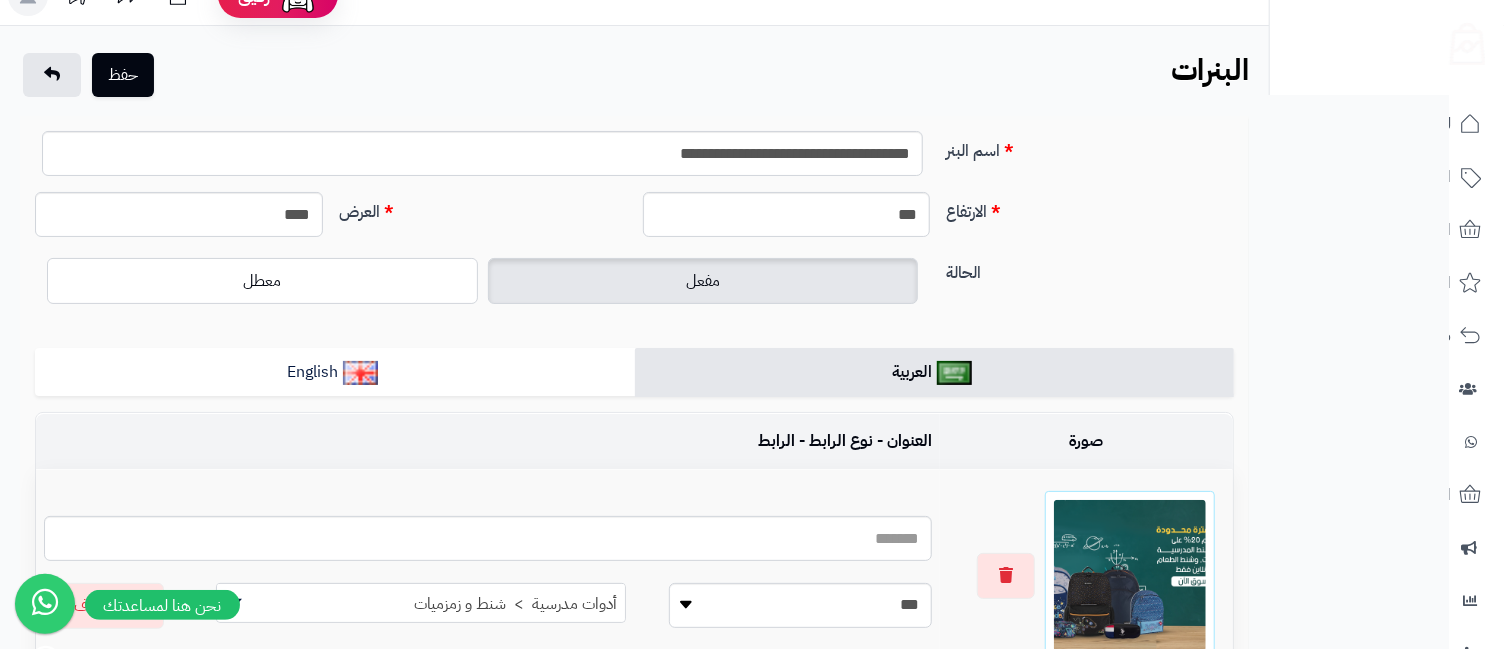 scroll, scrollTop: 33, scrollLeft: 0, axis: vertical 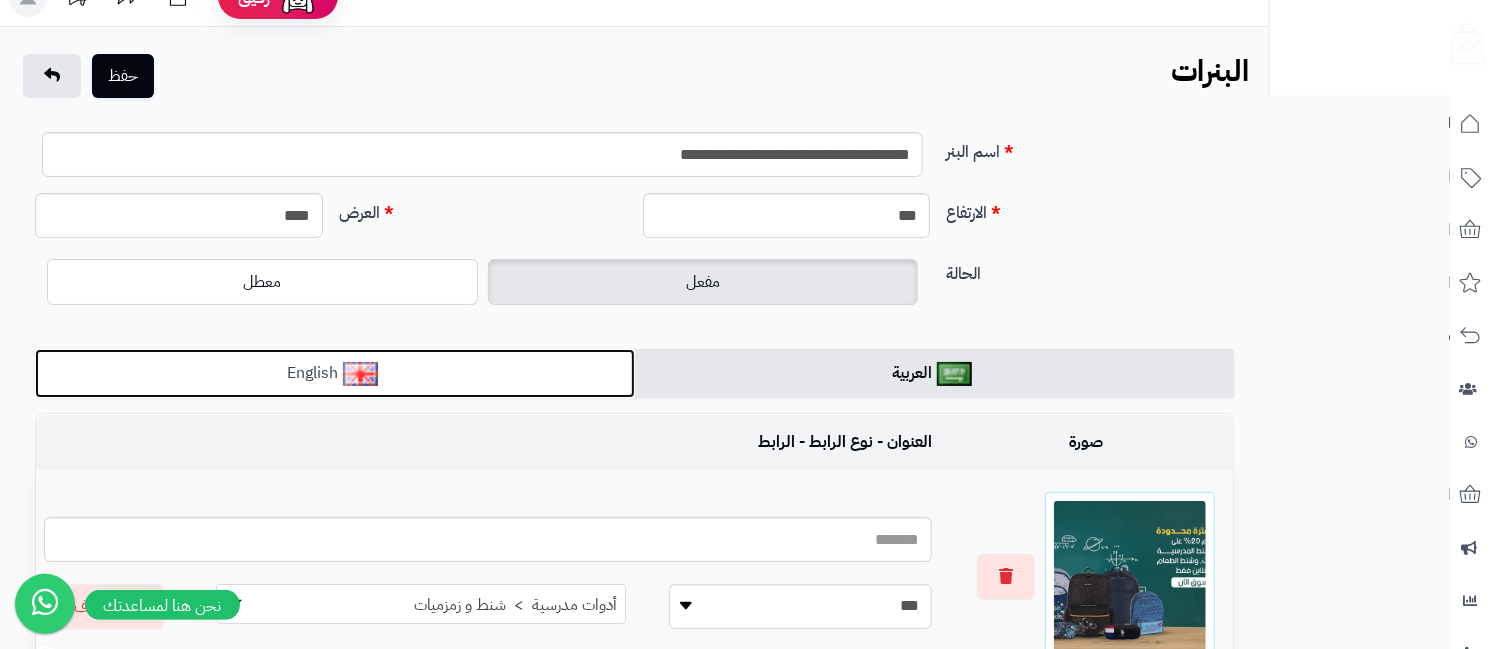 click on "English" at bounding box center (335, 373) 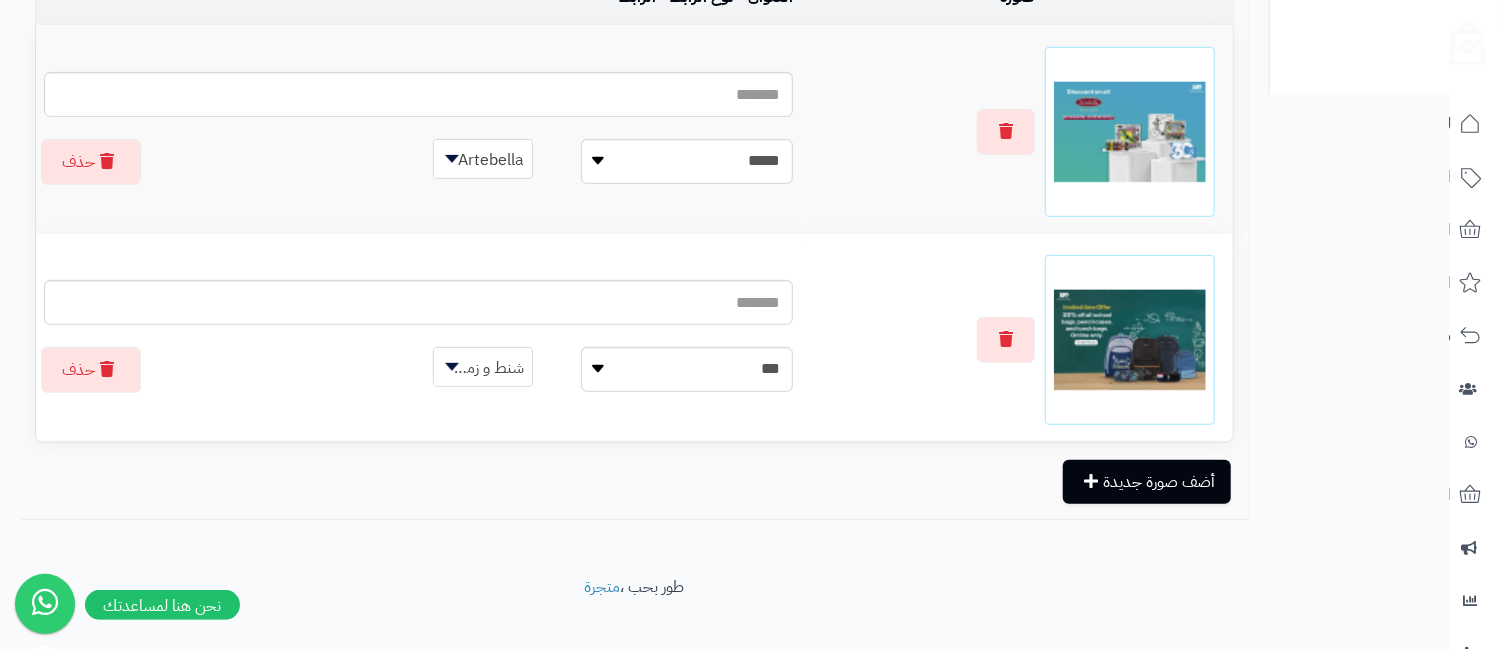 scroll, scrollTop: 33, scrollLeft: 0, axis: vertical 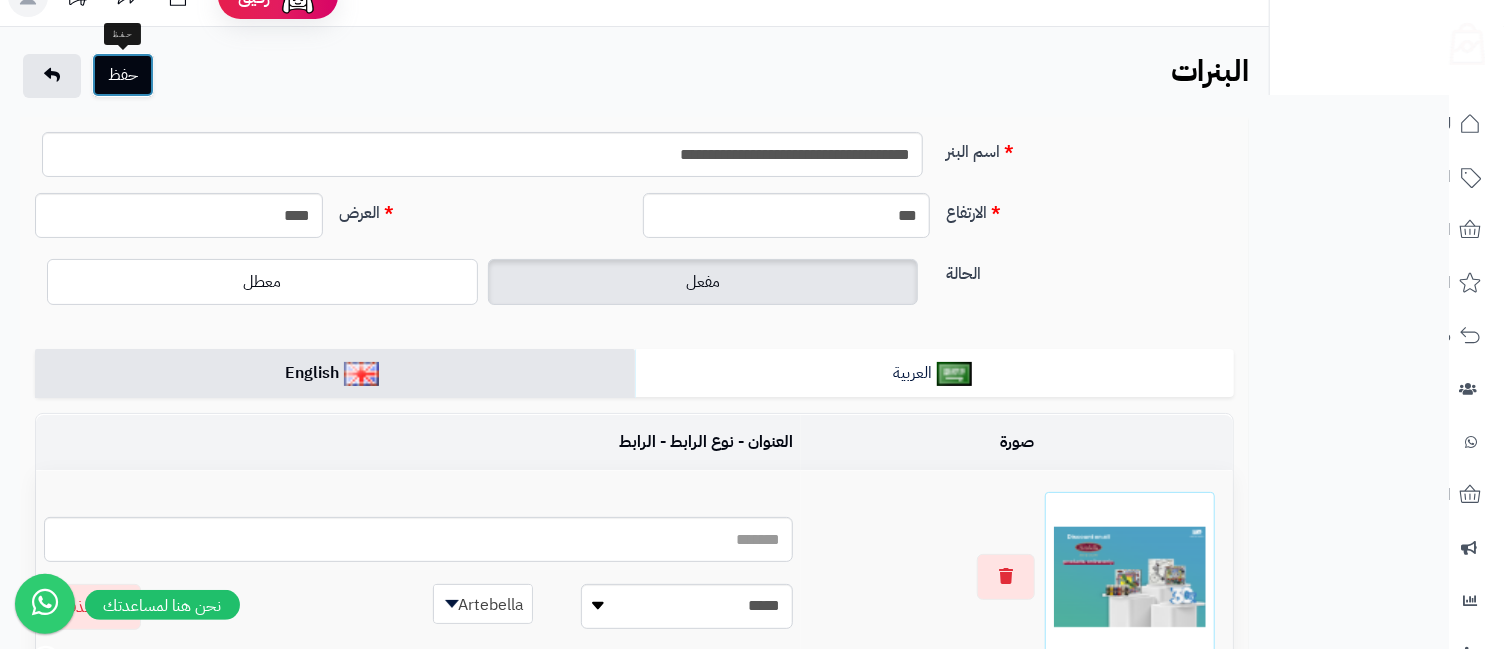 click on "حفظ" at bounding box center (123, 75) 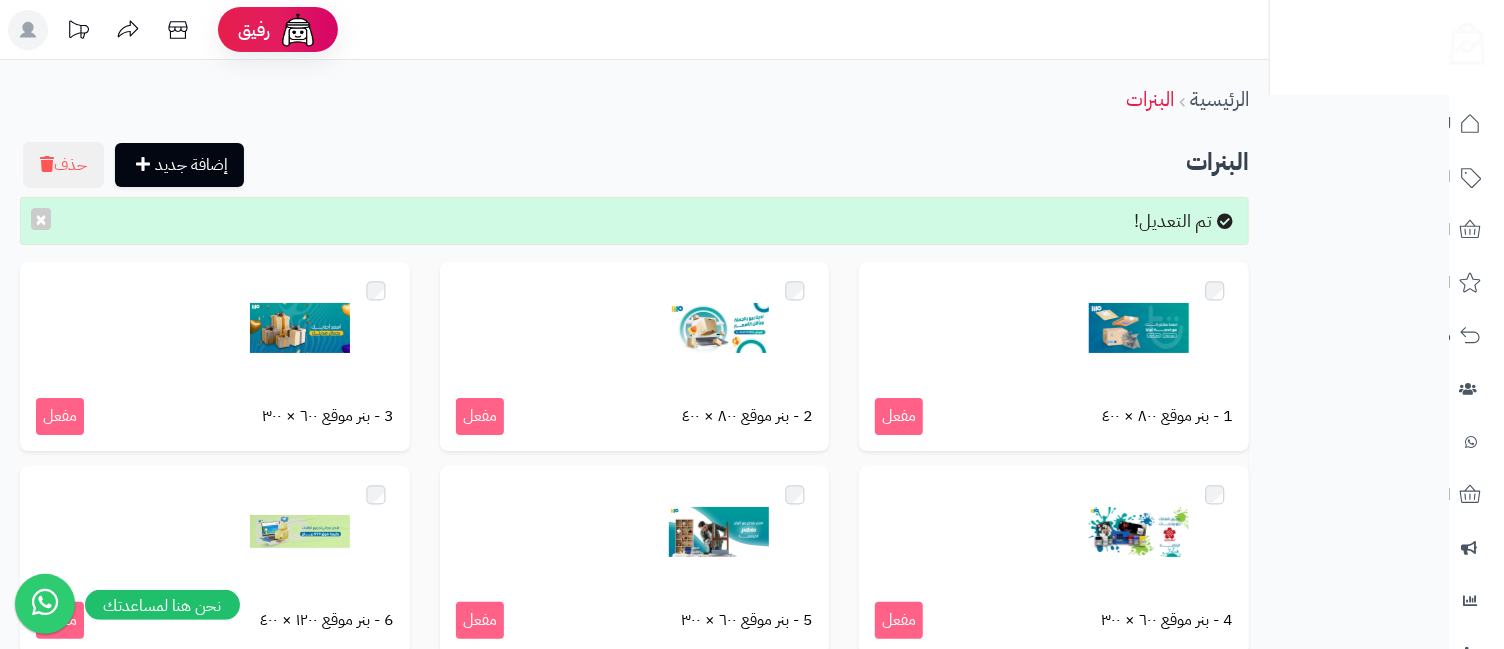 scroll, scrollTop: 403, scrollLeft: 0, axis: vertical 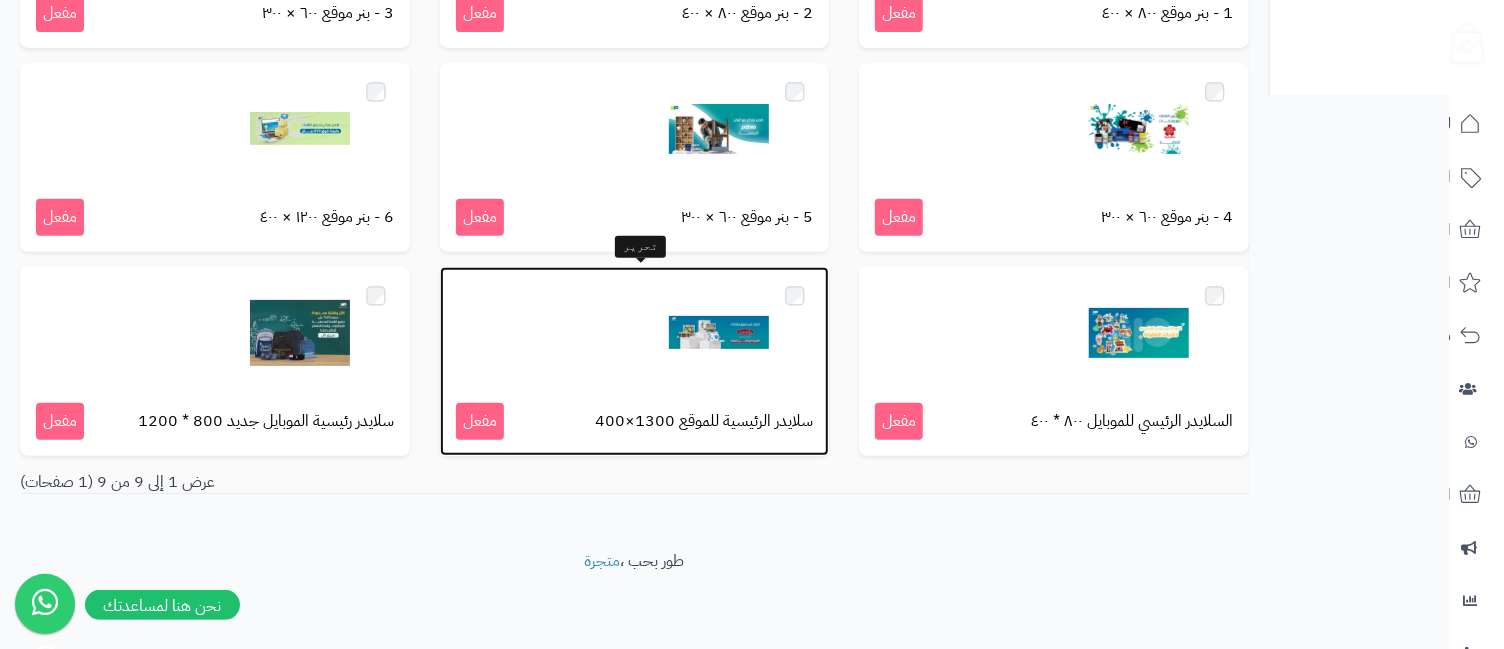 click at bounding box center [719, 333] 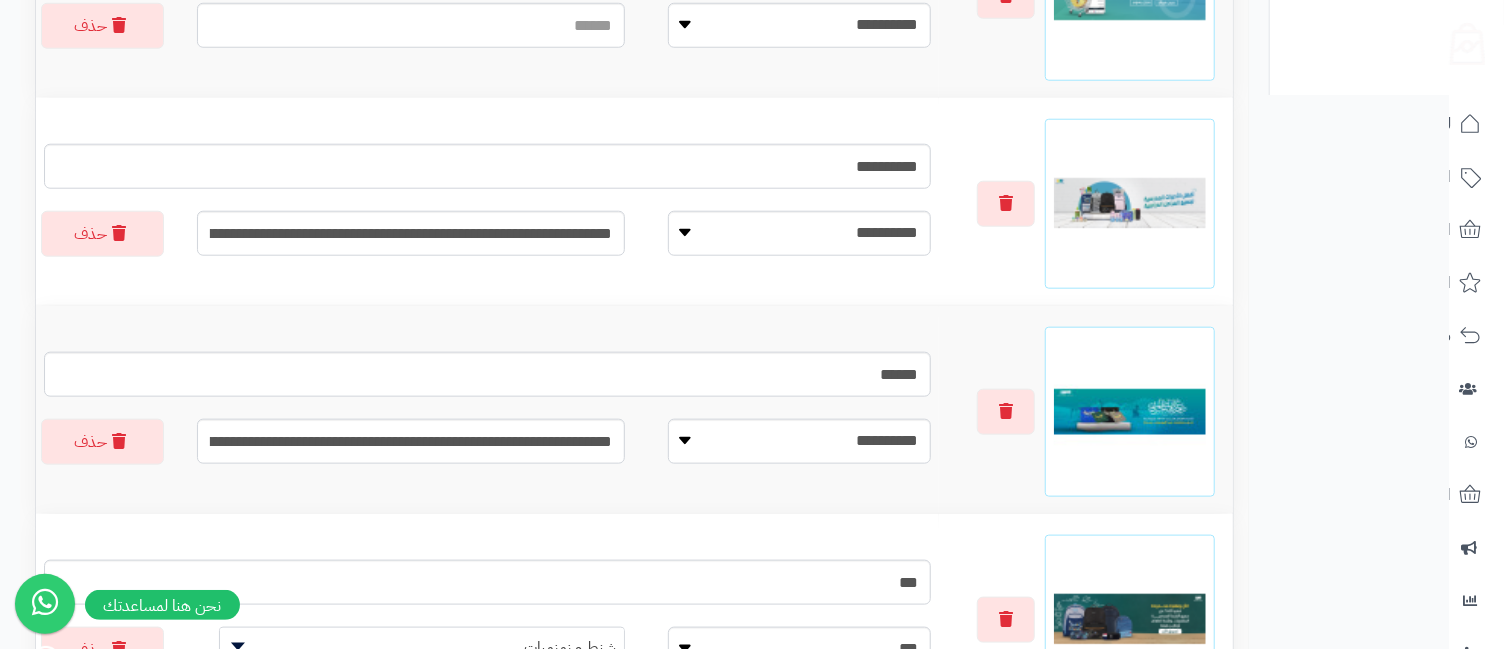scroll, scrollTop: 1333, scrollLeft: 0, axis: vertical 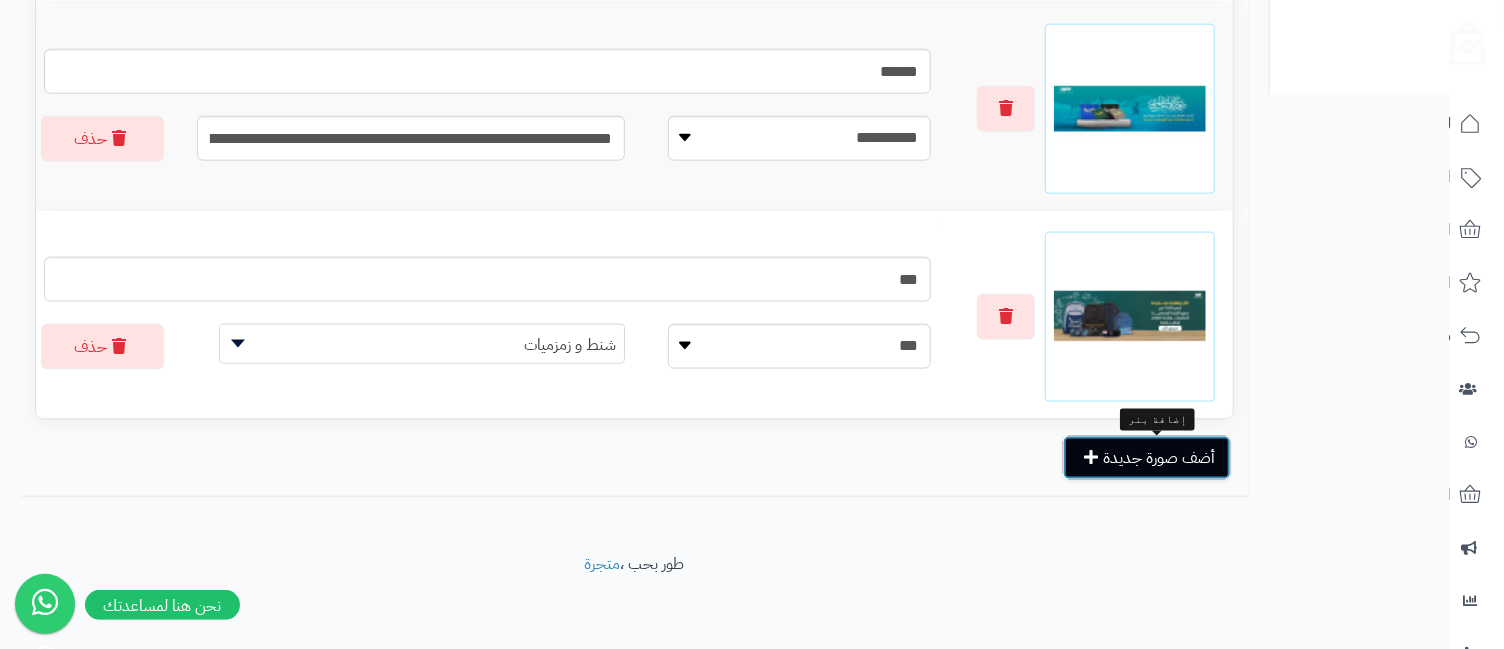 click on "أضف صورة جديدة" at bounding box center [1147, 458] 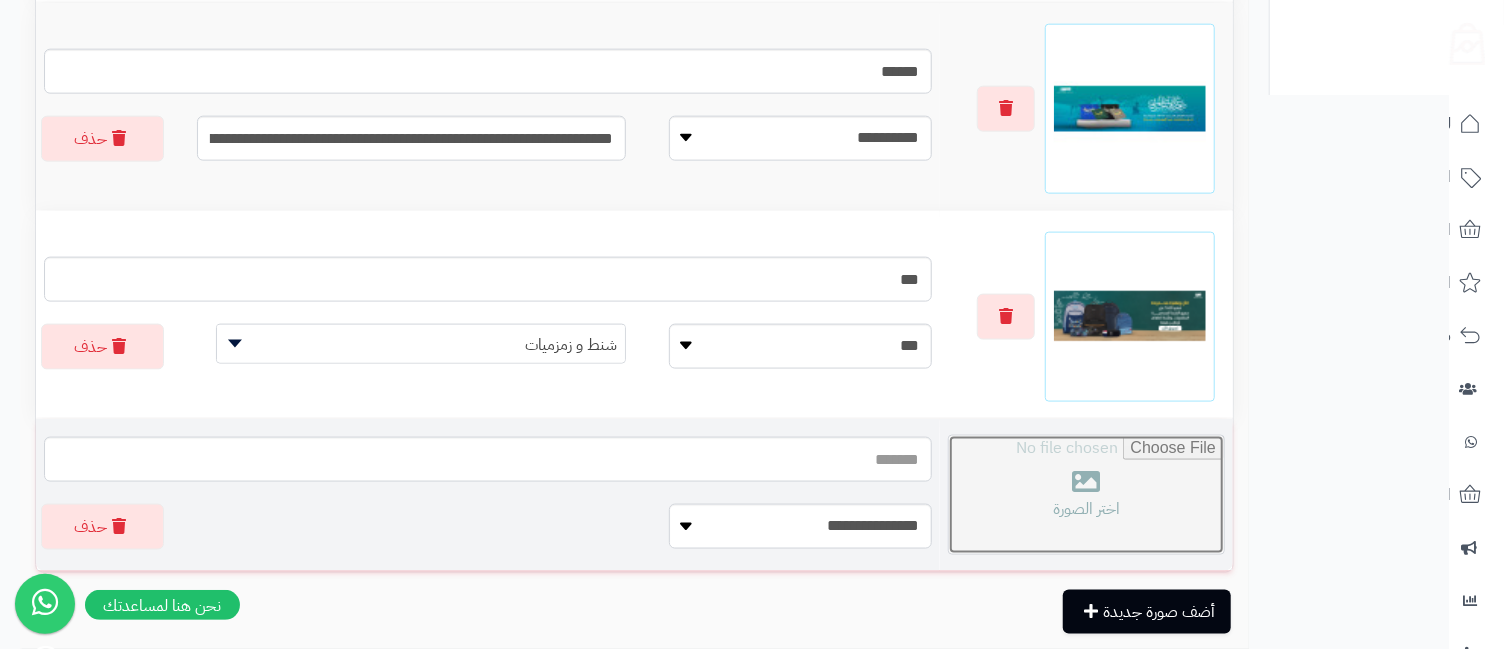 click at bounding box center [1086, 495] 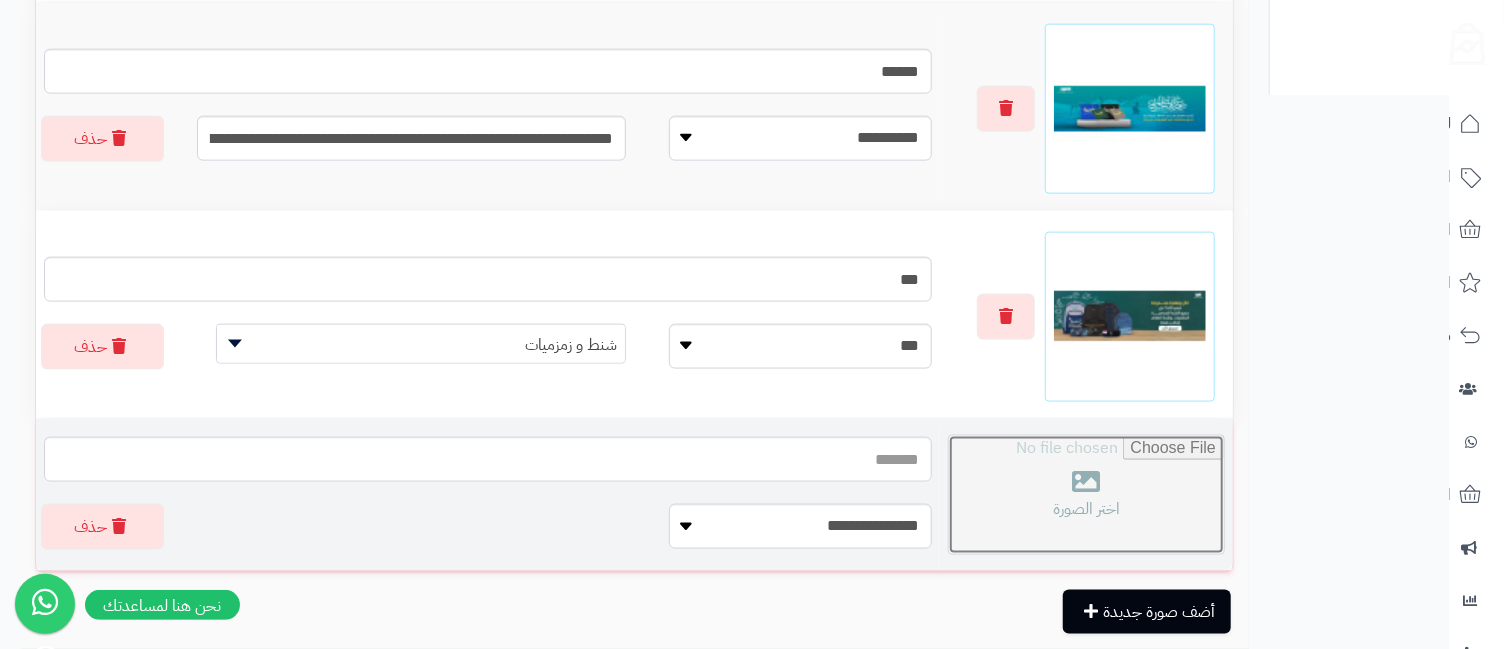 type on "**********" 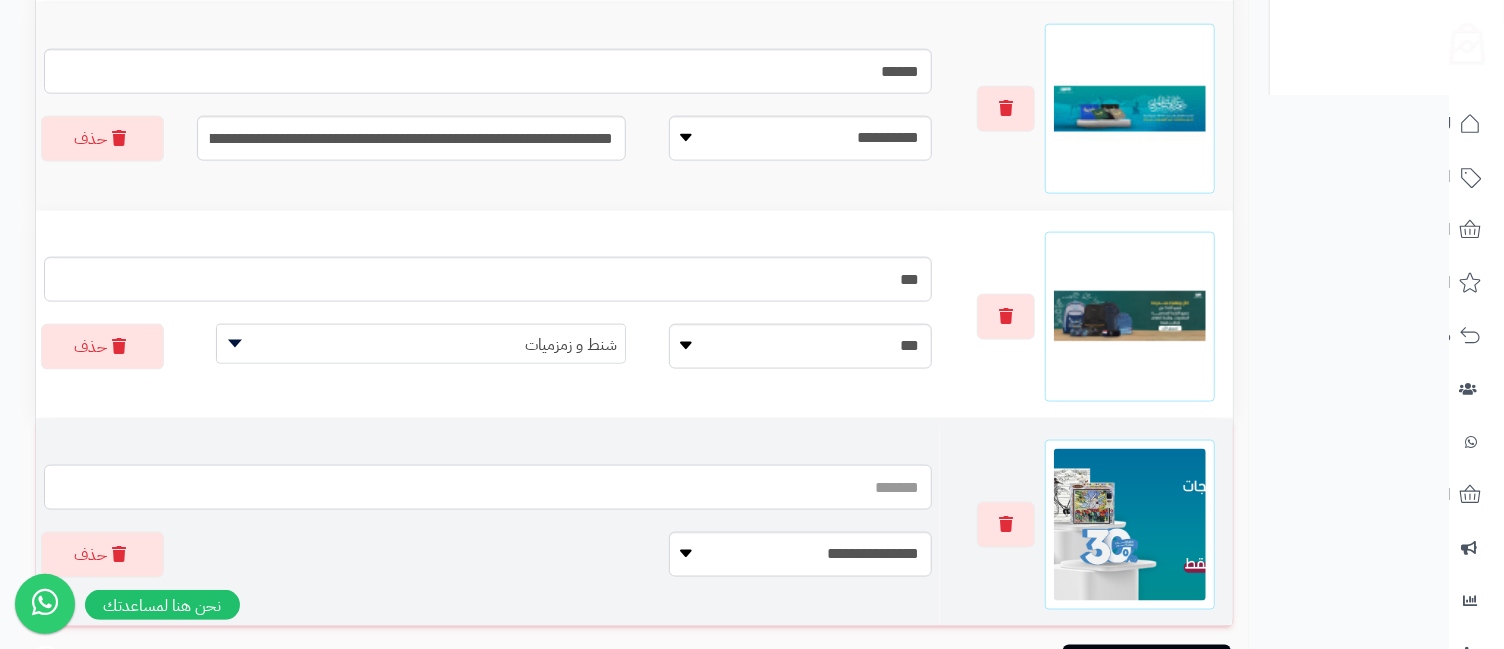 click at bounding box center (488, 487) 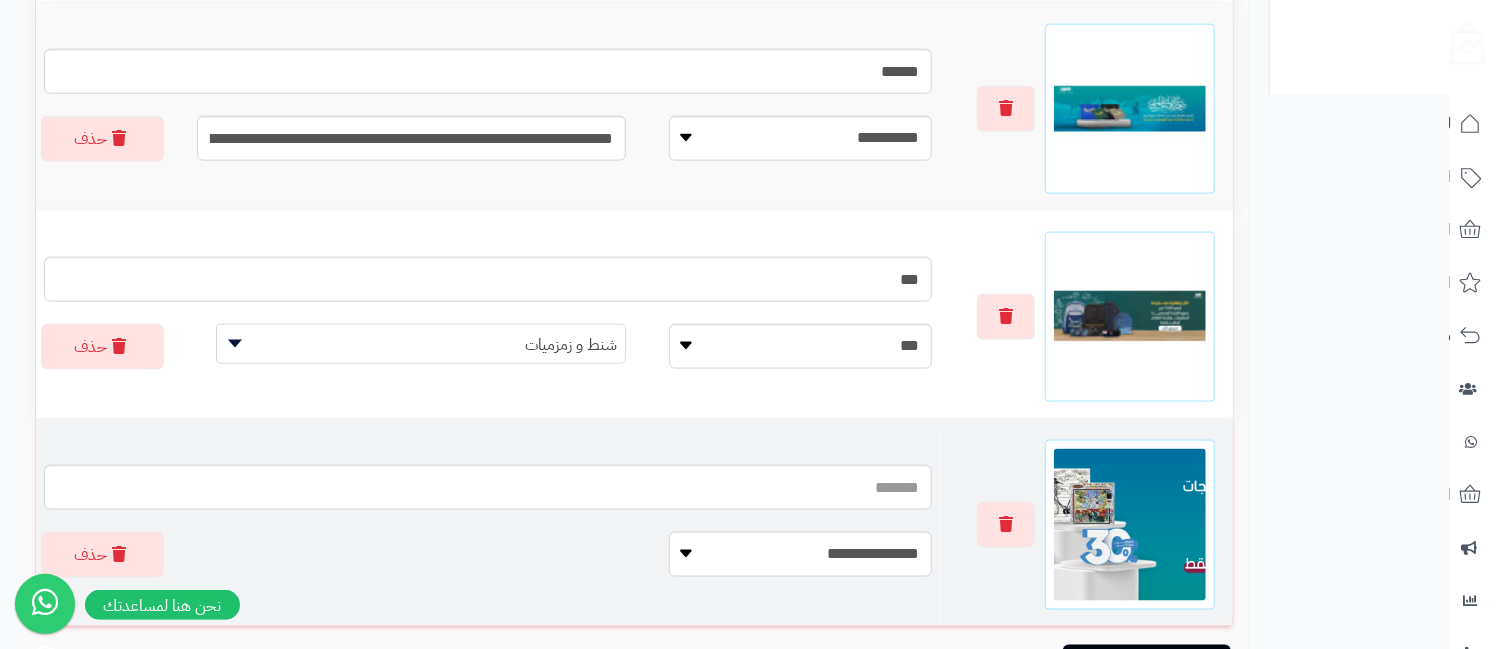 click on "**********" at bounding box center [800, 554] 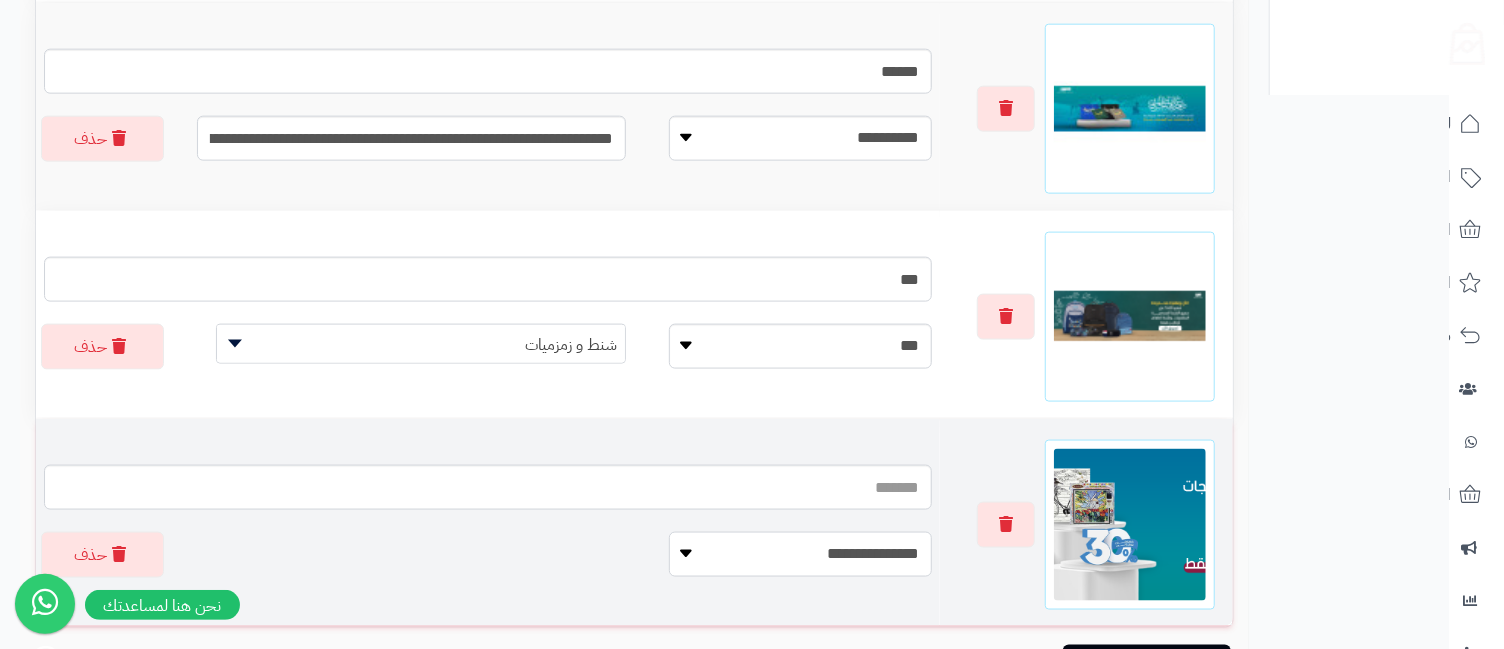 select on "**********" 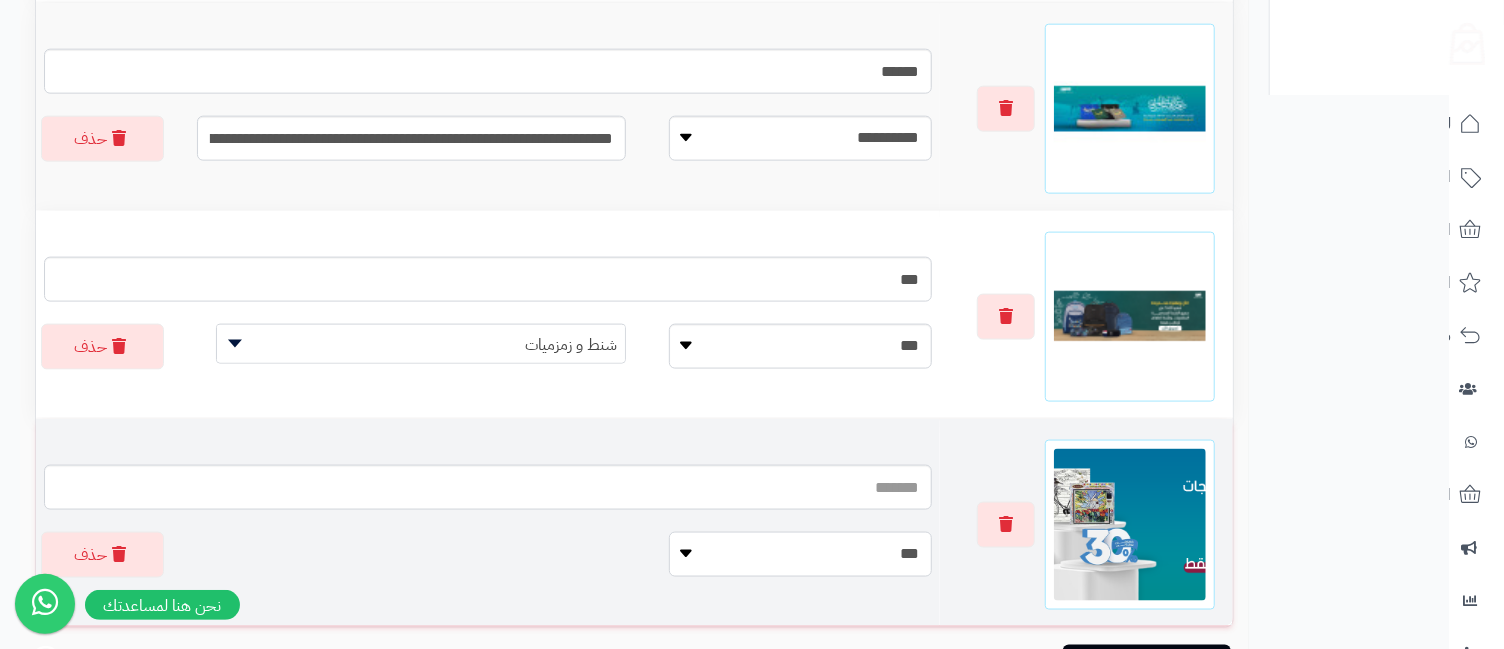 click on "**********" at bounding box center [800, 554] 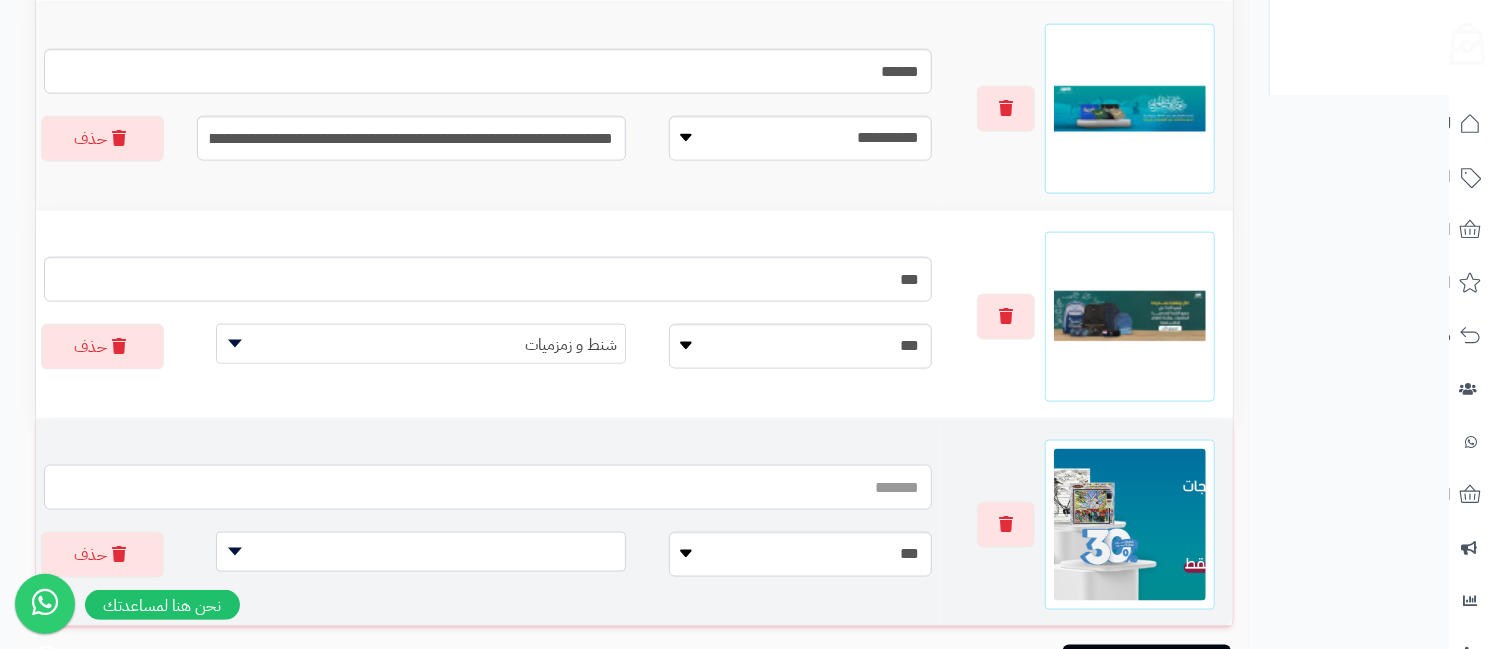 click at bounding box center [488, 487] 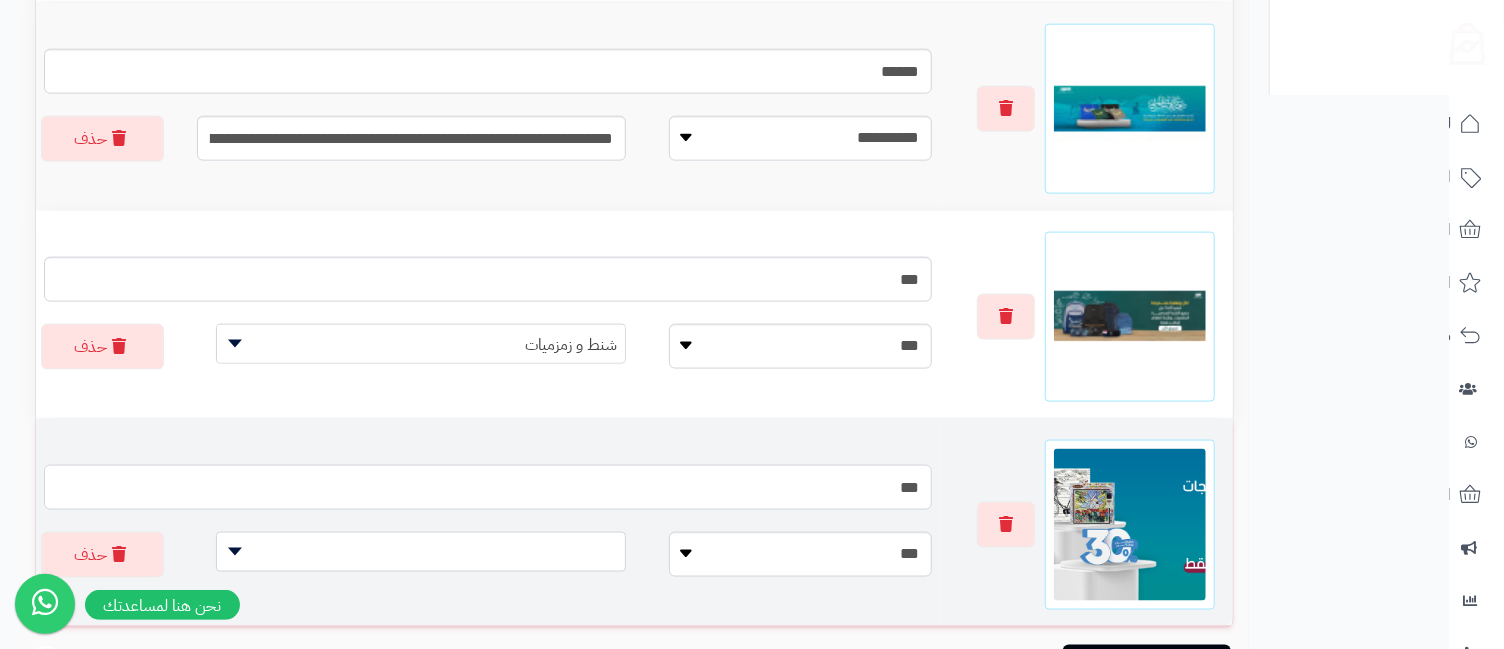 type on "***" 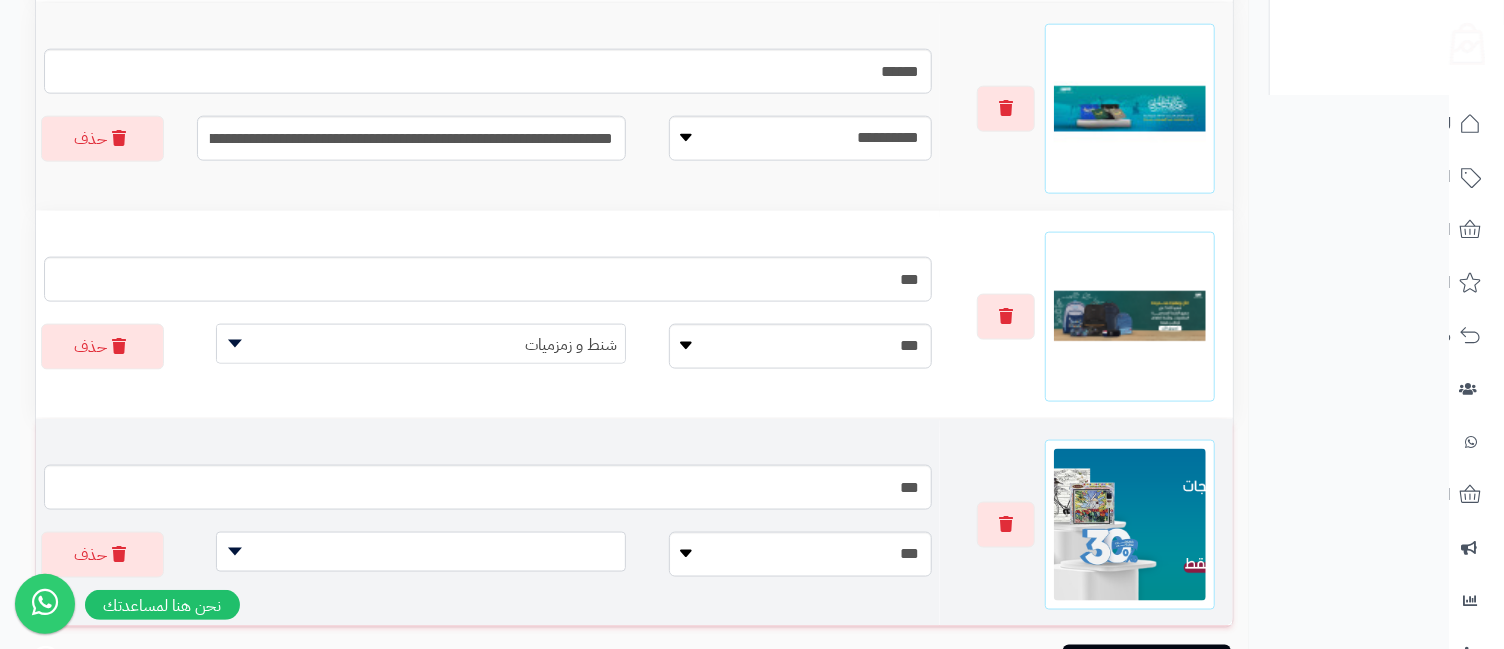 click at bounding box center (421, 552) 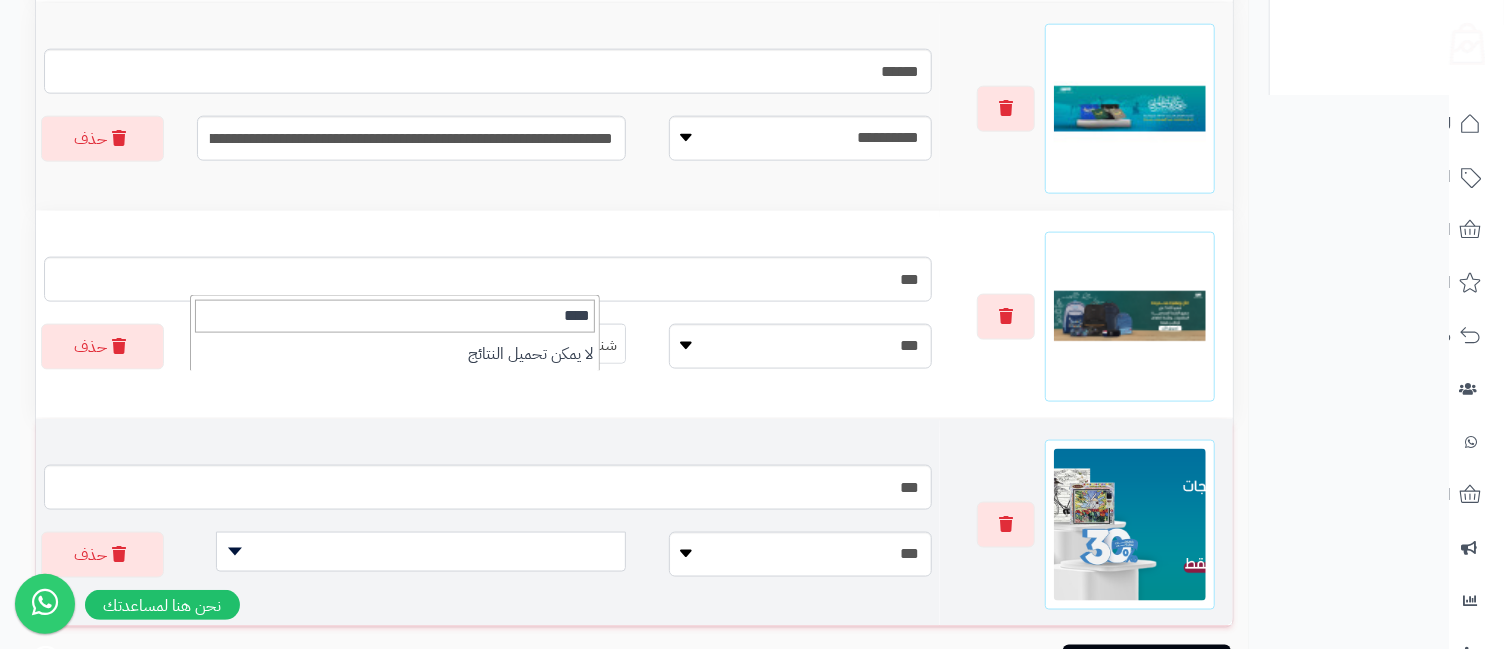 type on "*****" 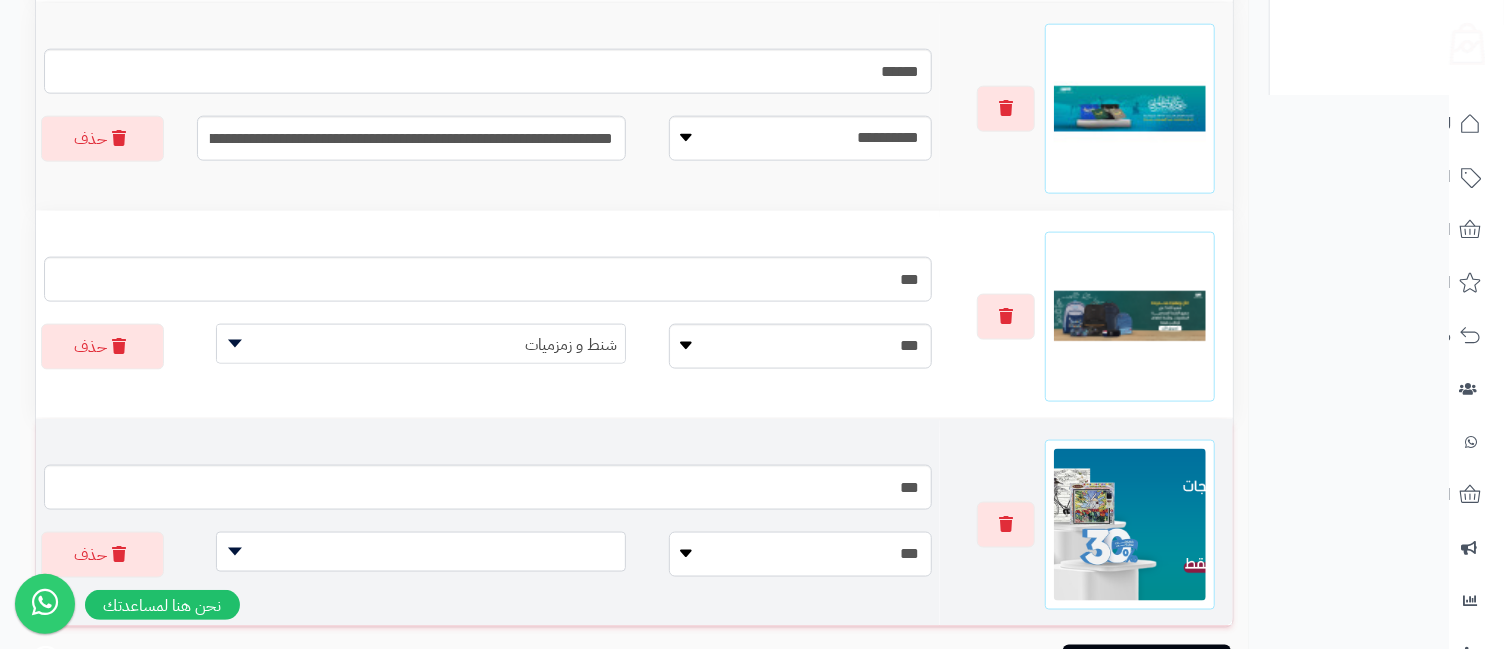 click on "**********" at bounding box center (800, 554) 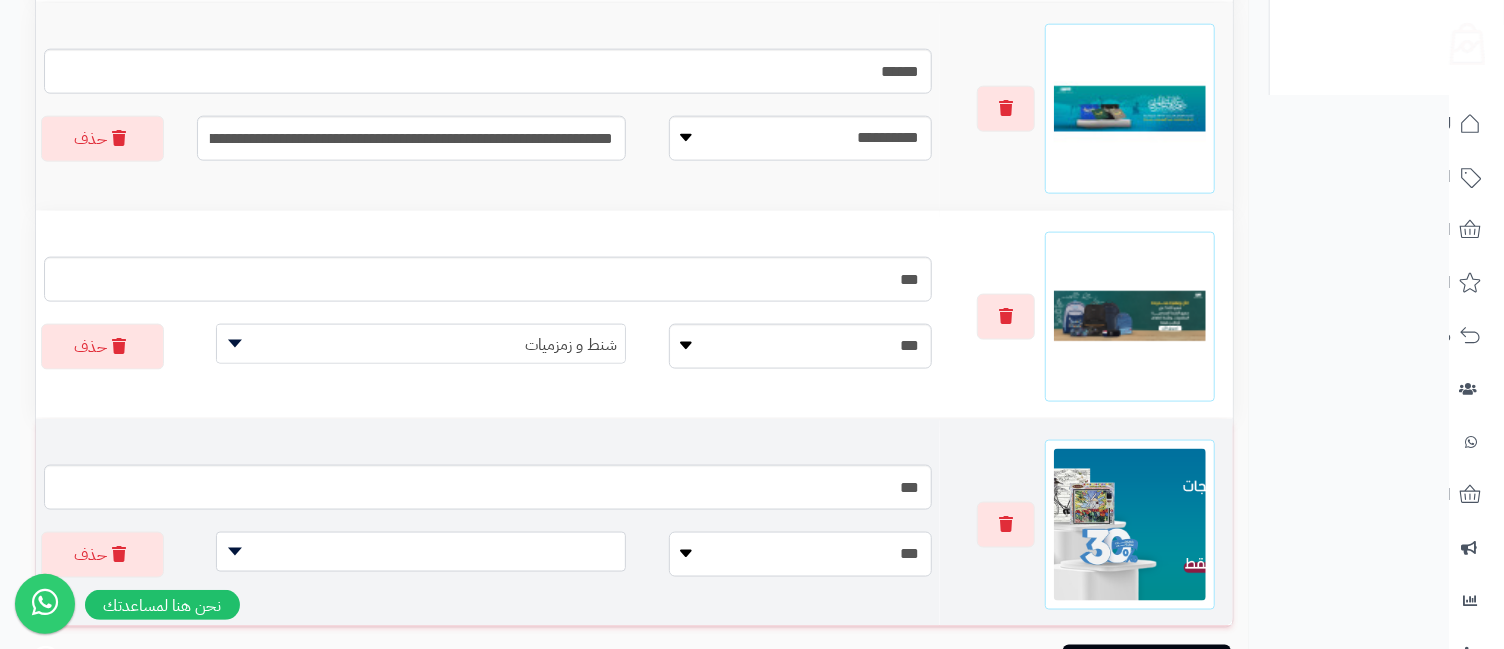 select on "**********" 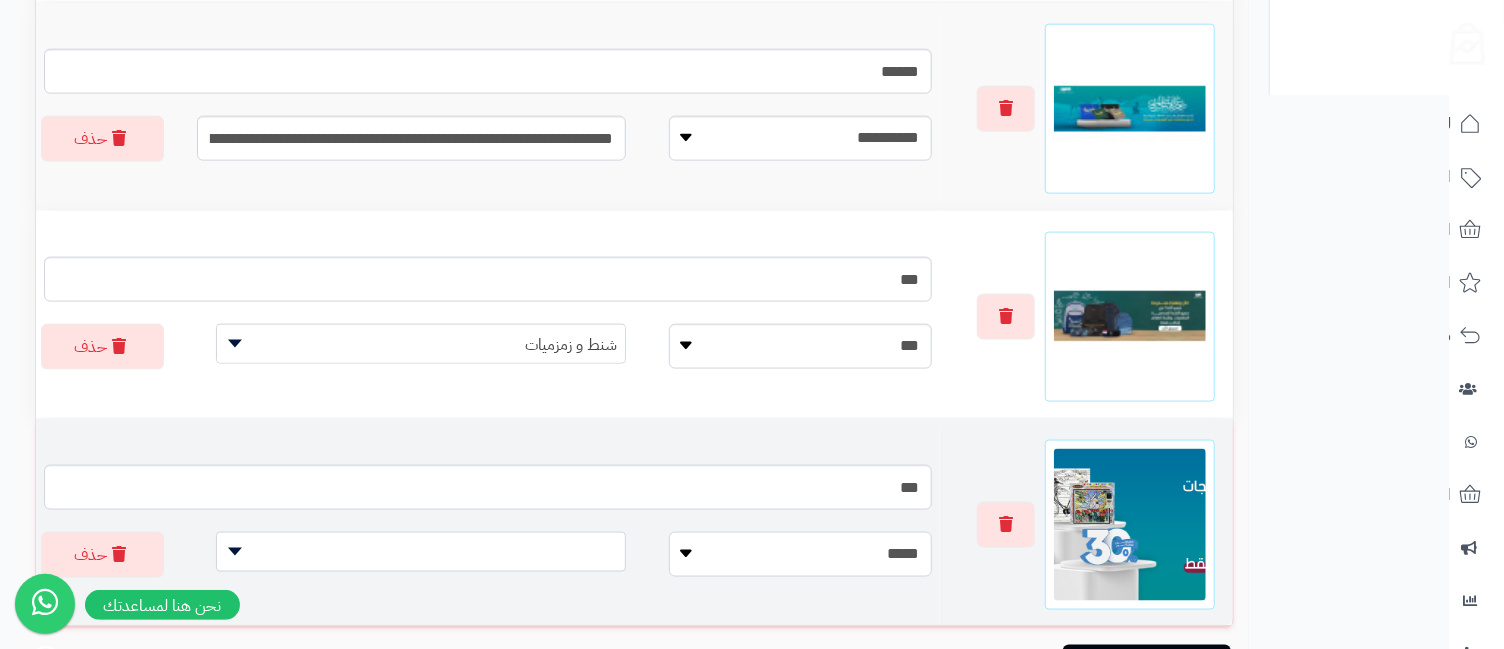 click on "**********" at bounding box center (800, 554) 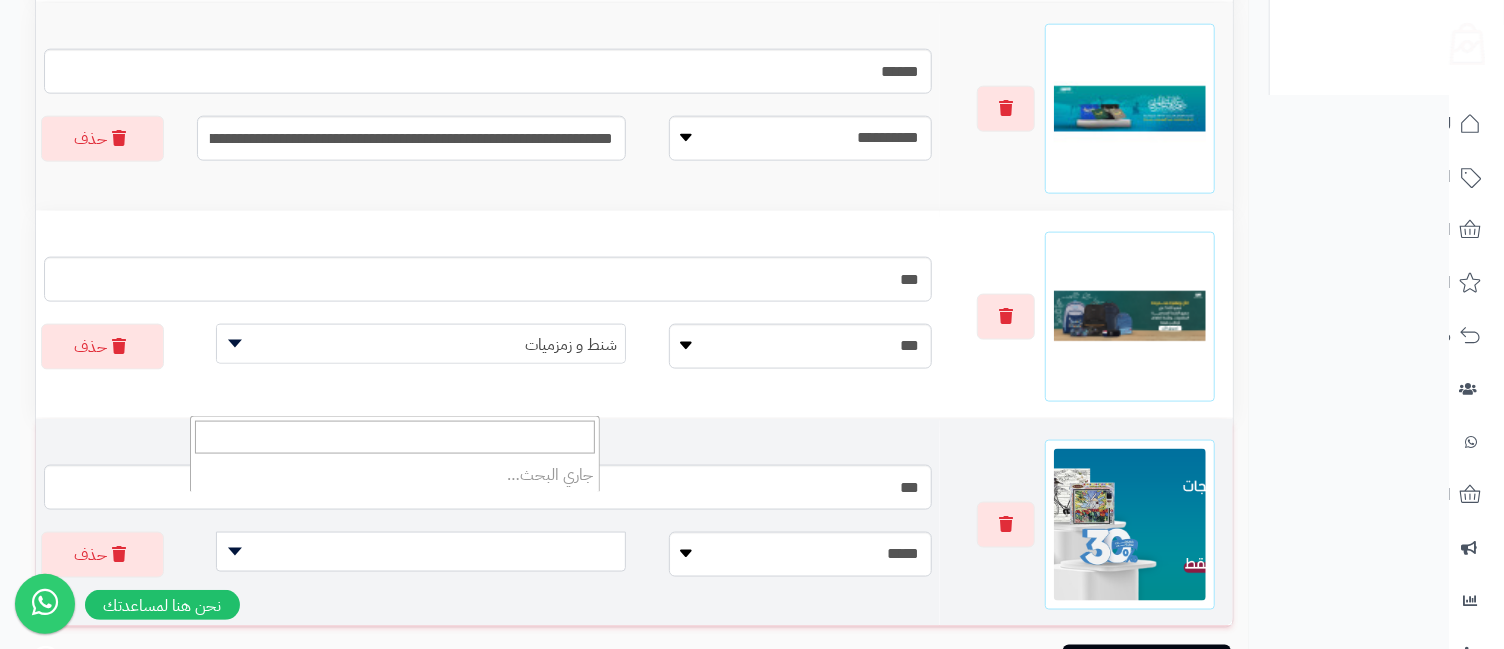 click at bounding box center [421, 552] 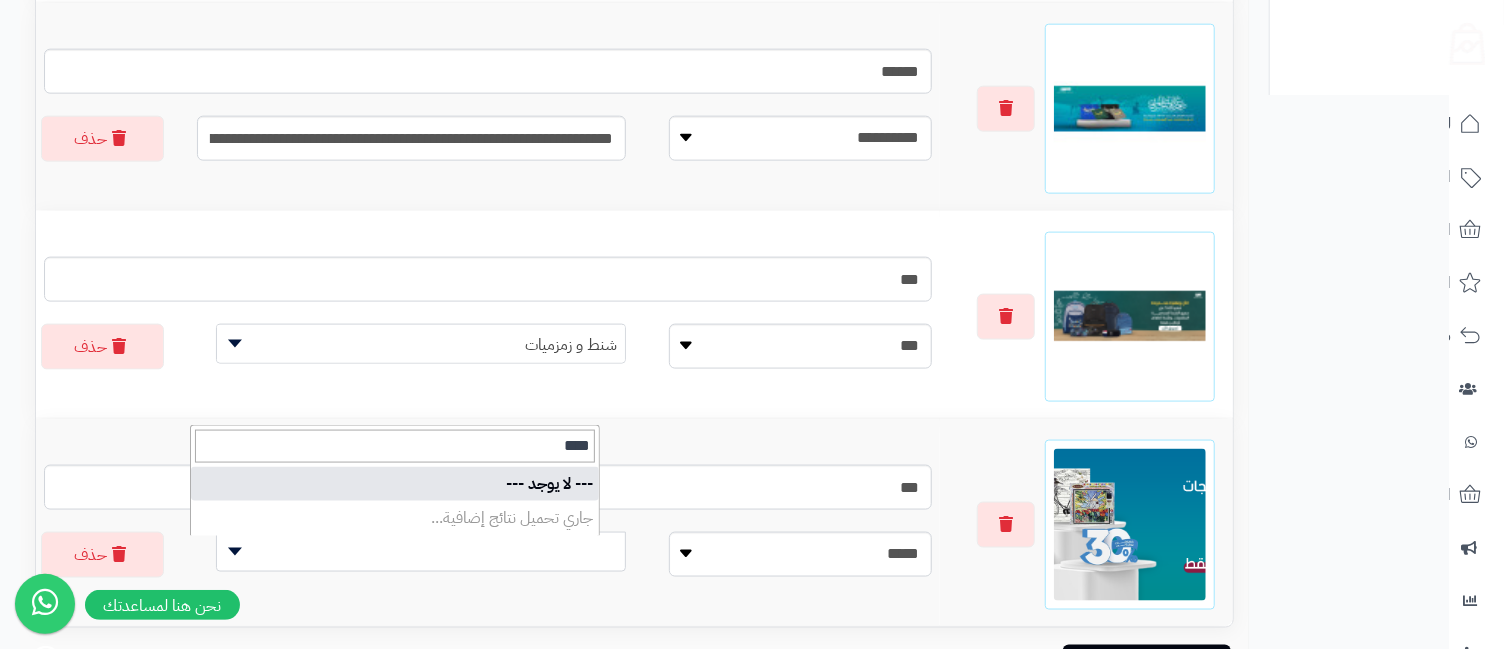 click on "****" at bounding box center (395, 446) 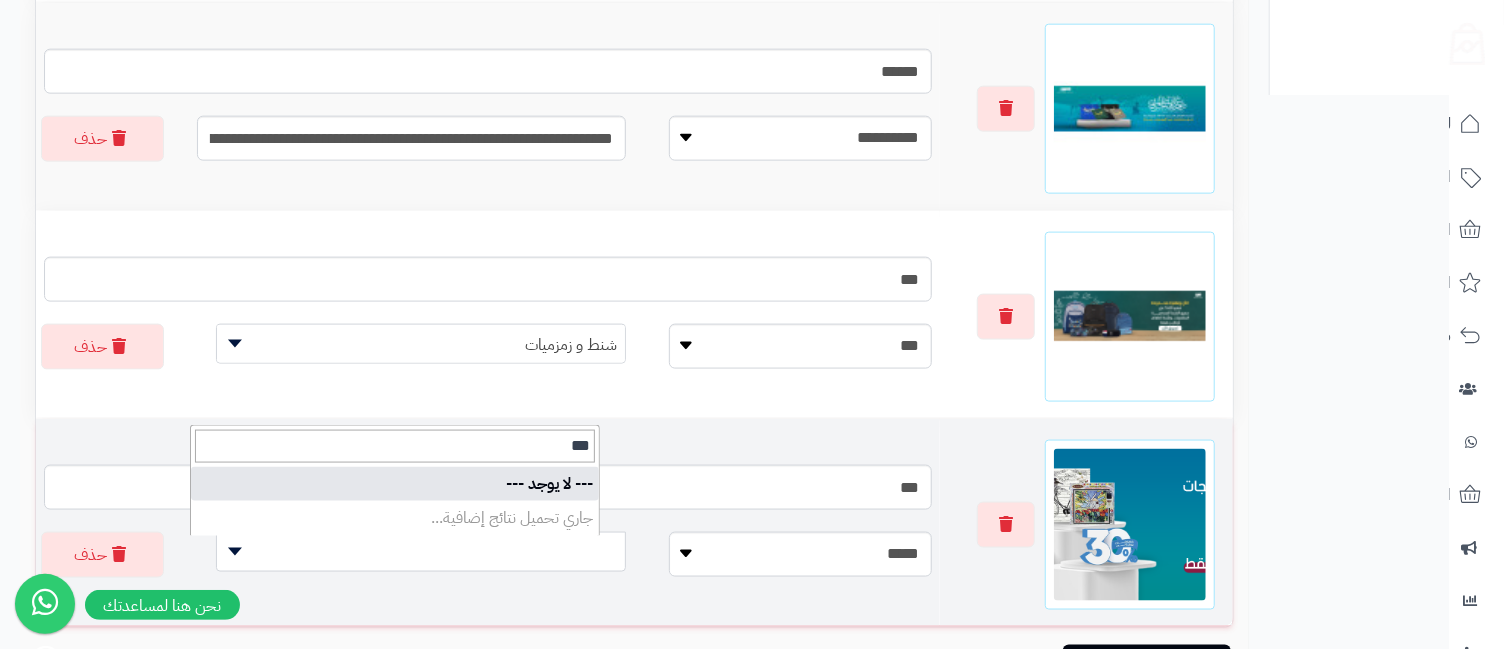 type on "***" 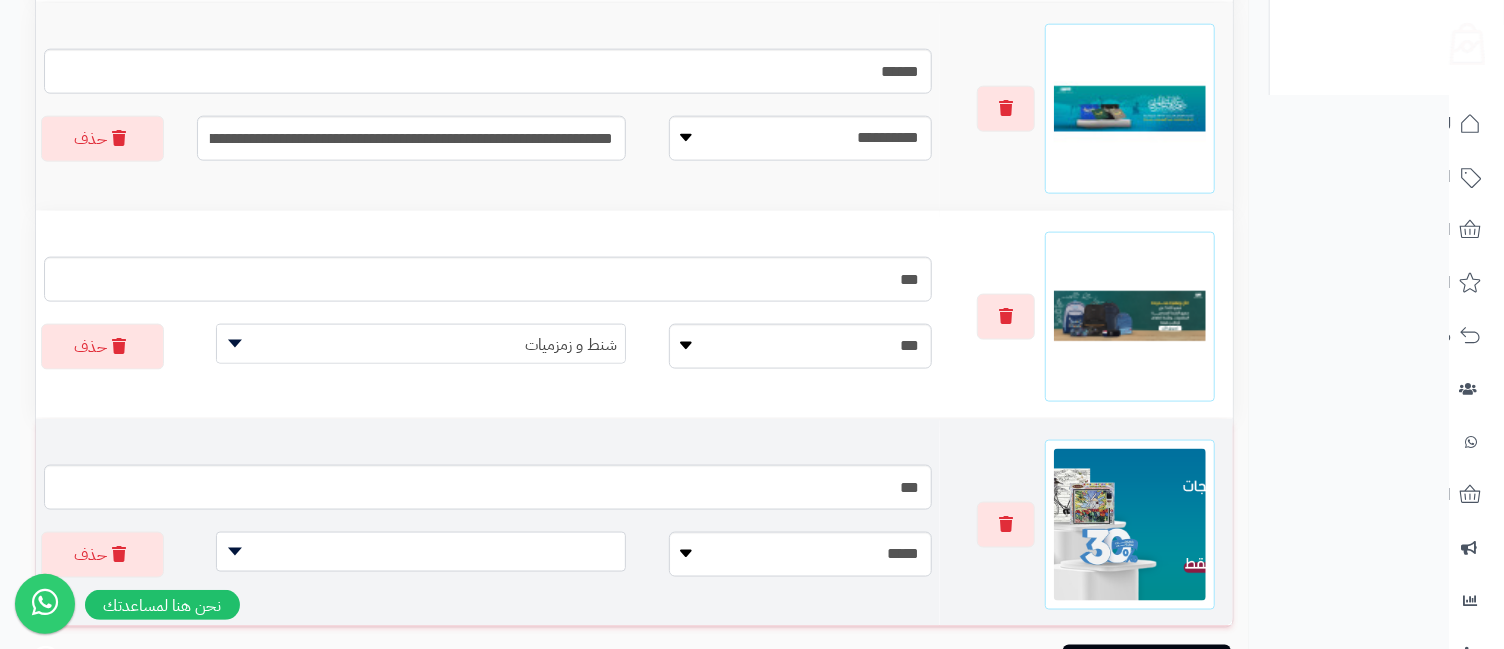 click at bounding box center (421, 552) 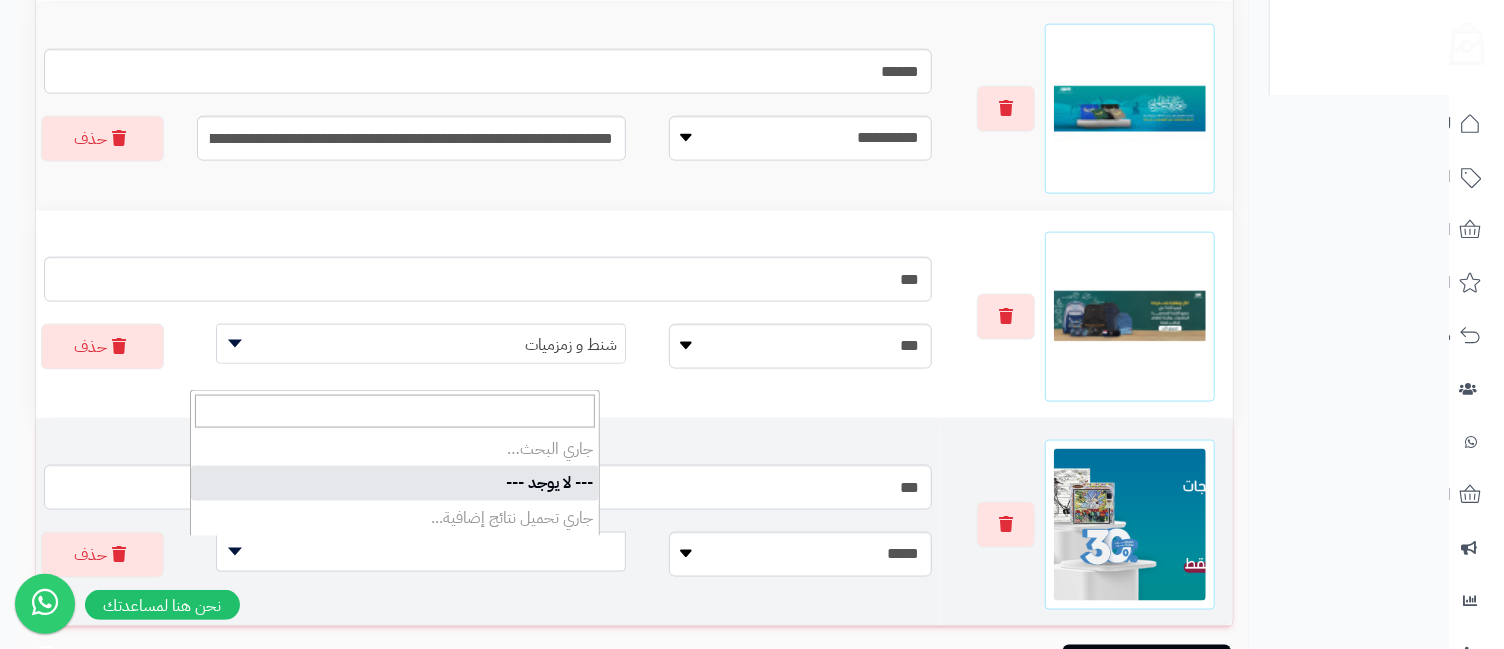 click at bounding box center (421, 552) 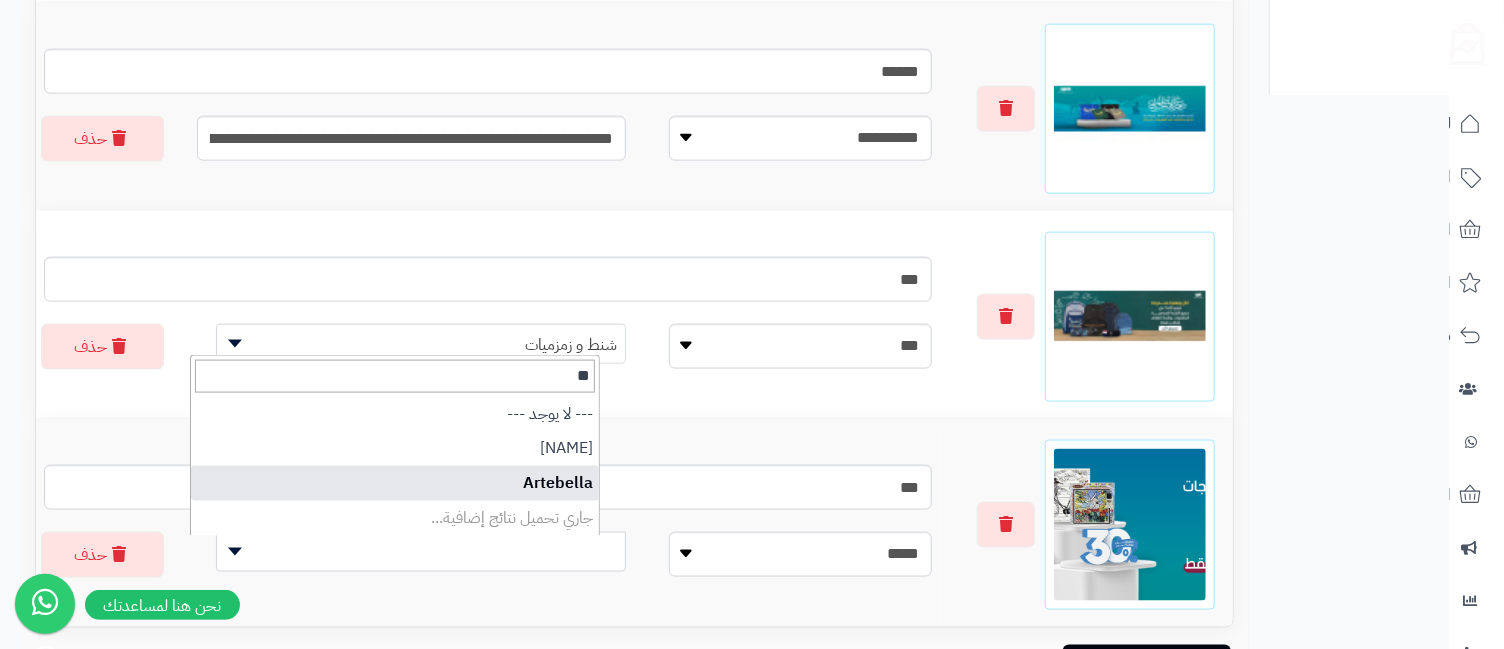 type on "**" 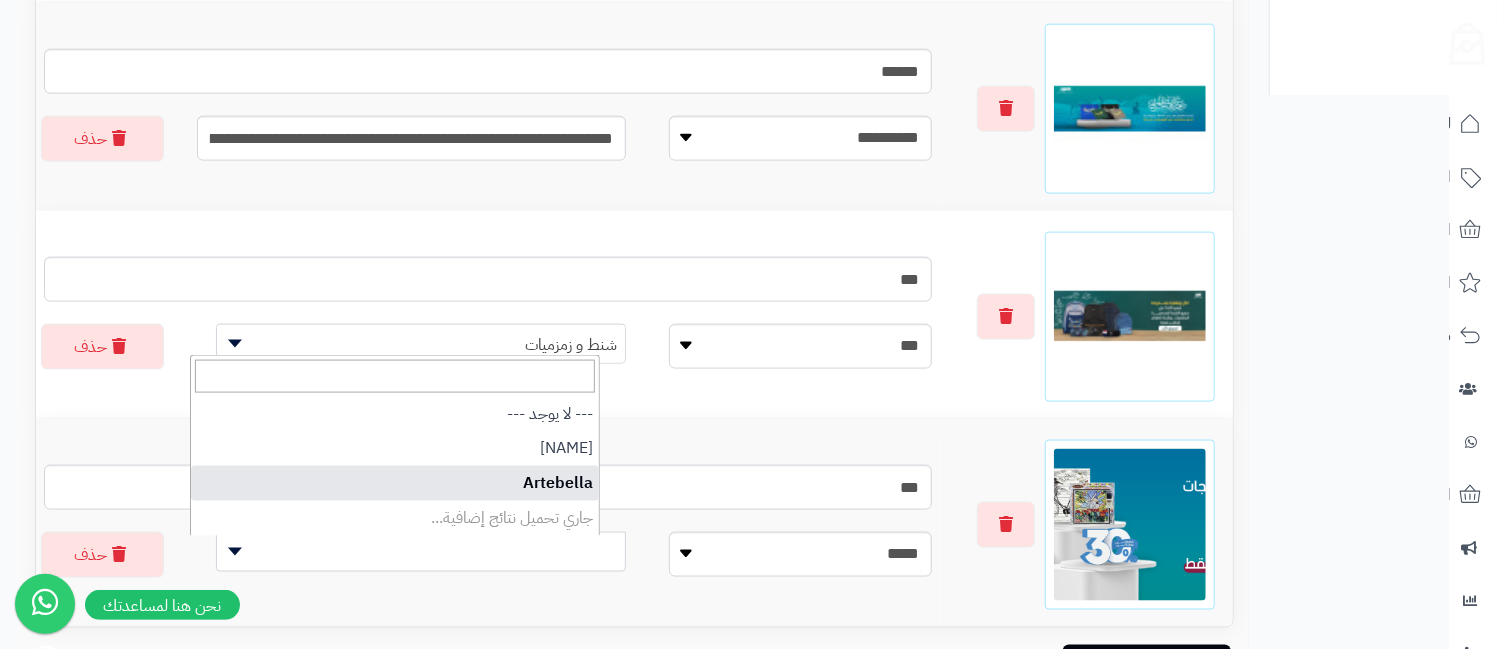 select on "**" 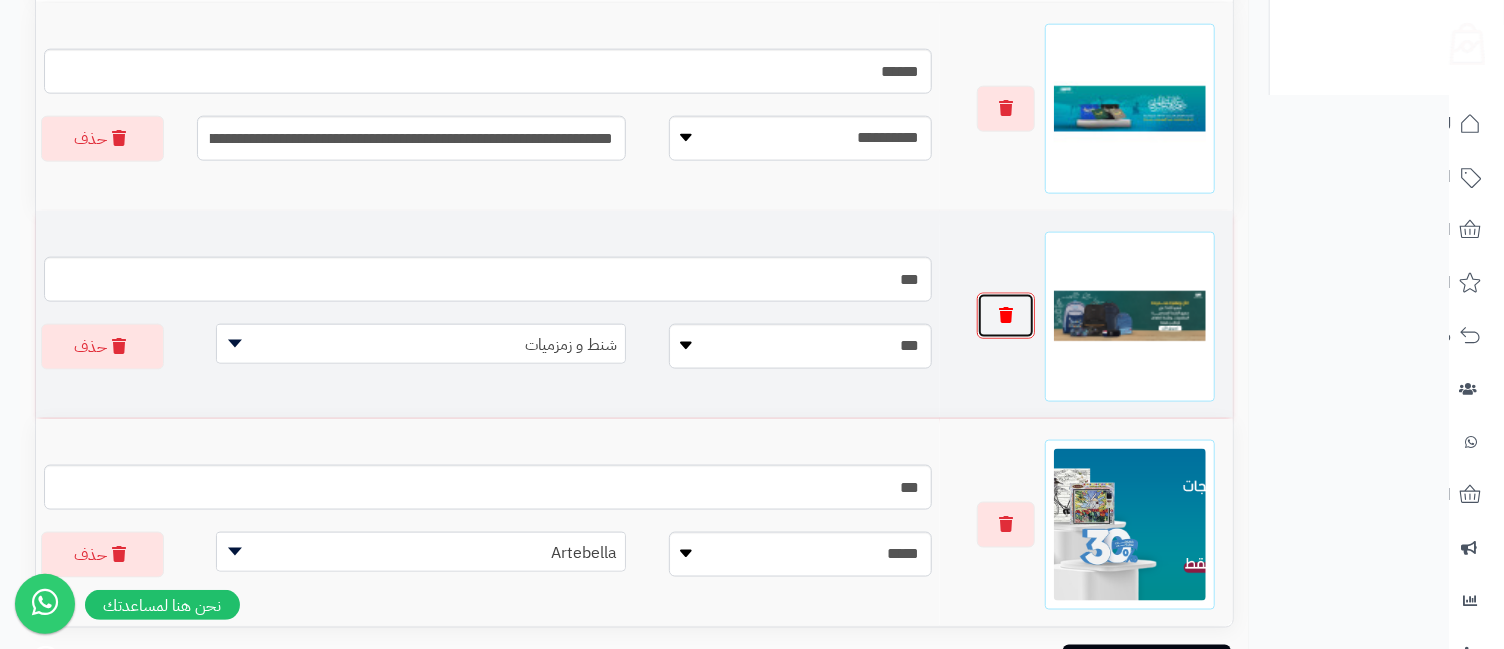 click at bounding box center (1006, 316) 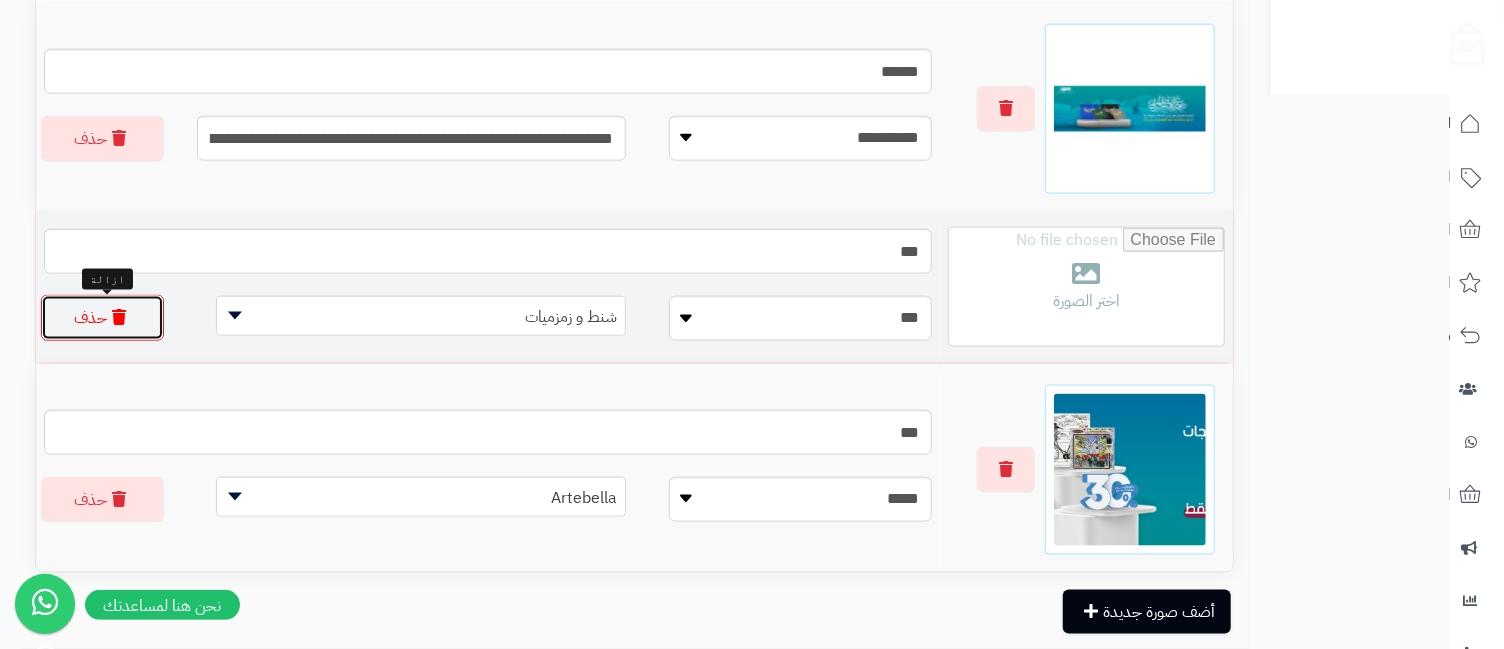 click on "حذف" at bounding box center [102, 318] 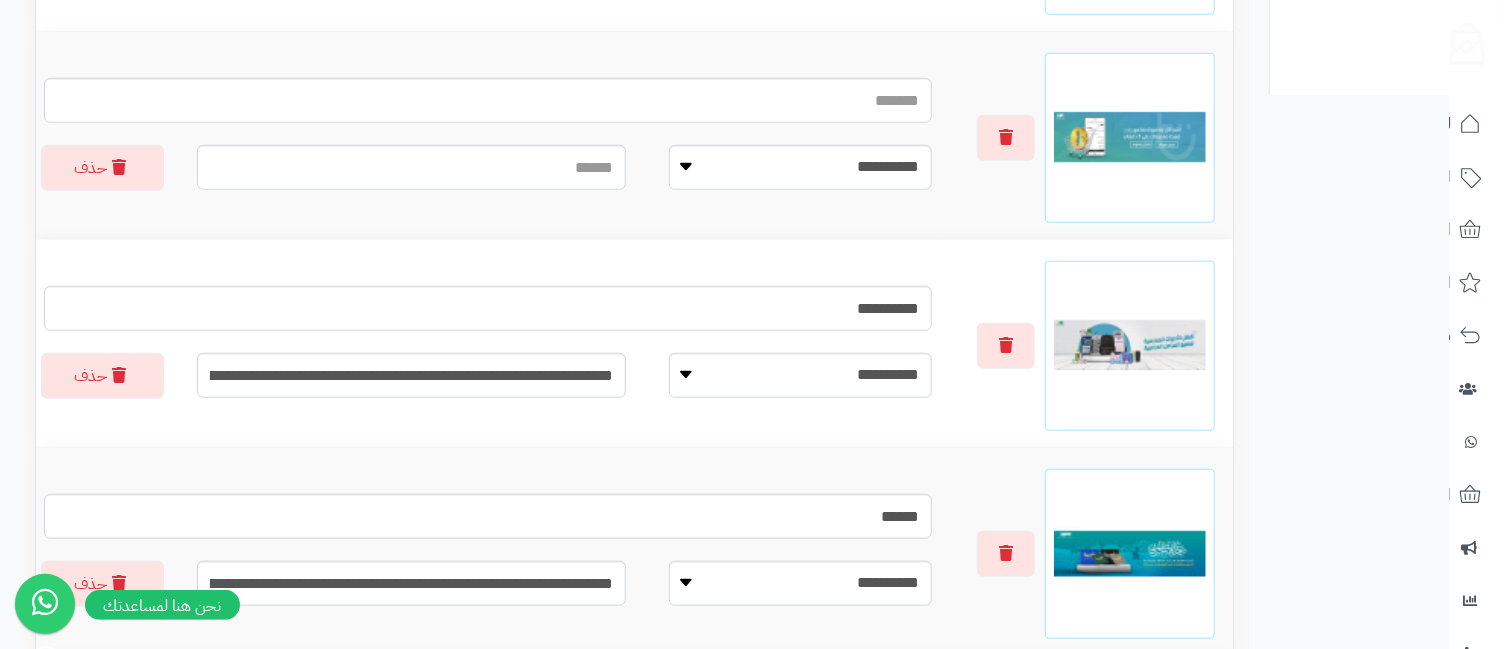 scroll, scrollTop: 444, scrollLeft: 0, axis: vertical 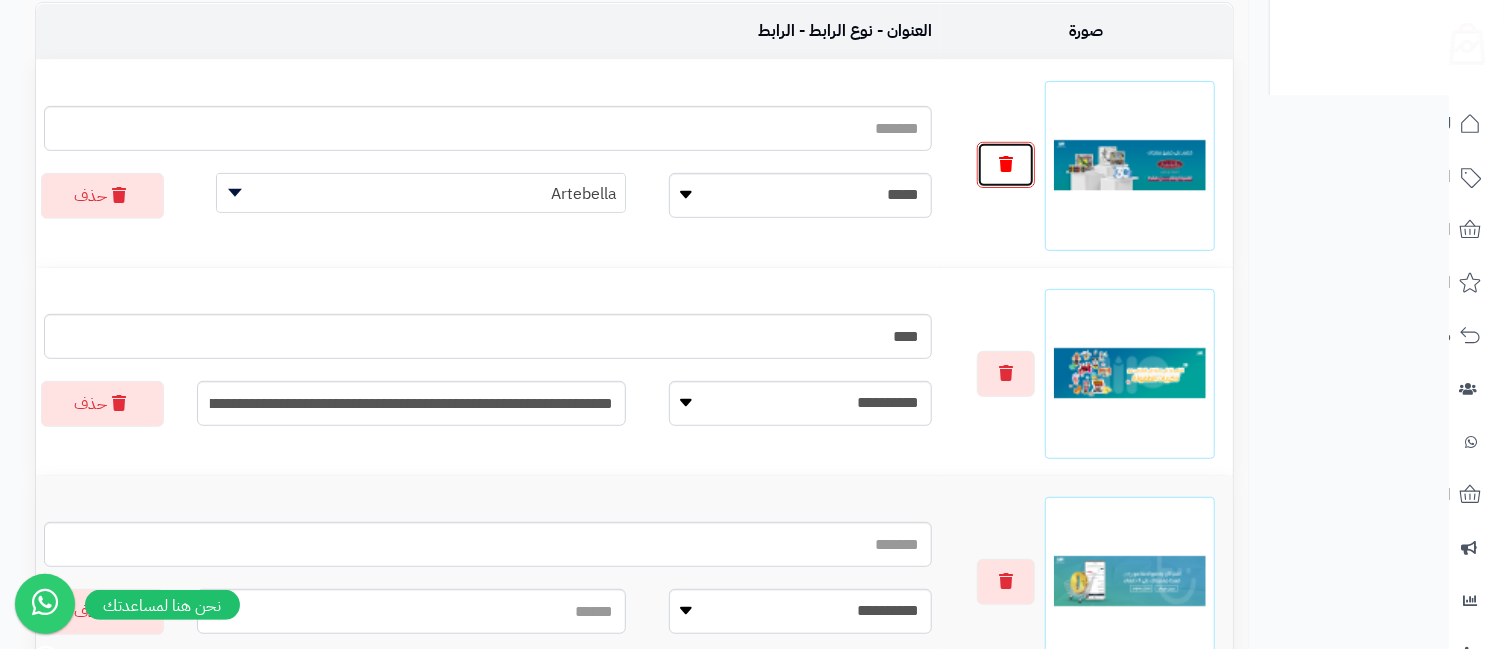 click at bounding box center (1006, 165) 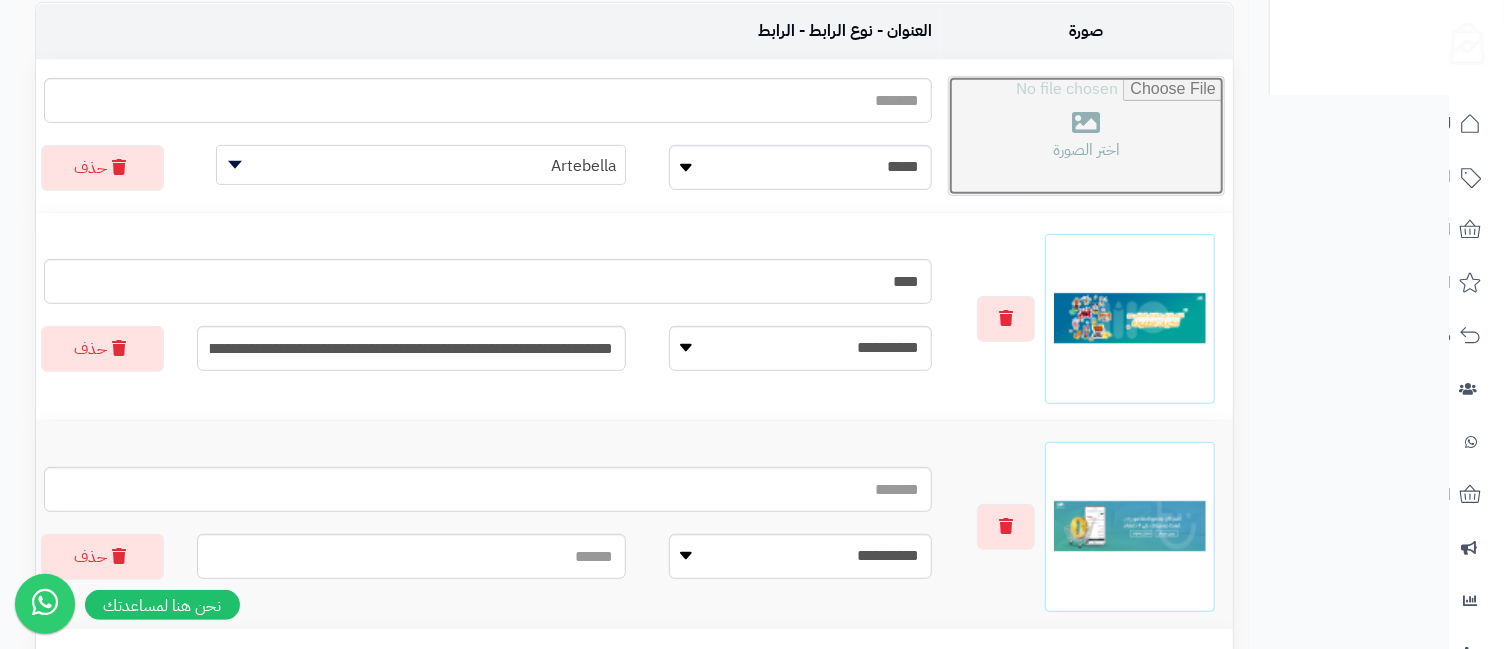 click at bounding box center [1086, 136] 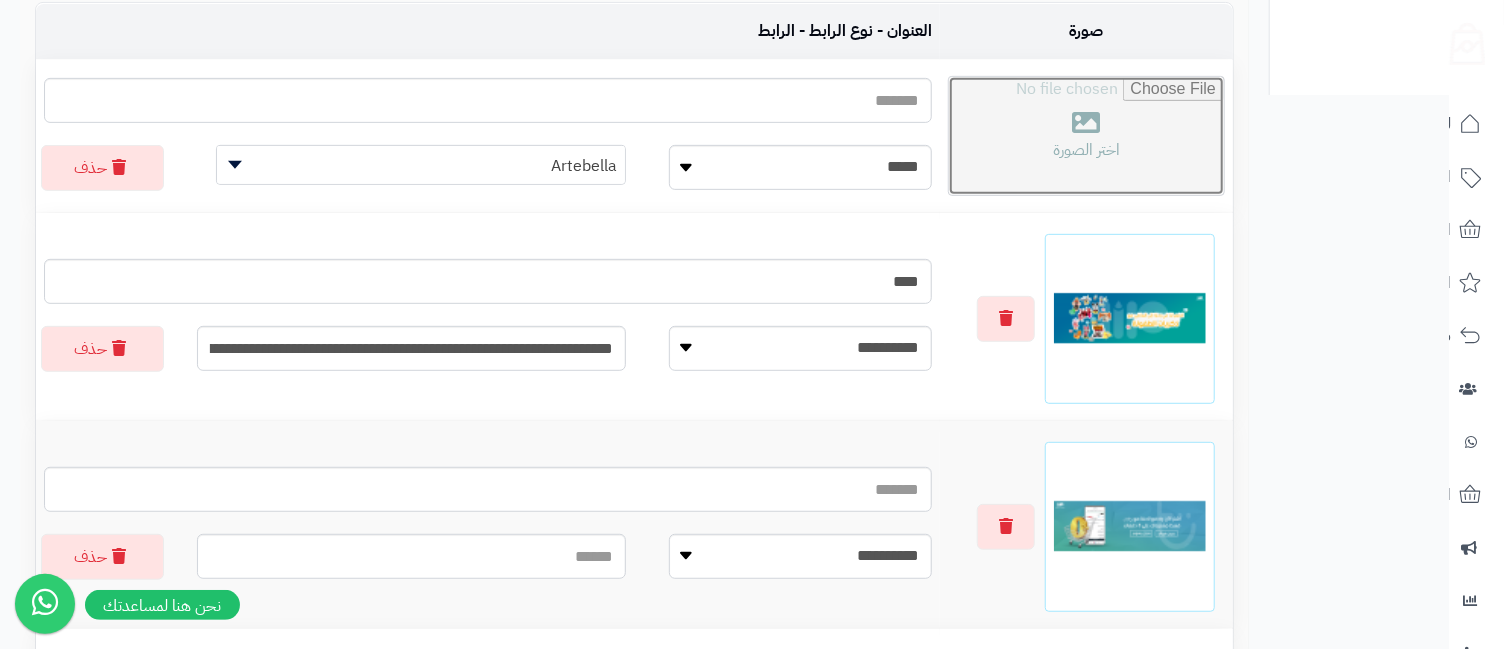 type on "**********" 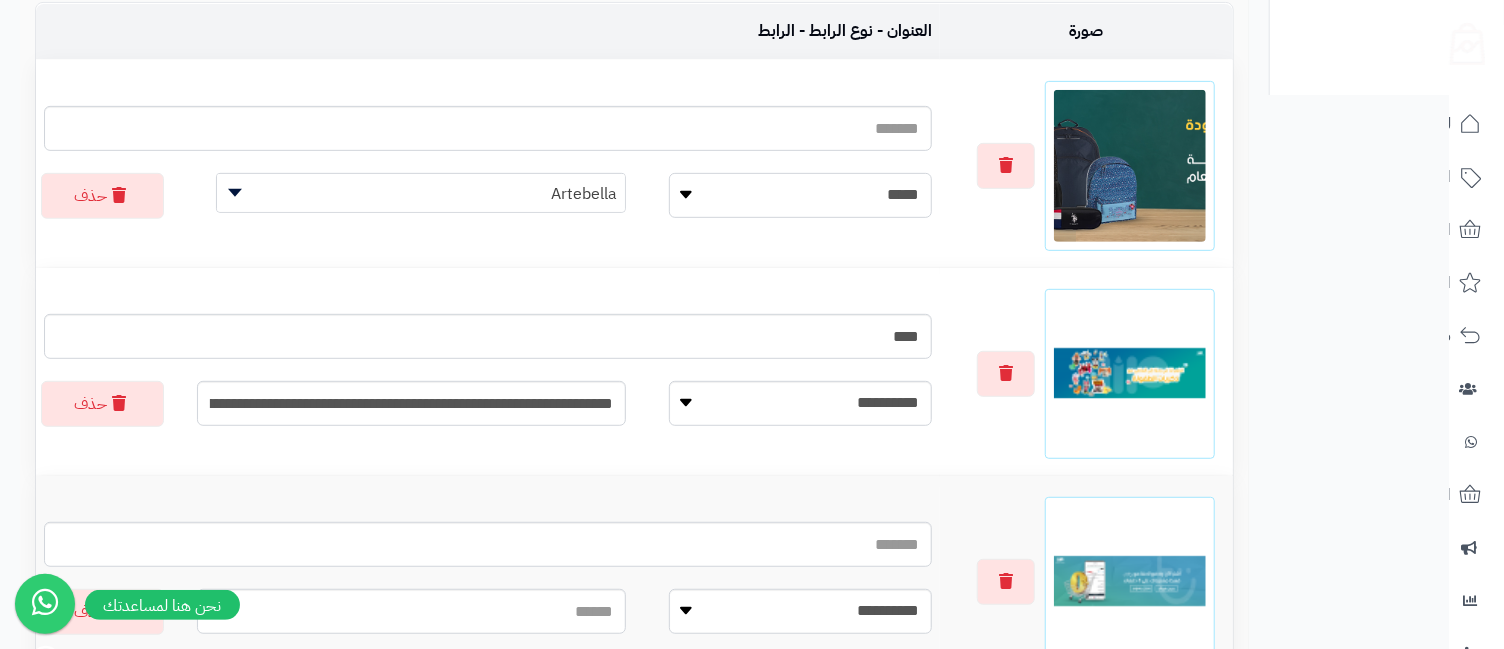 click on "**********" at bounding box center (800, 195) 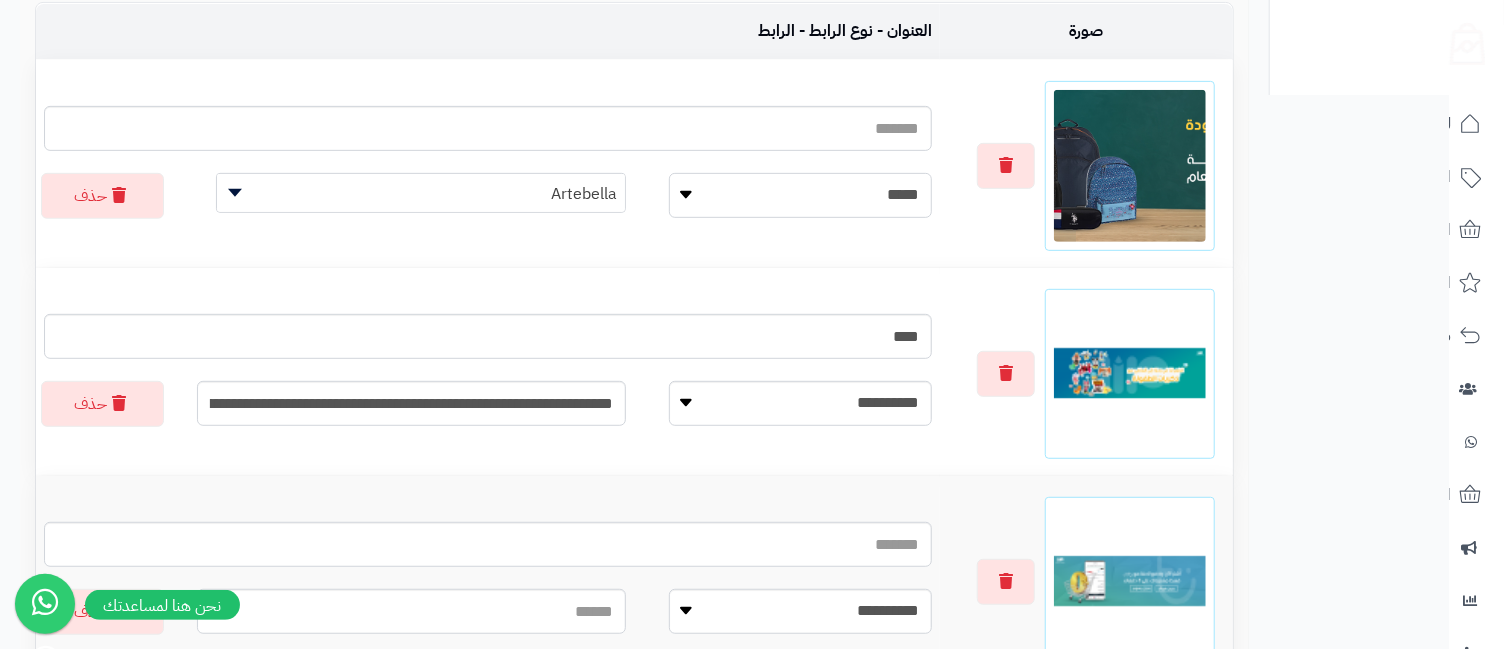 select on "**********" 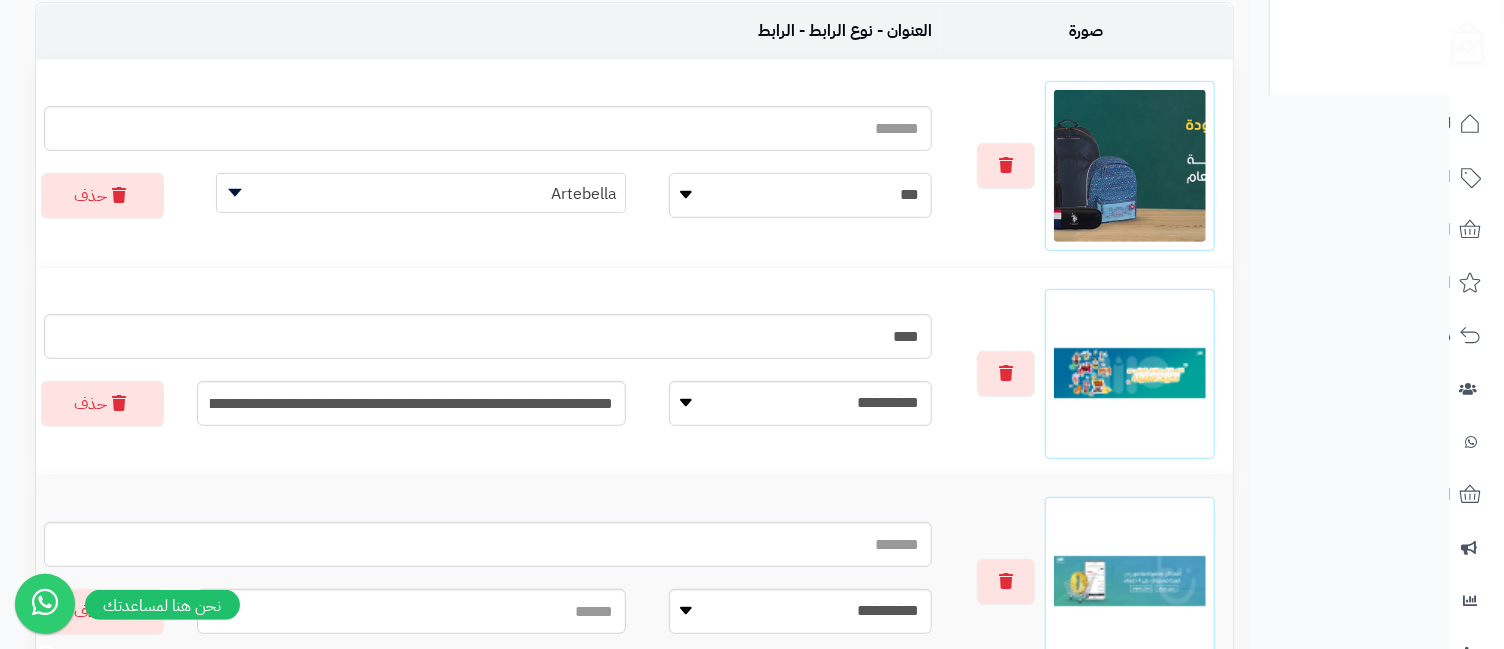 click on "**********" at bounding box center (800, 195) 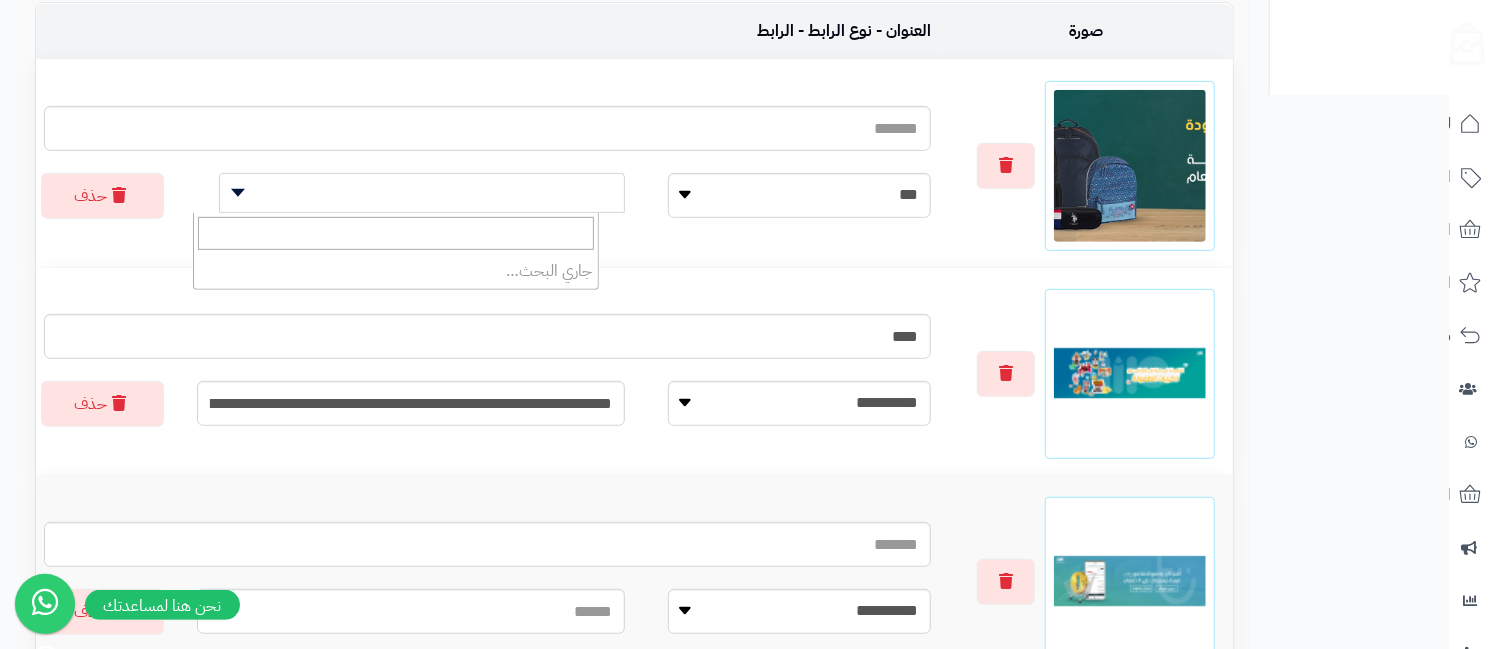 click at bounding box center [422, 193] 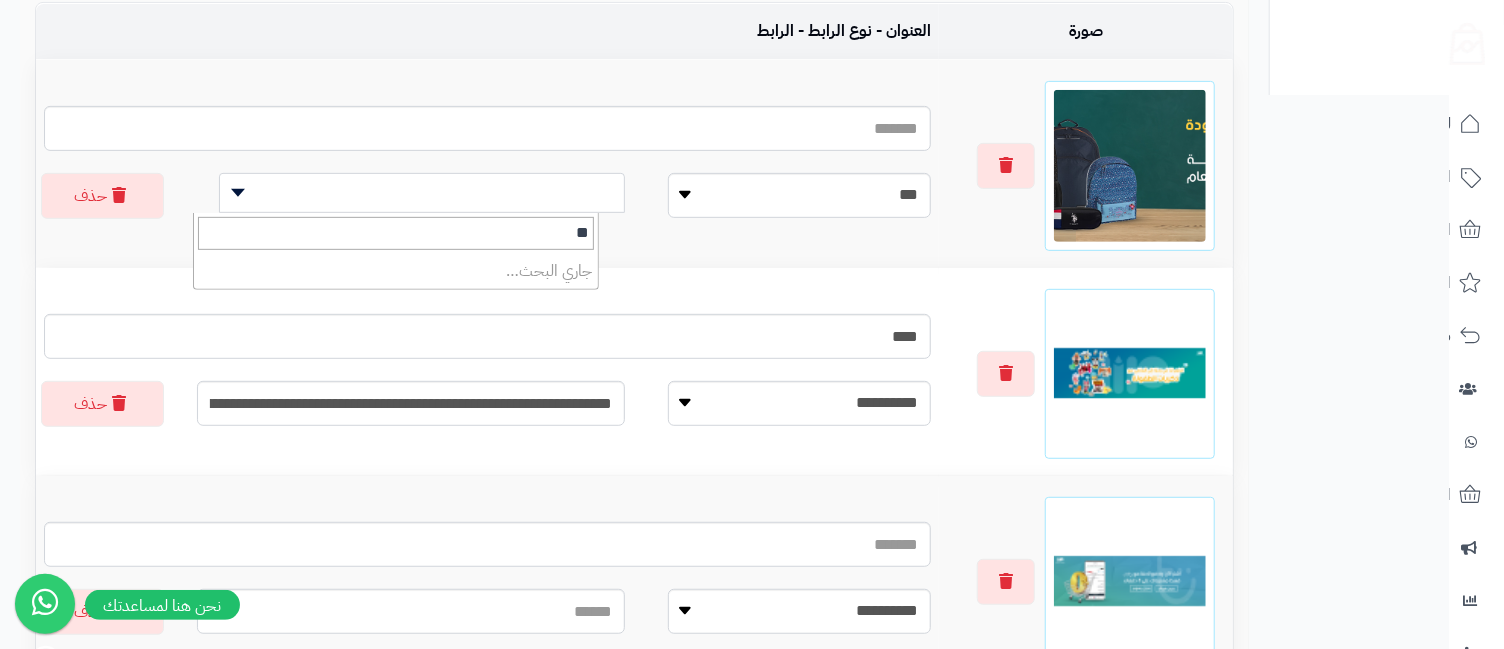 type on "*" 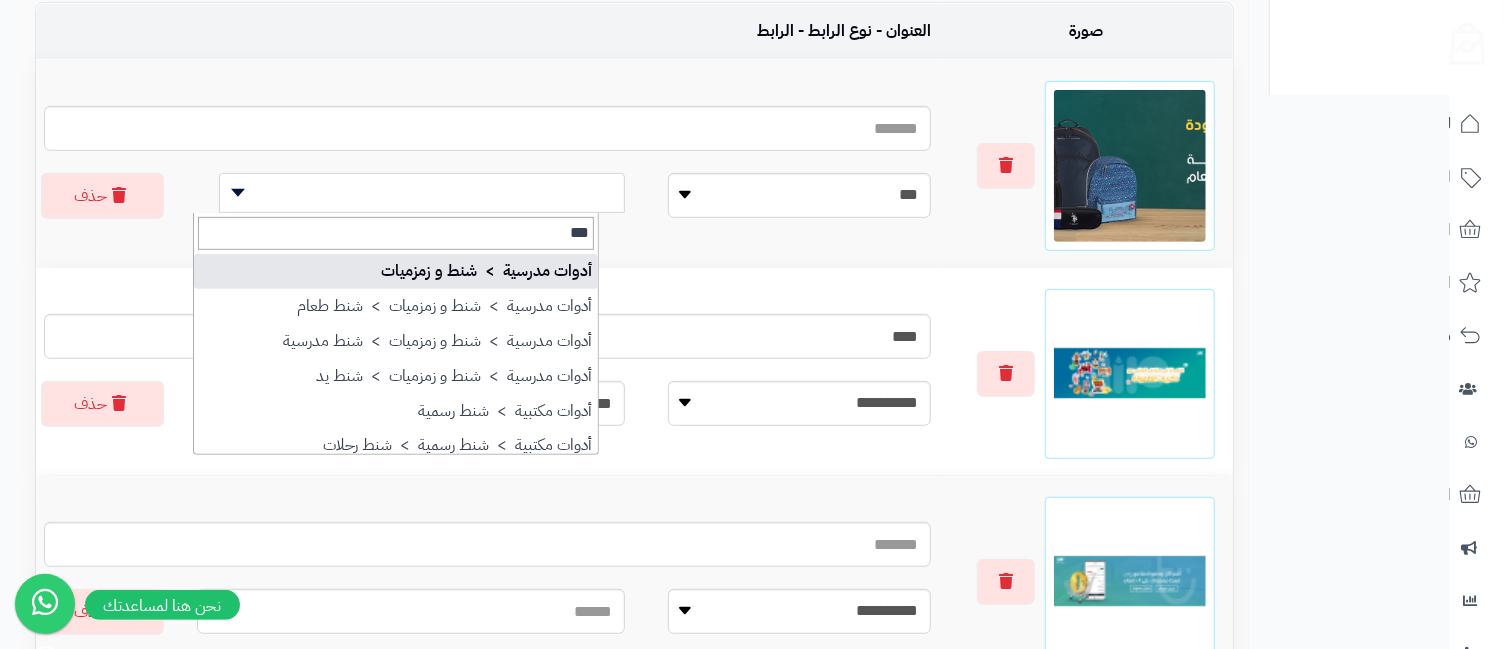 type on "***" 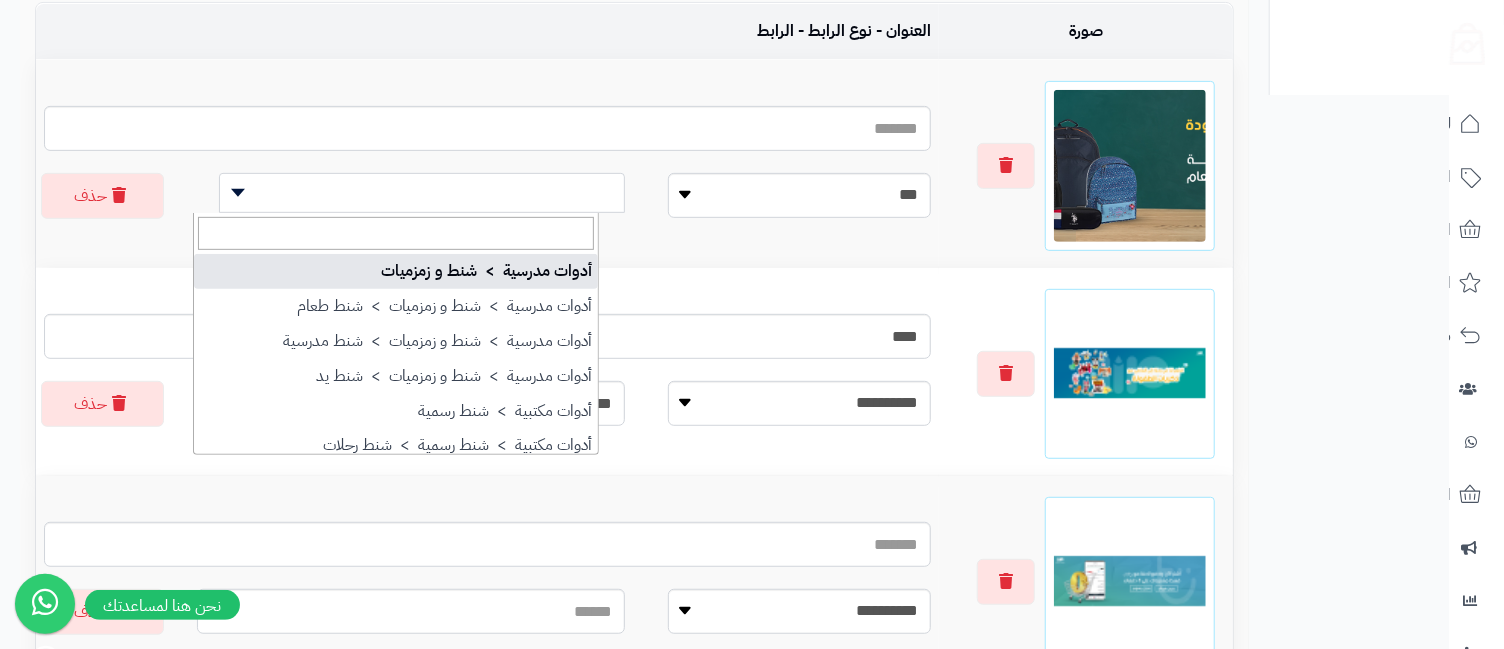 select on "**" 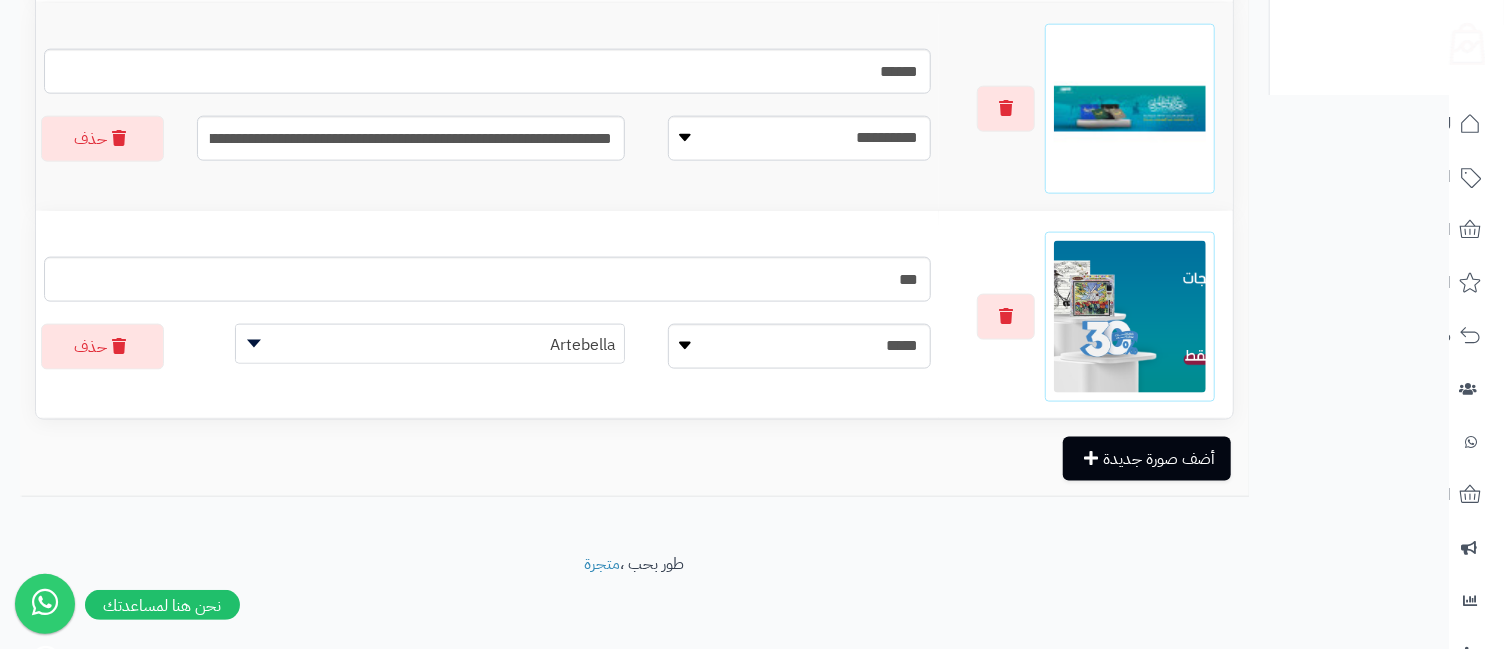 scroll, scrollTop: 888, scrollLeft: 0, axis: vertical 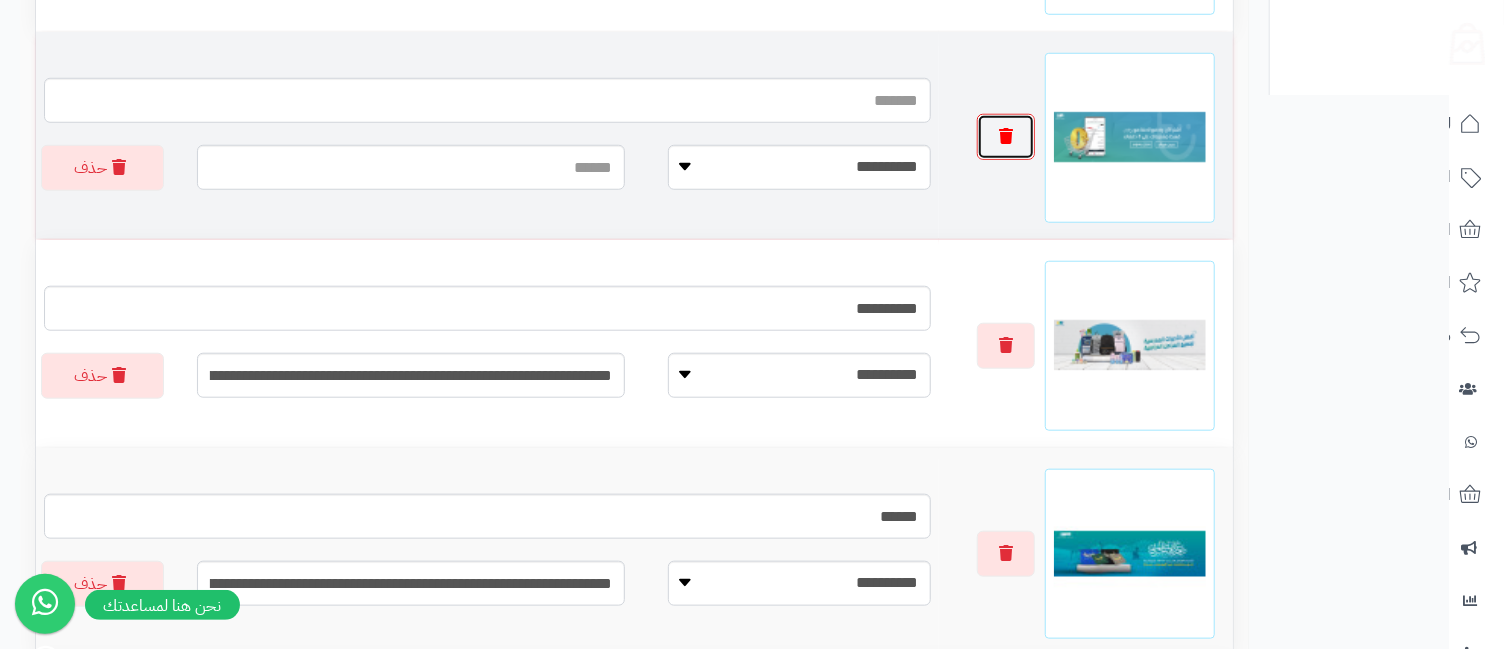 click at bounding box center [1006, 136] 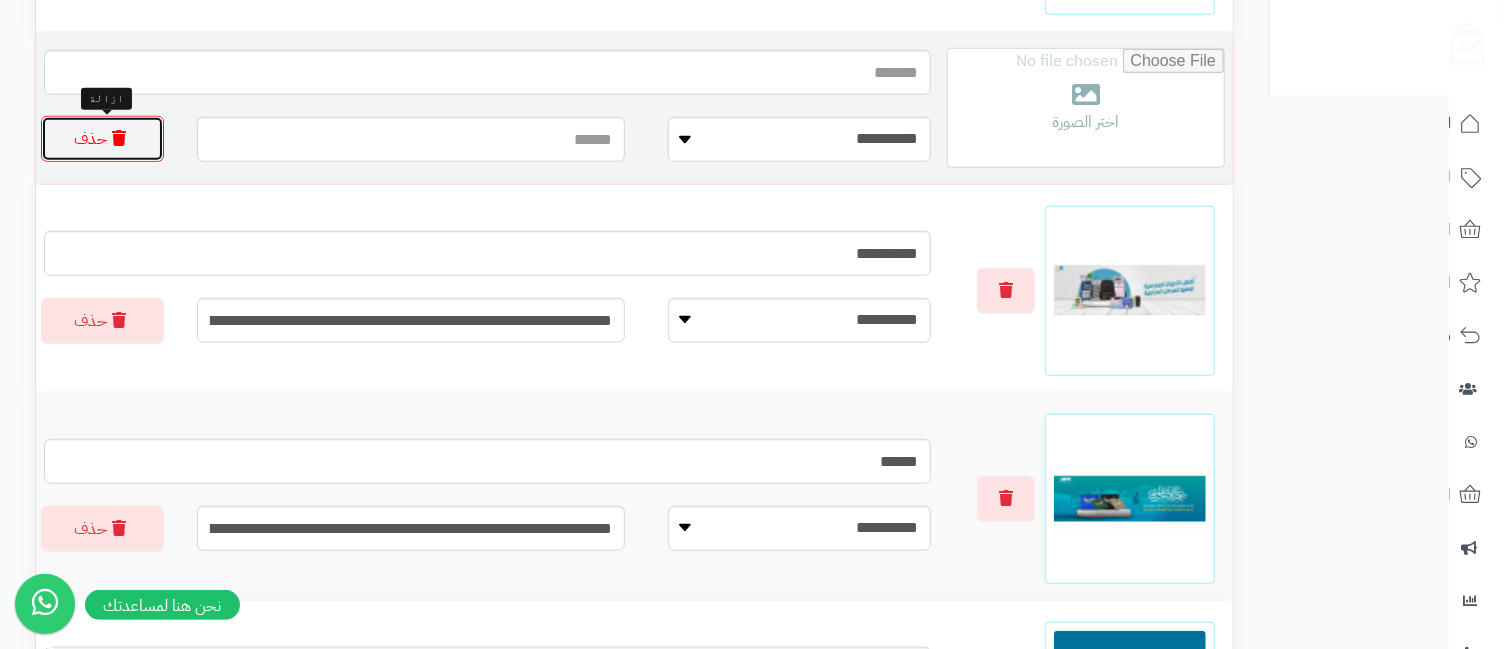 click on "حذف" at bounding box center (102, 139) 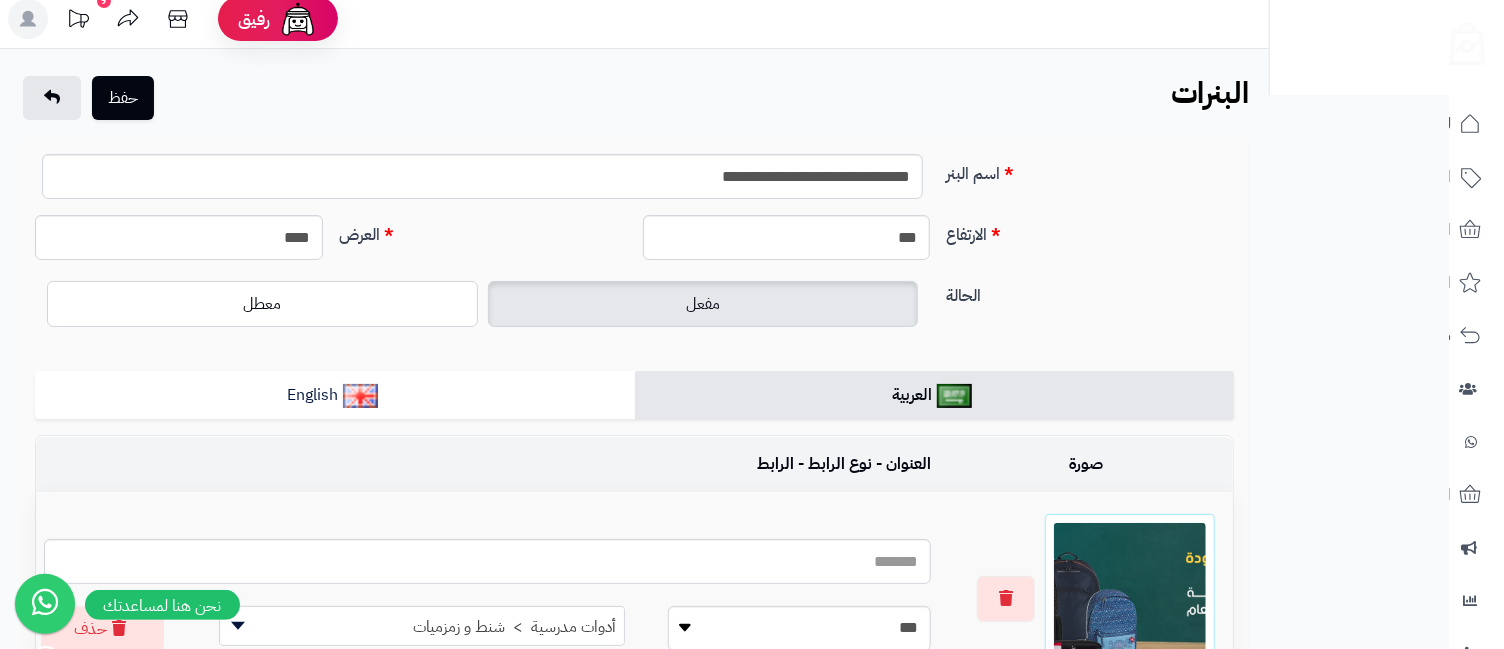 scroll, scrollTop: 0, scrollLeft: 0, axis: both 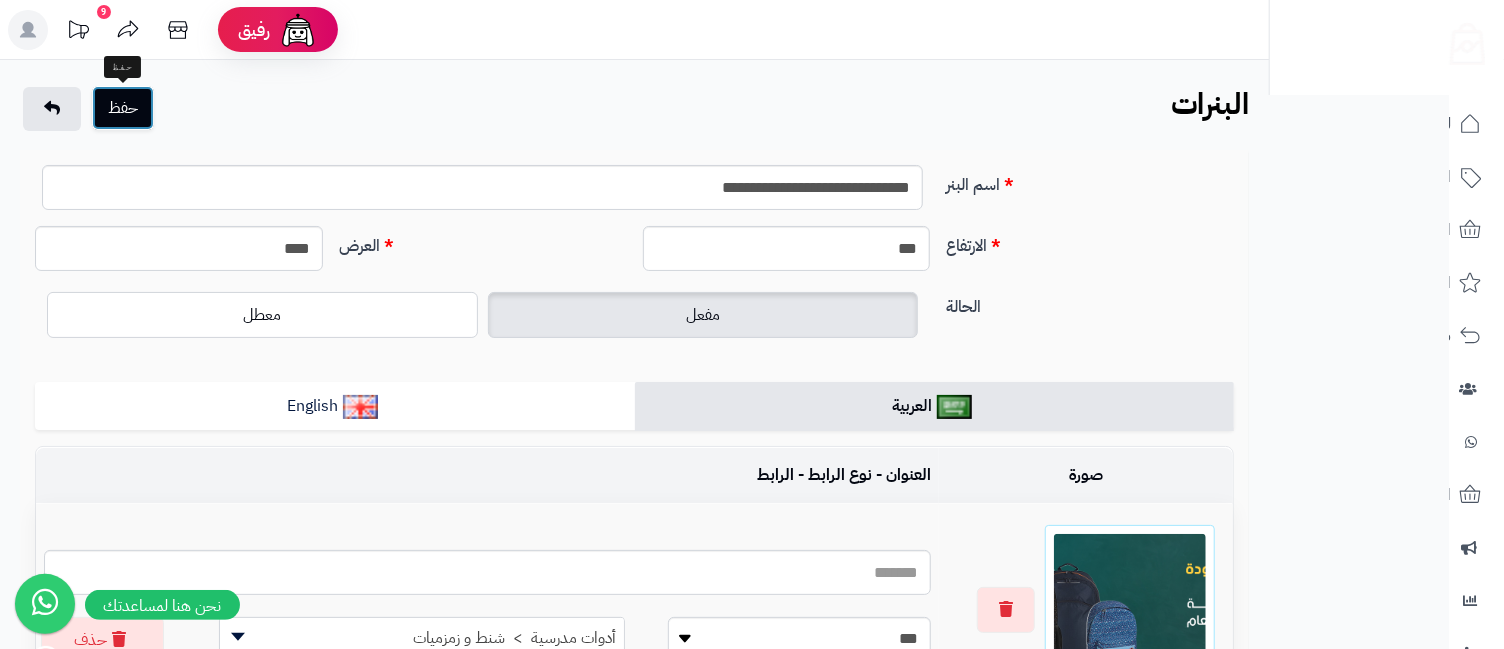click on "حفظ" at bounding box center [123, 108] 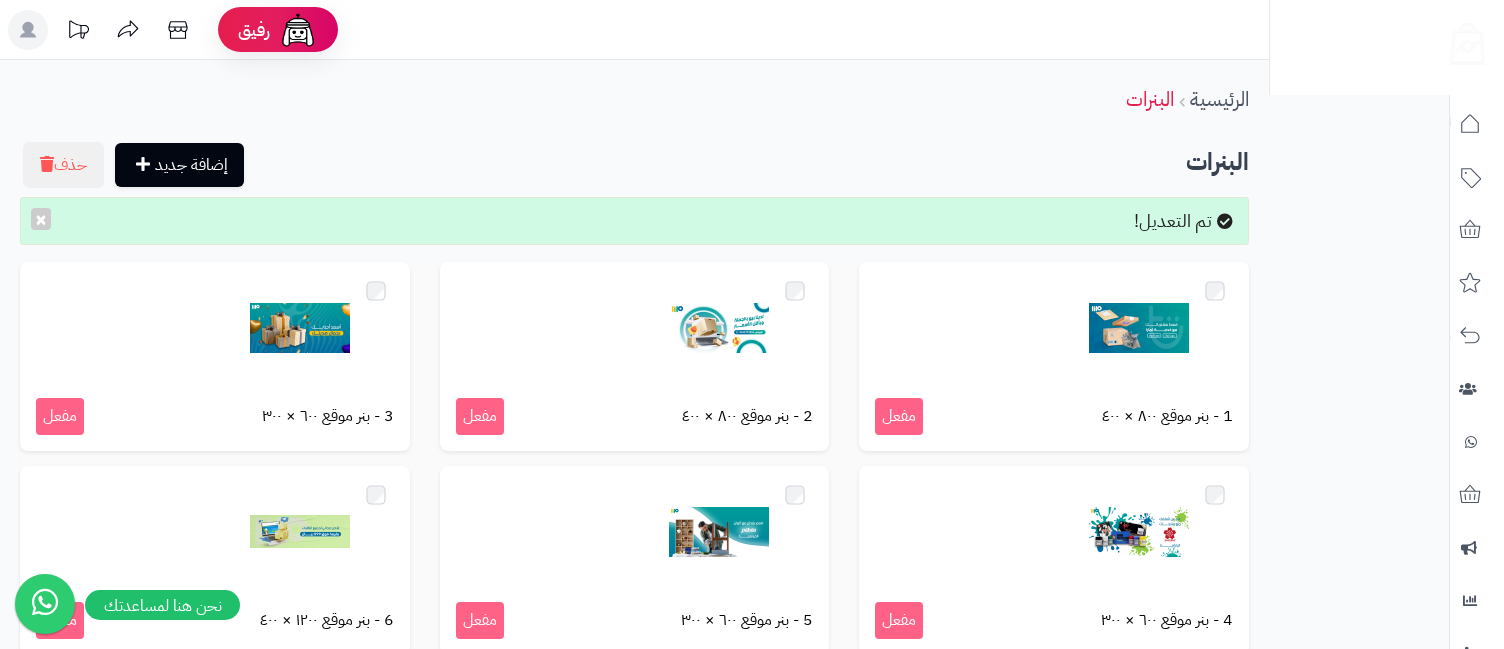 scroll, scrollTop: 0, scrollLeft: 0, axis: both 